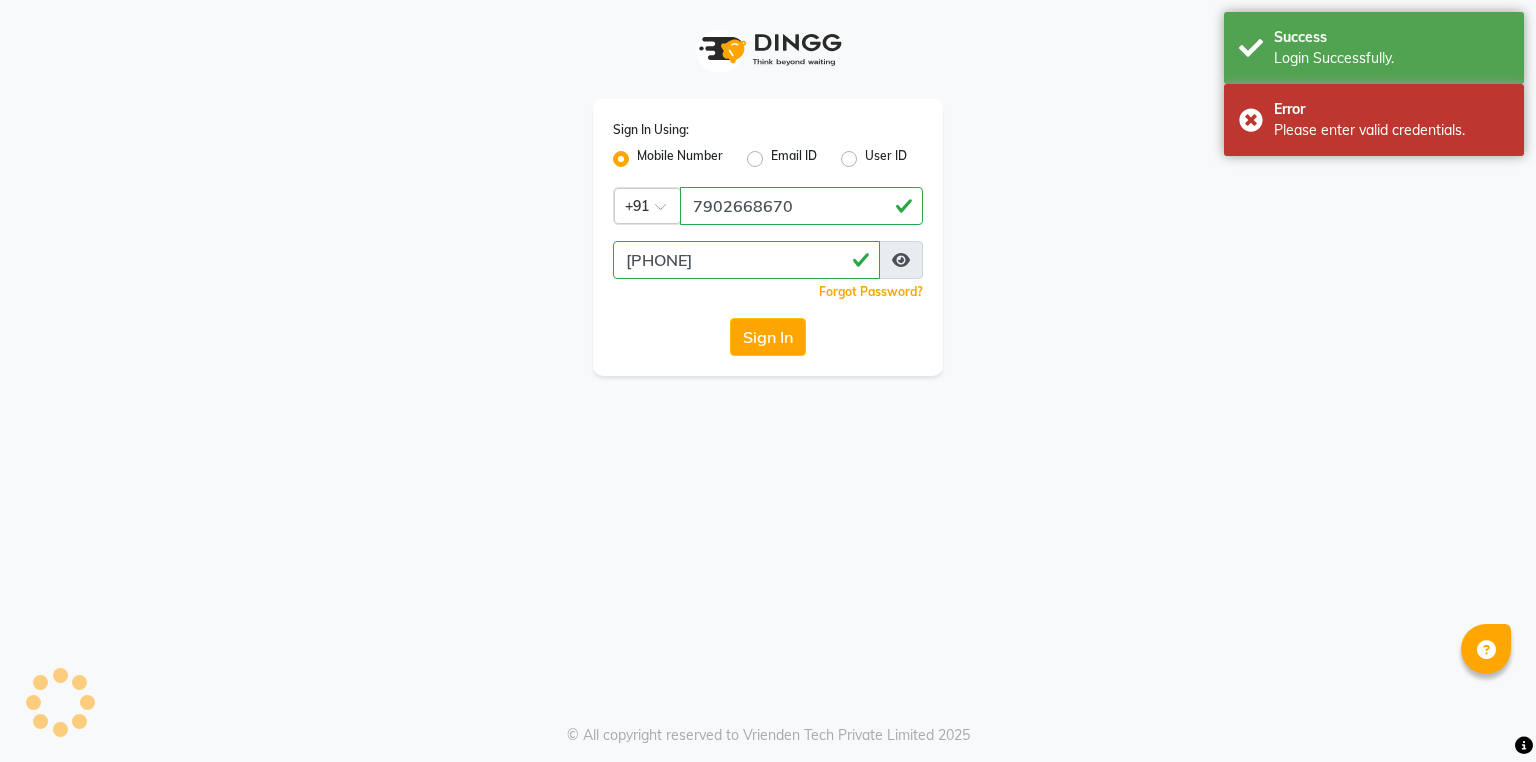 scroll, scrollTop: 0, scrollLeft: 0, axis: both 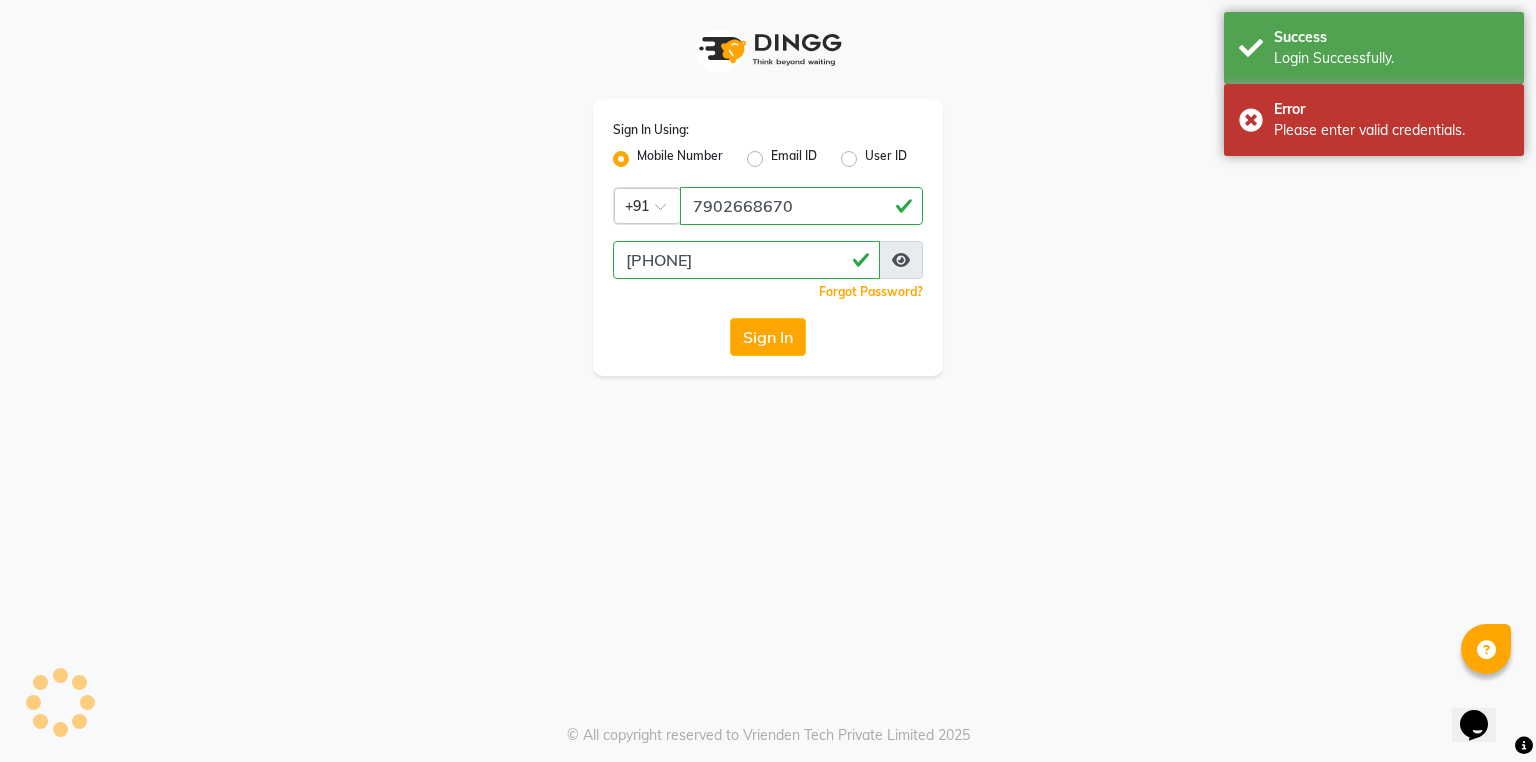 select on "service" 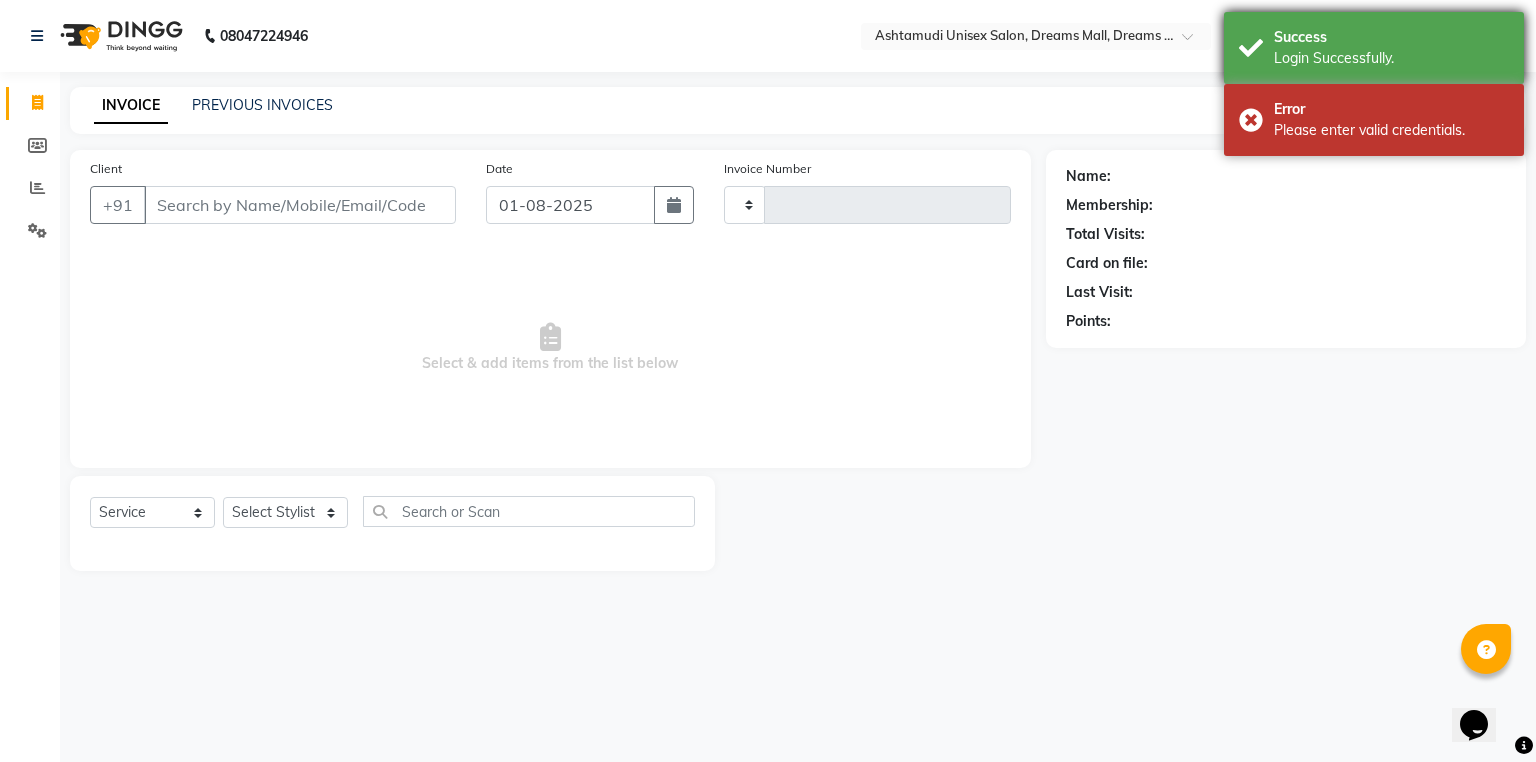 type on "2910" 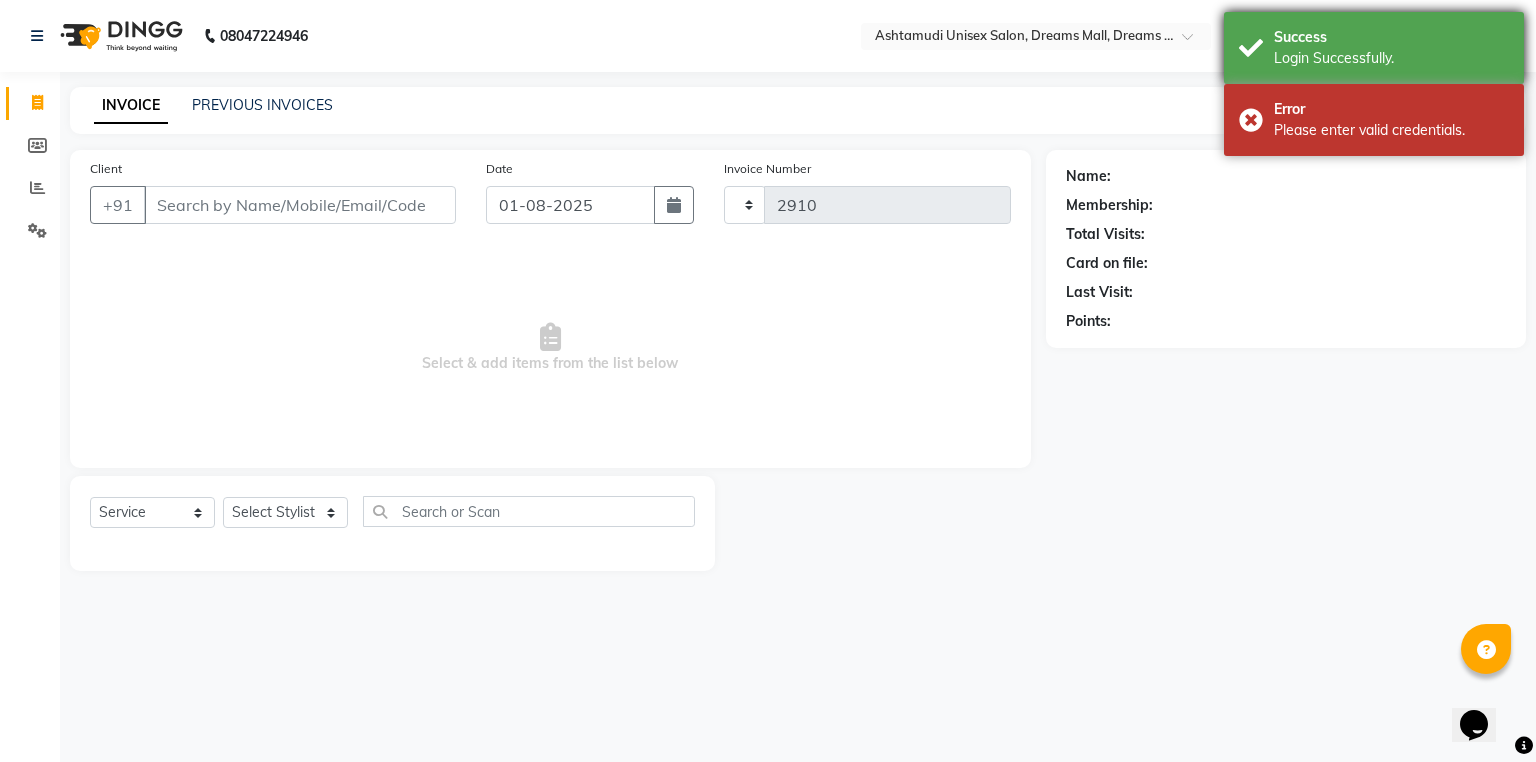 select on "7264" 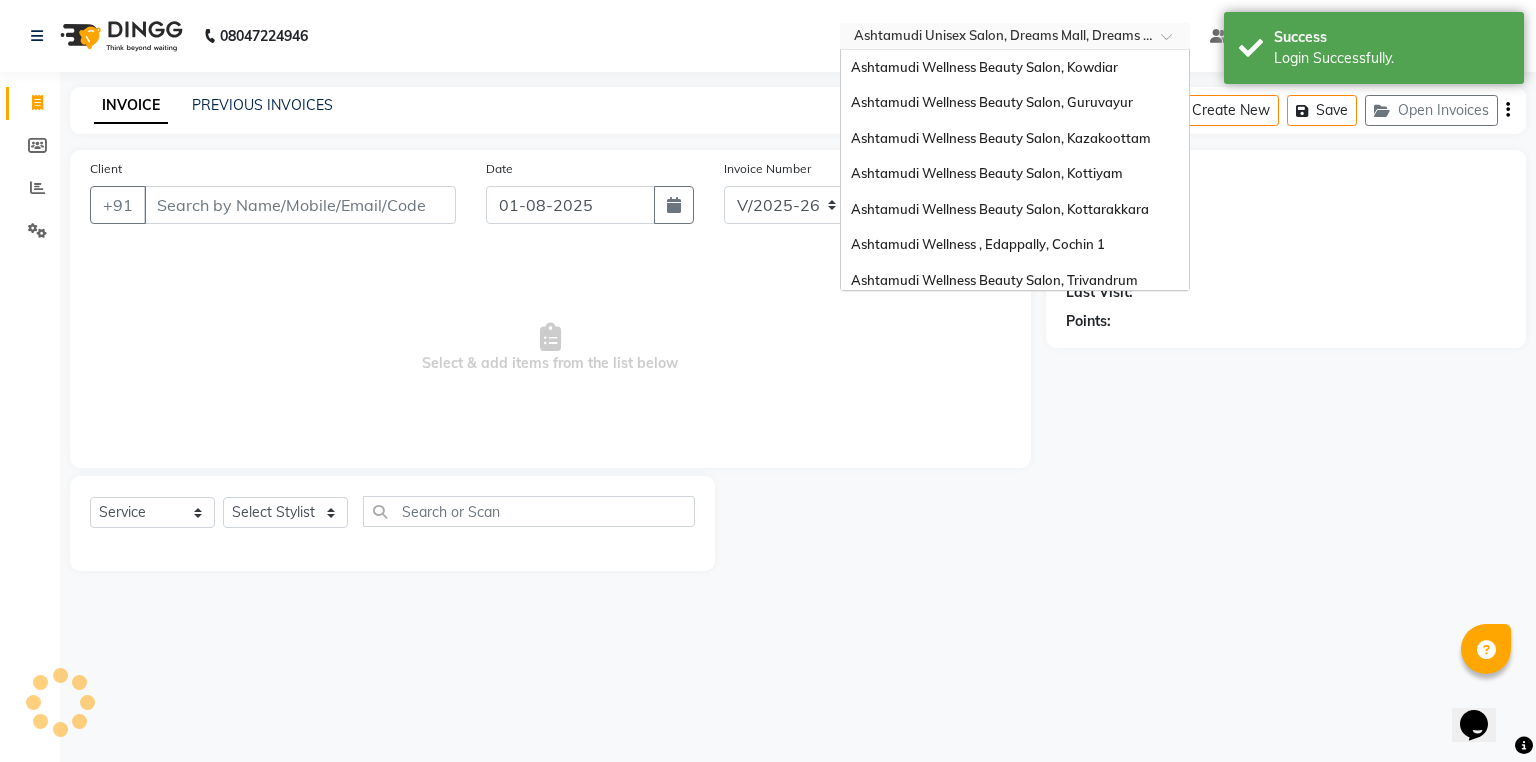 click at bounding box center [995, 38] 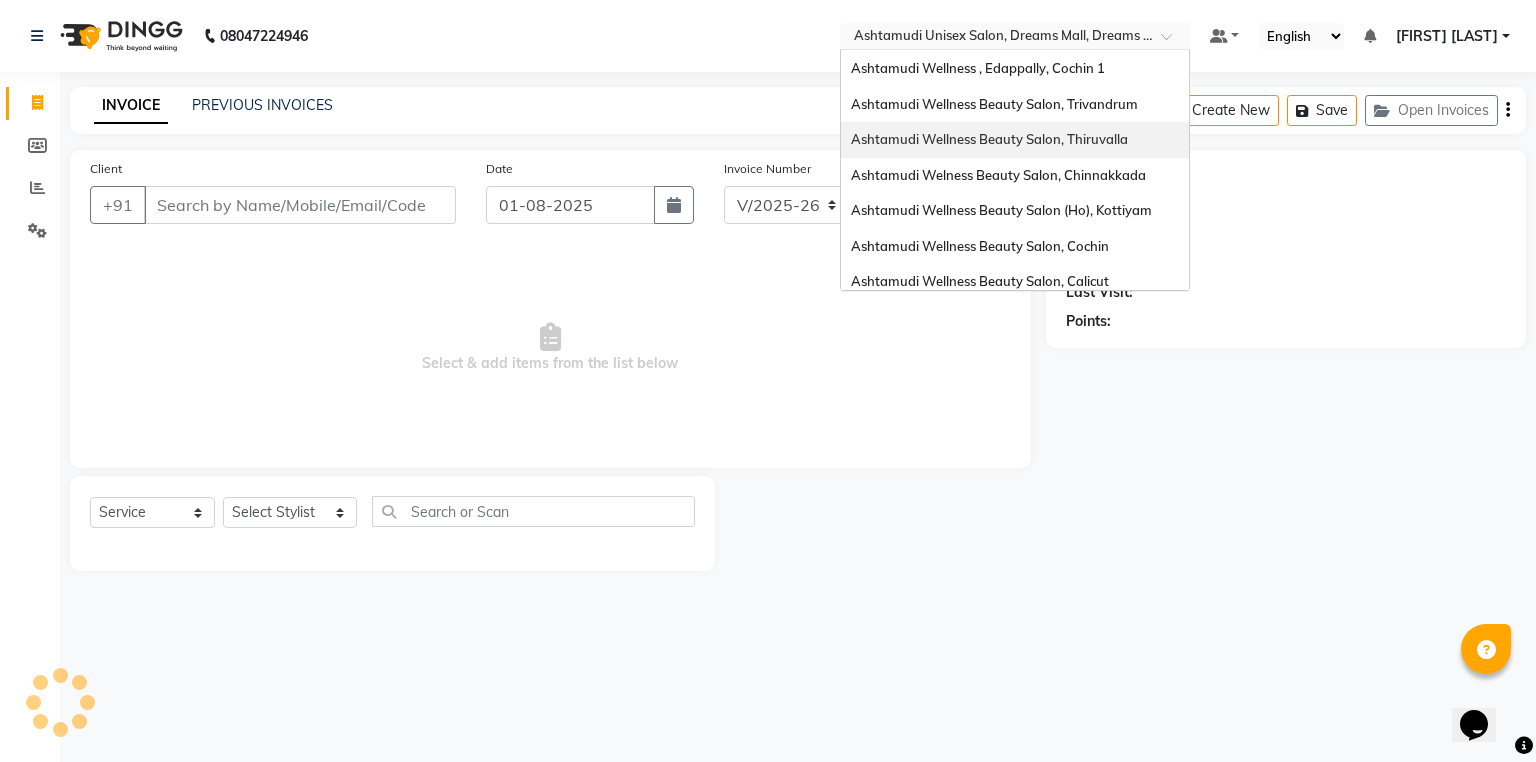 scroll, scrollTop: 0, scrollLeft: 0, axis: both 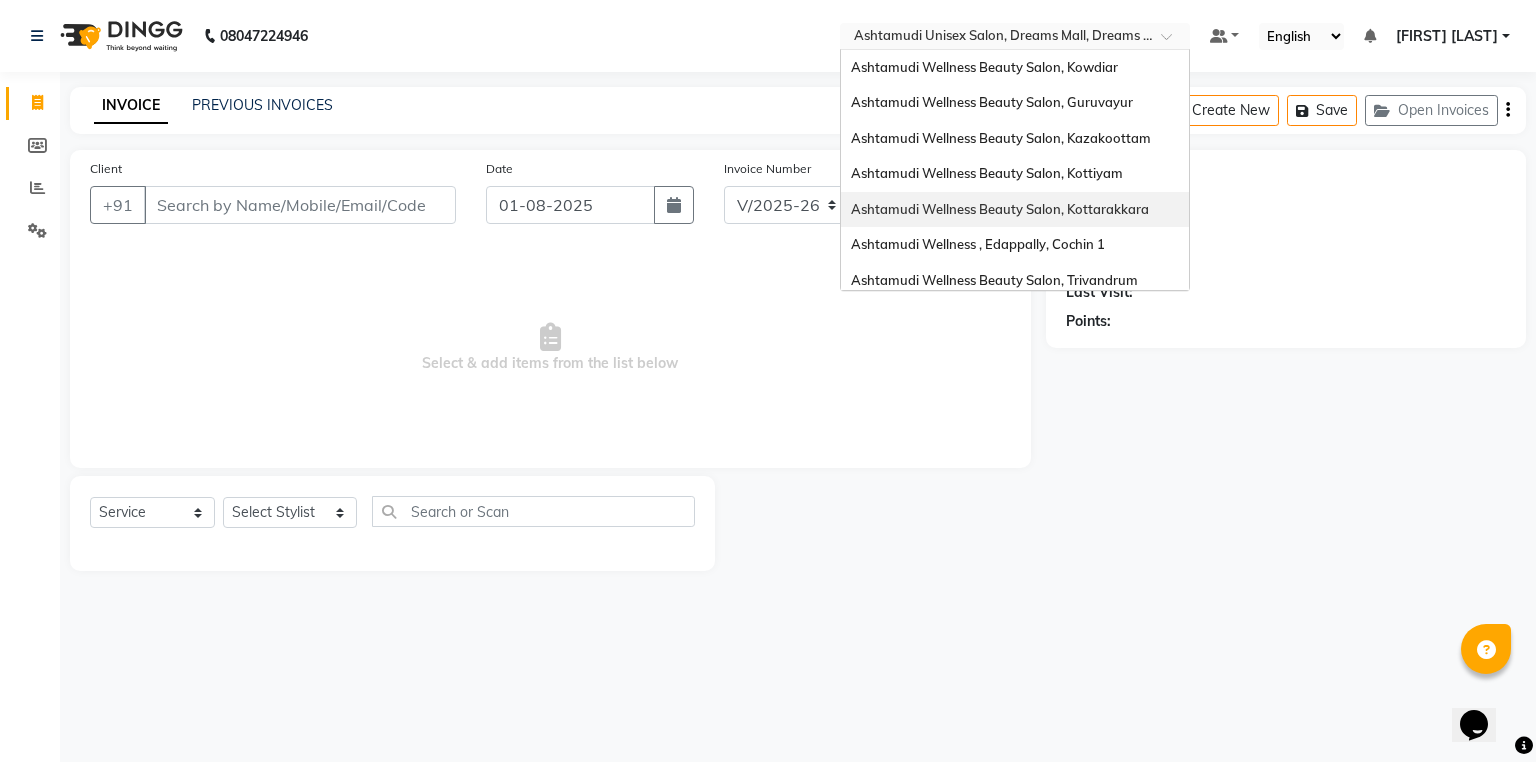 click on "Ashtamudi Wellness Beauty Salon, Kottarakkara" at bounding box center [1000, 209] 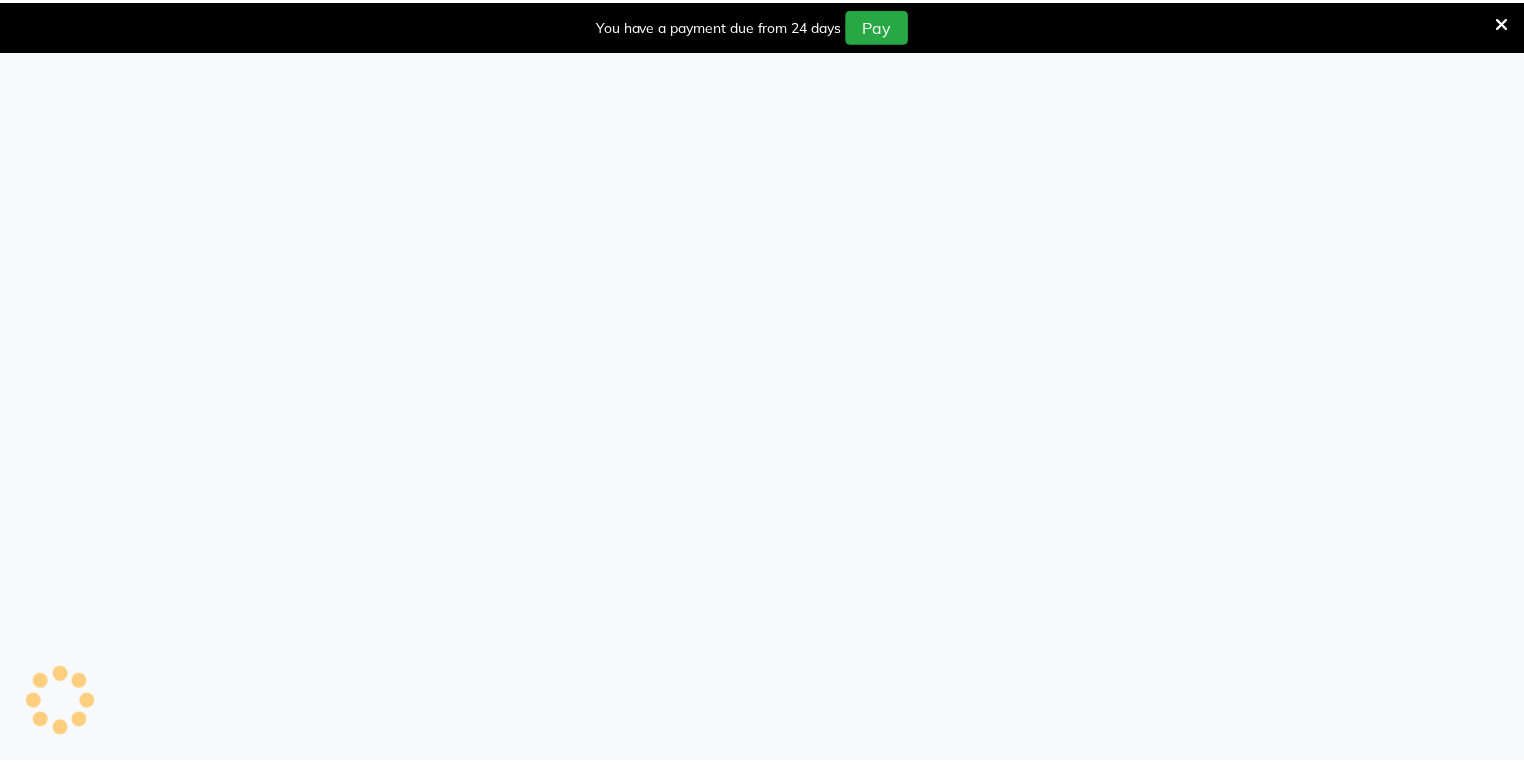 scroll, scrollTop: 0, scrollLeft: 0, axis: both 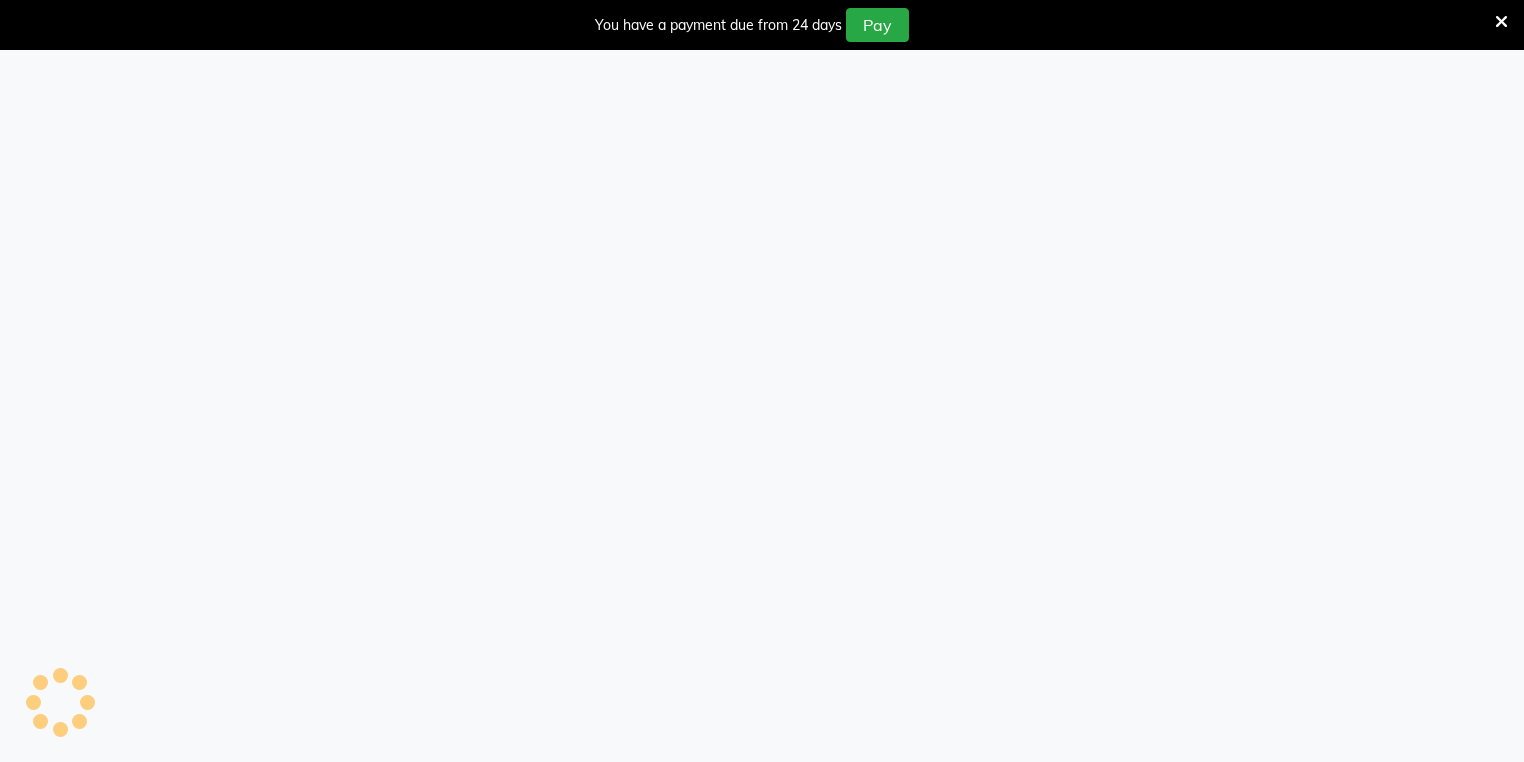 select on "4664" 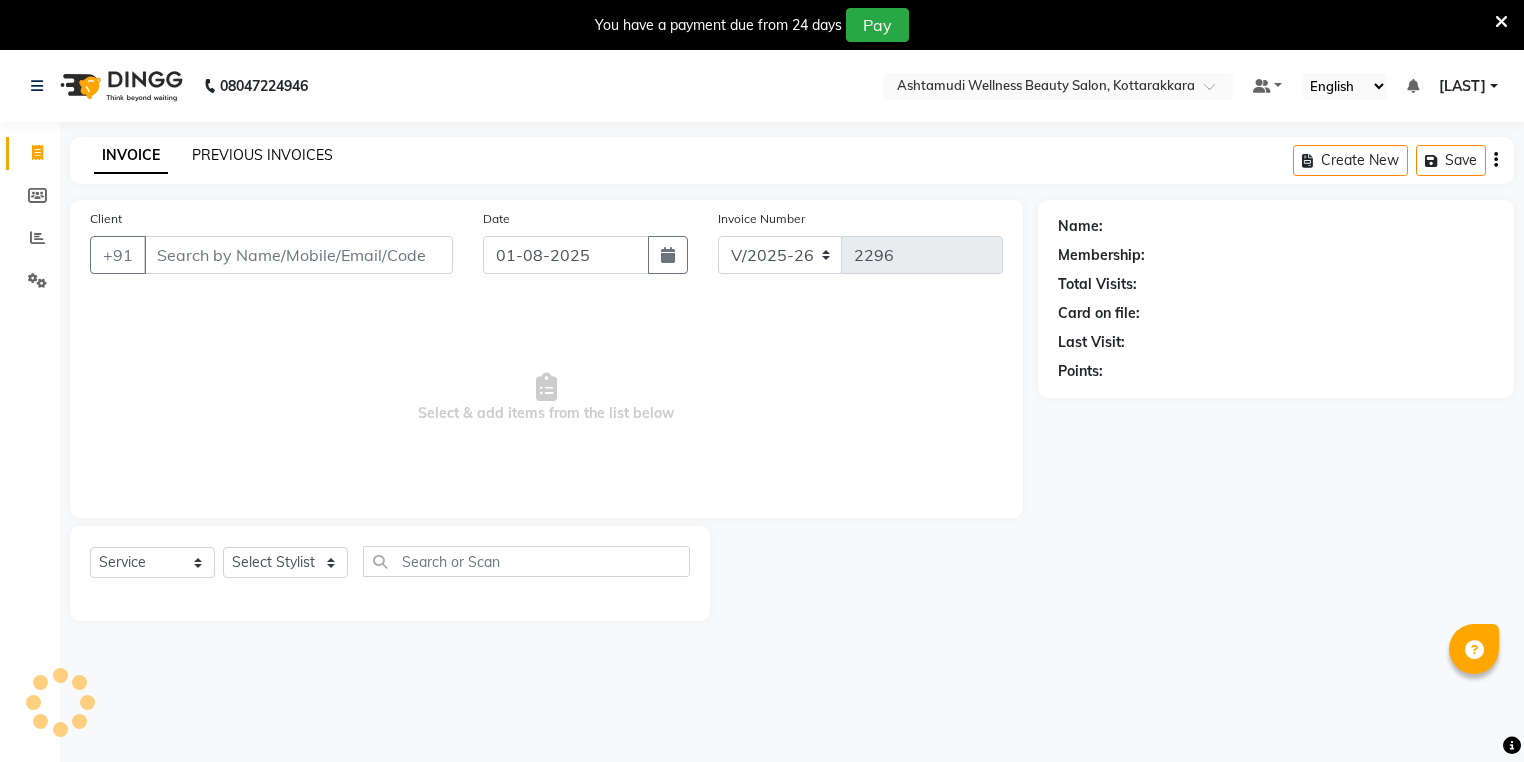click on "PREVIOUS INVOICES" 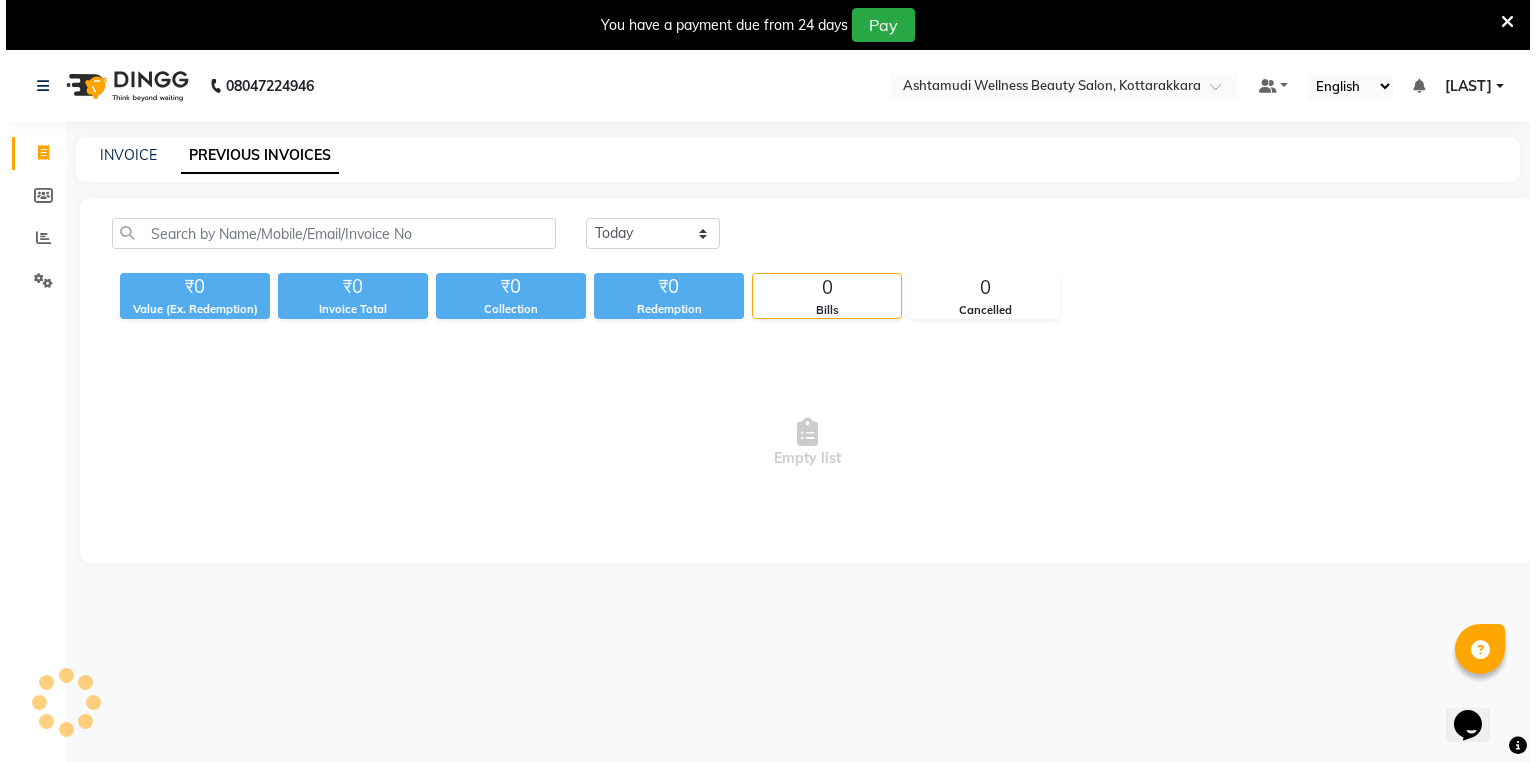 scroll, scrollTop: 0, scrollLeft: 0, axis: both 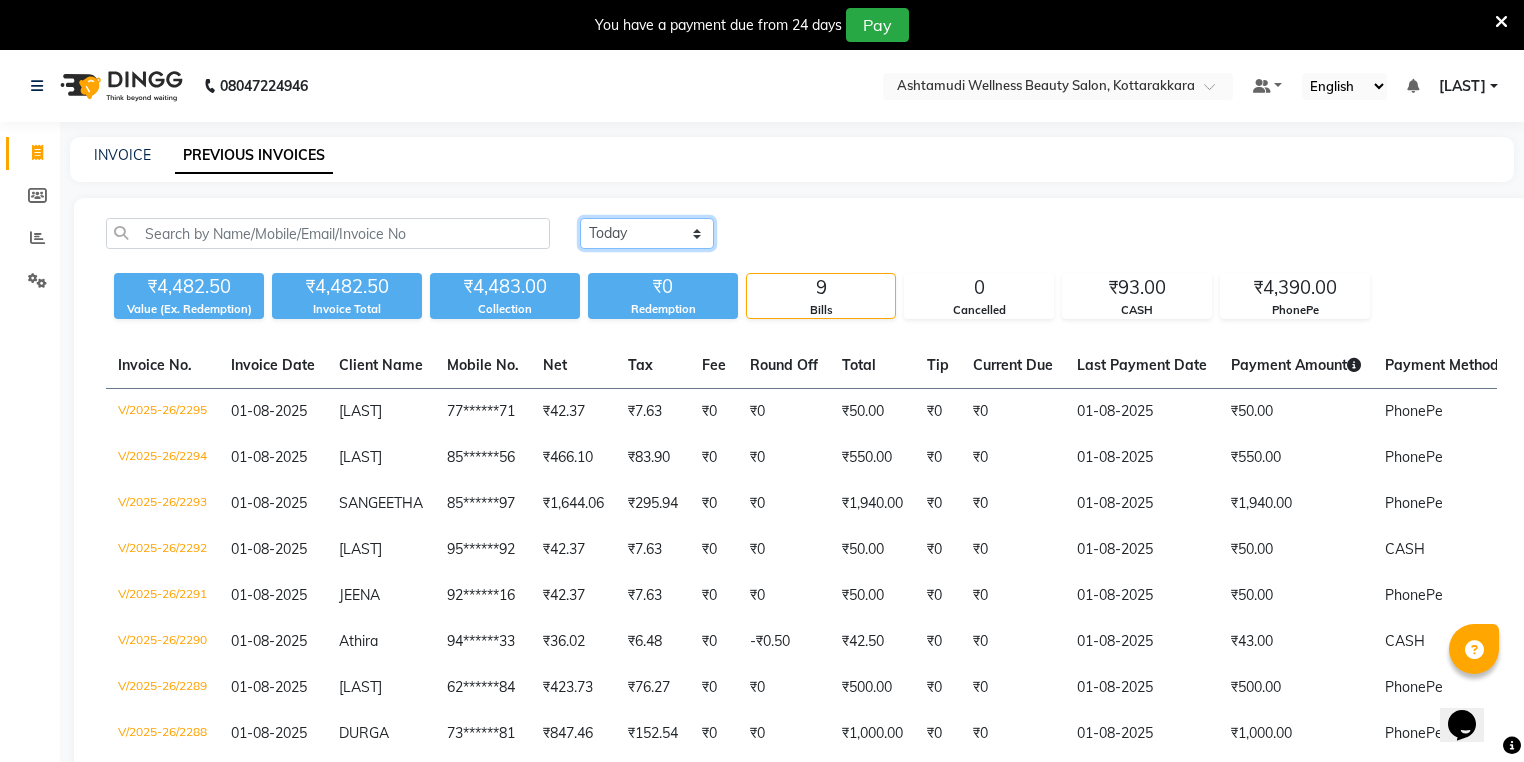 click on "Today Yesterday Custom Range" 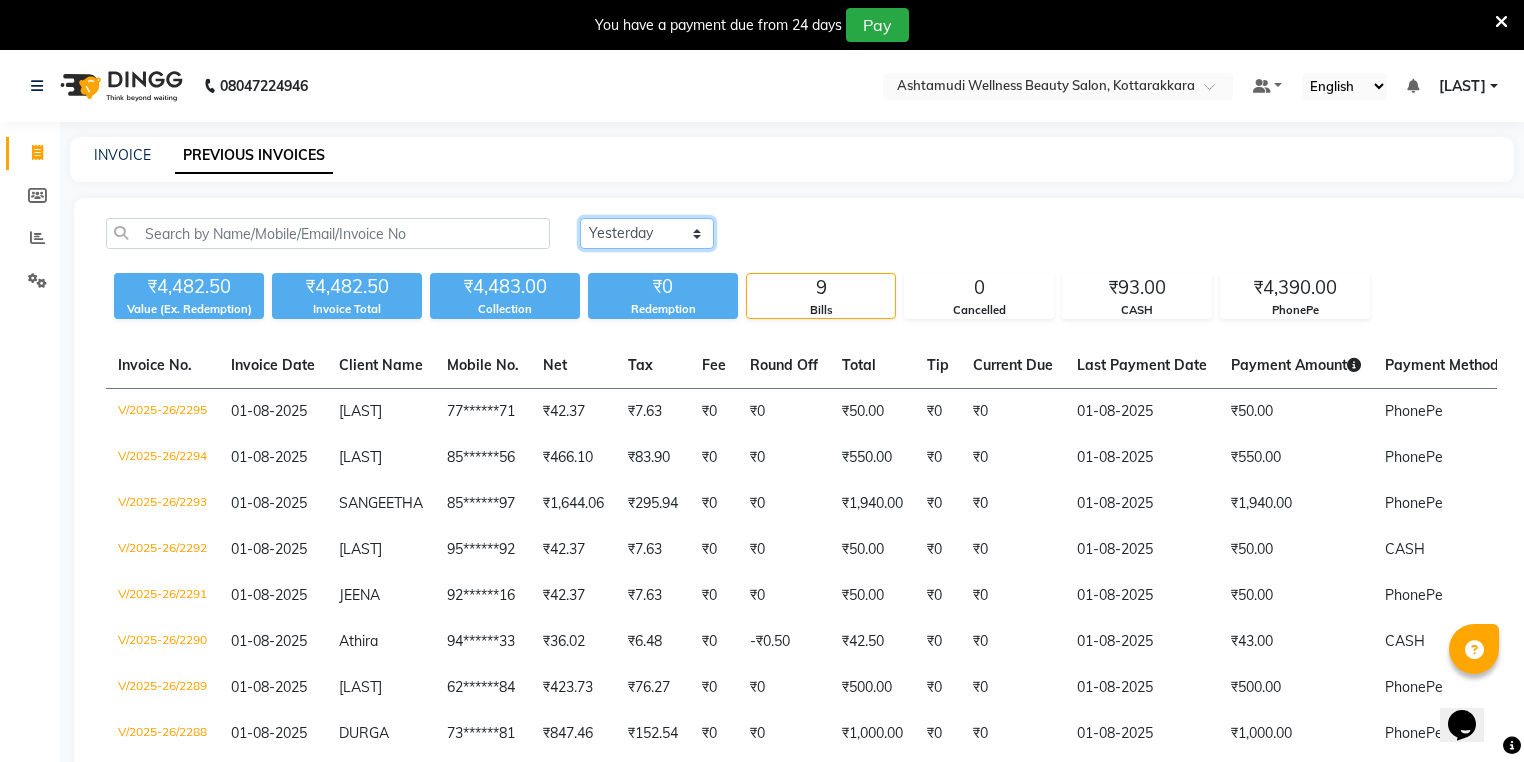 click on "Today Yesterday Custom Range" 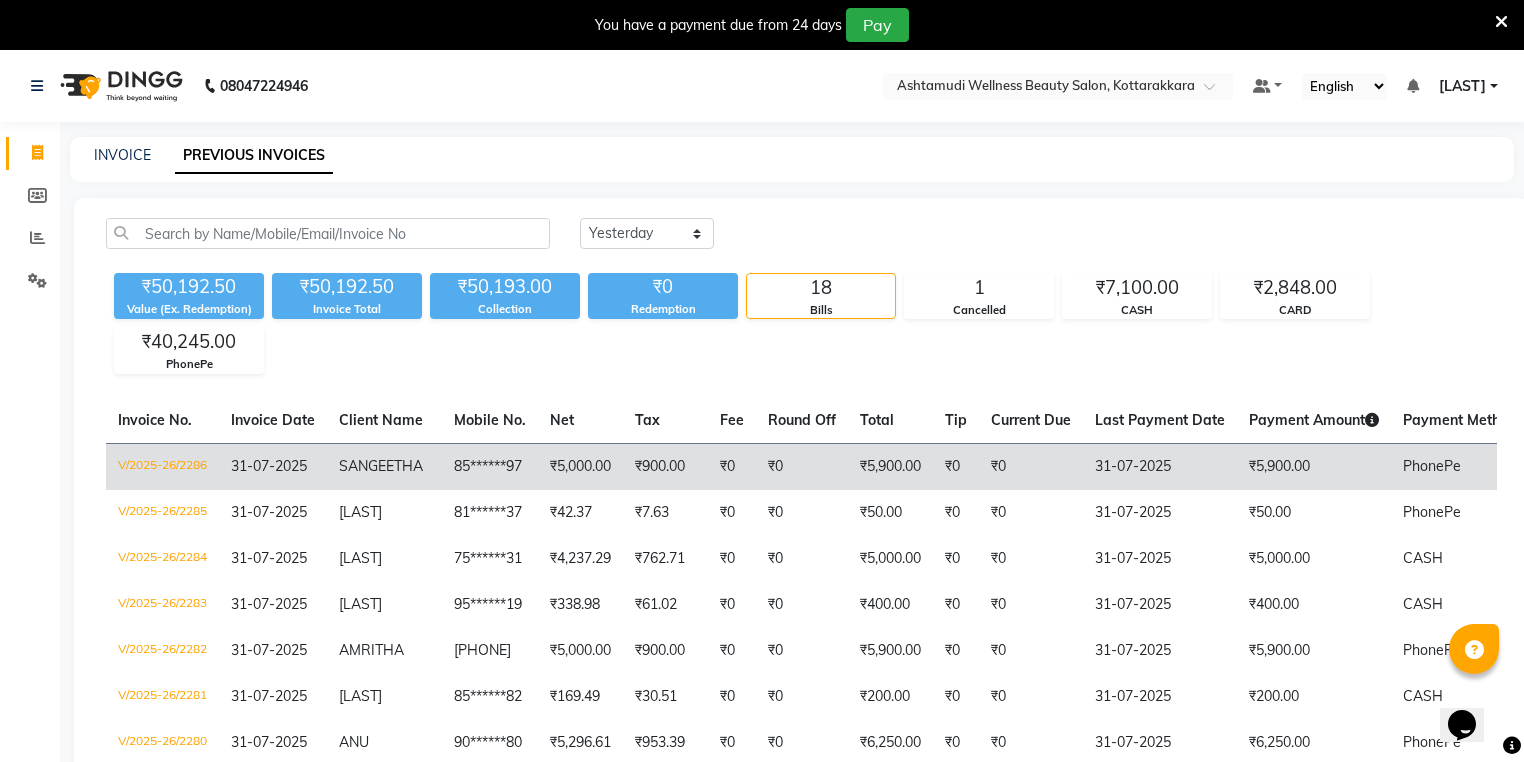 click on "SANGEETHA" 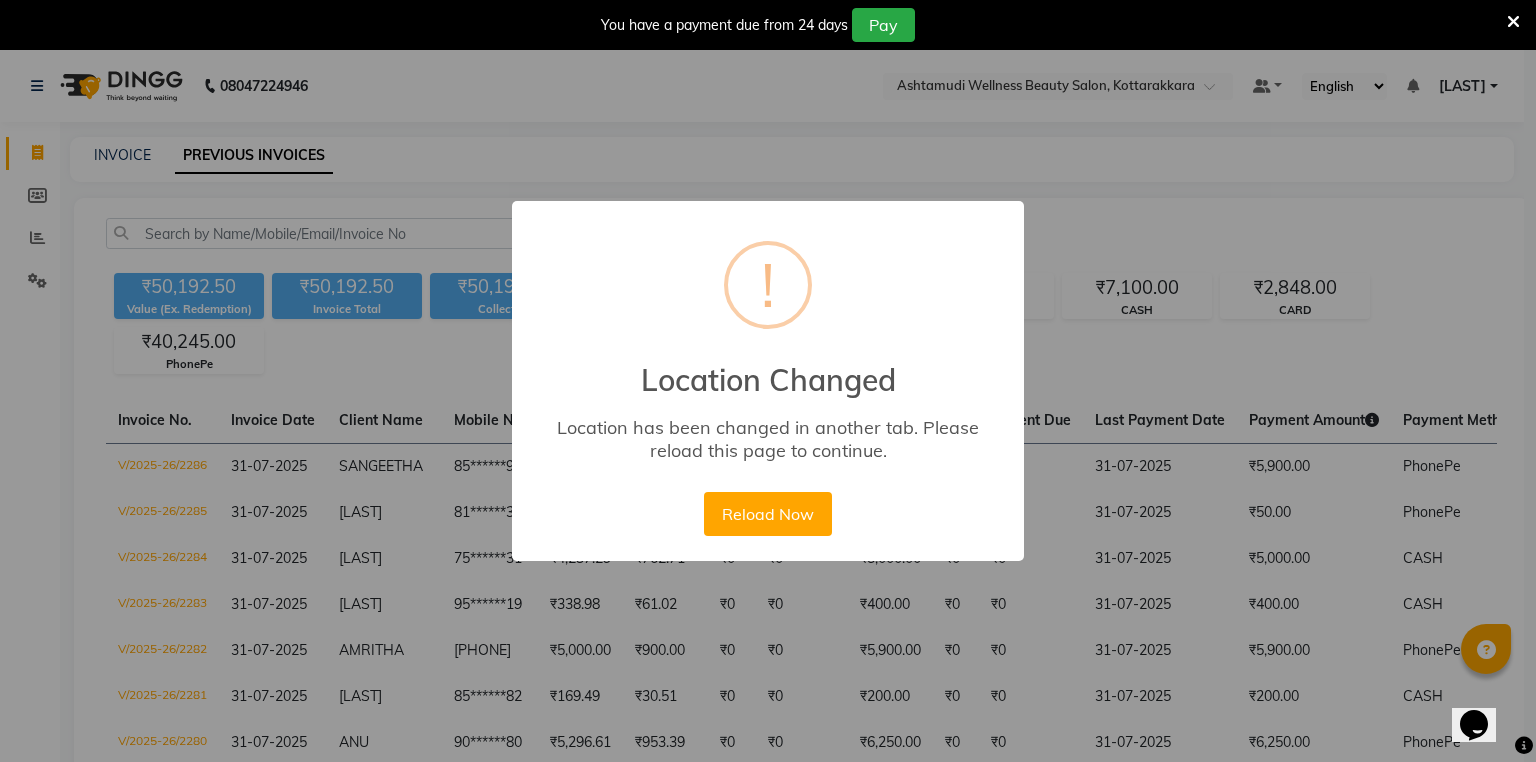 click on "× ! Location Changed Location has been changed in another tab. Please reload this page to continue. Reload Now No Cancel" at bounding box center [768, 381] 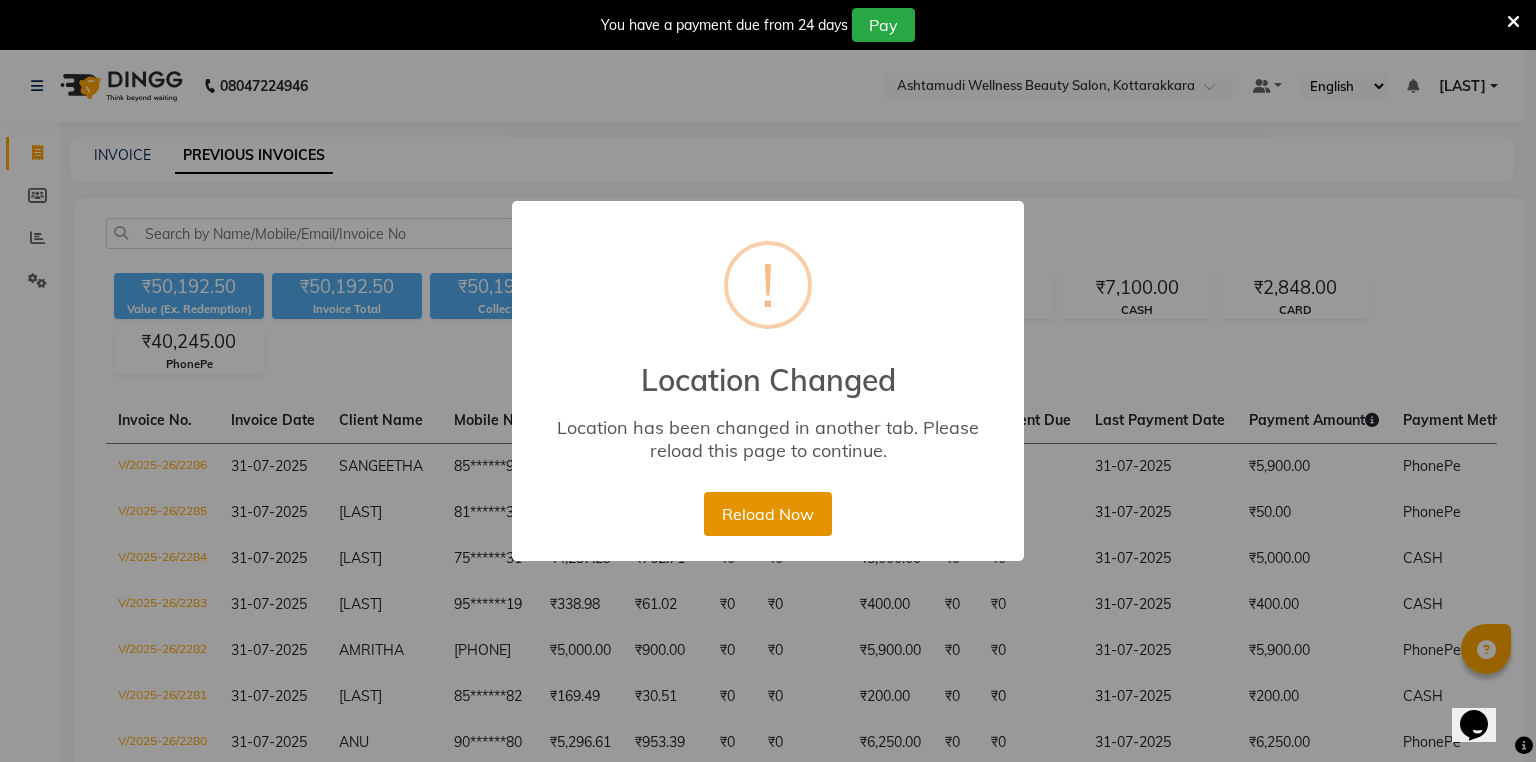 click on "Reload Now" at bounding box center [767, 514] 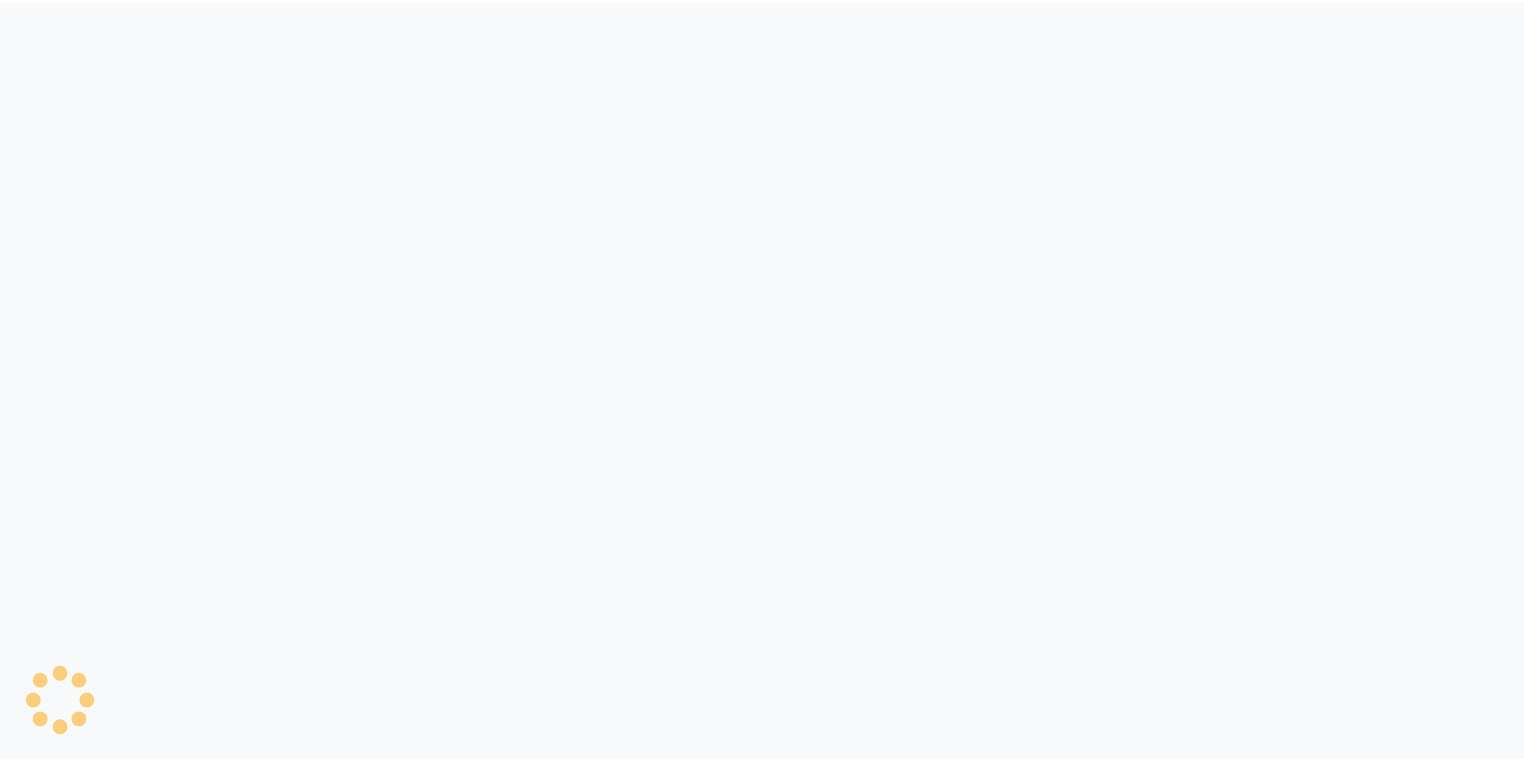 scroll, scrollTop: 0, scrollLeft: 0, axis: both 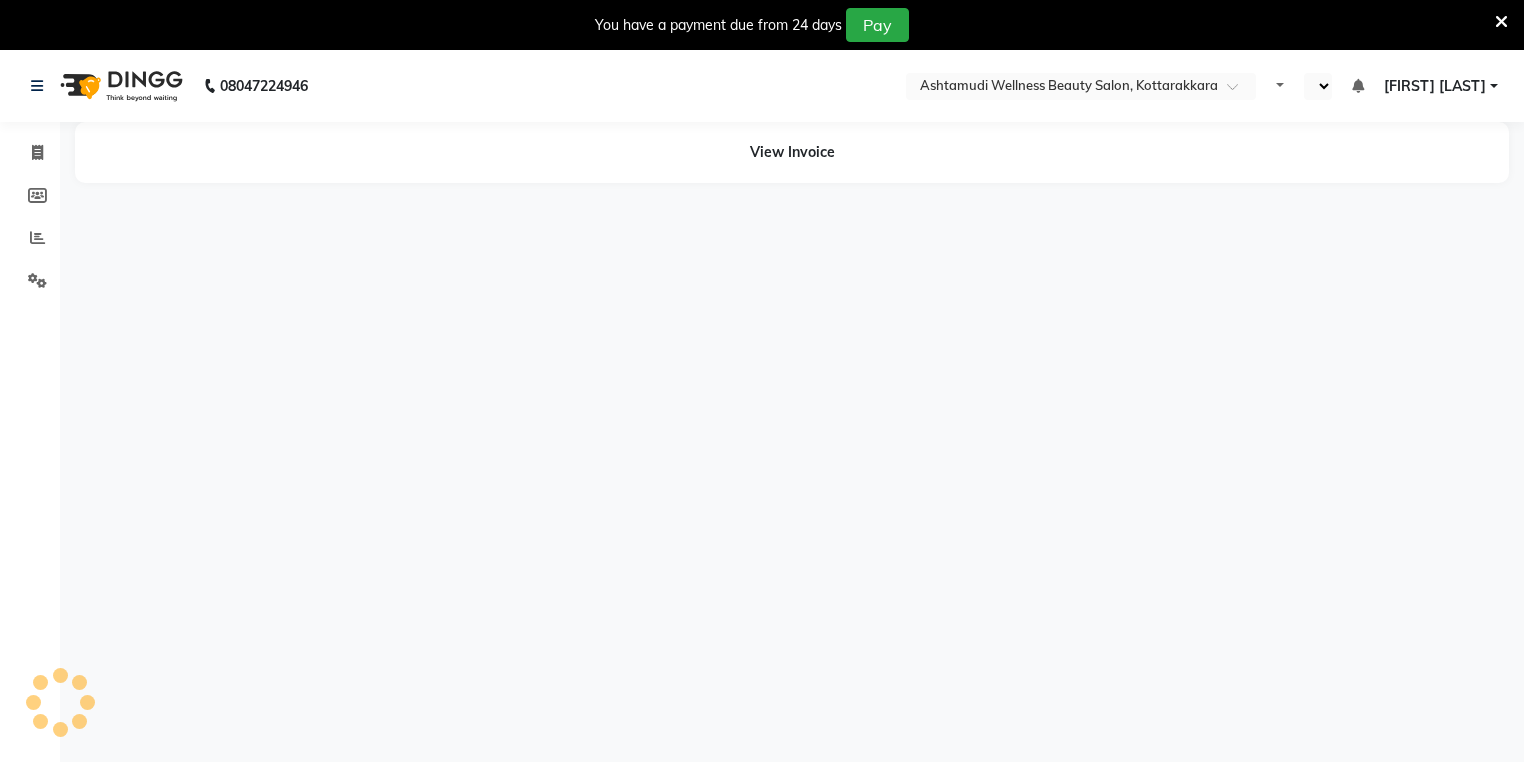 select on "en" 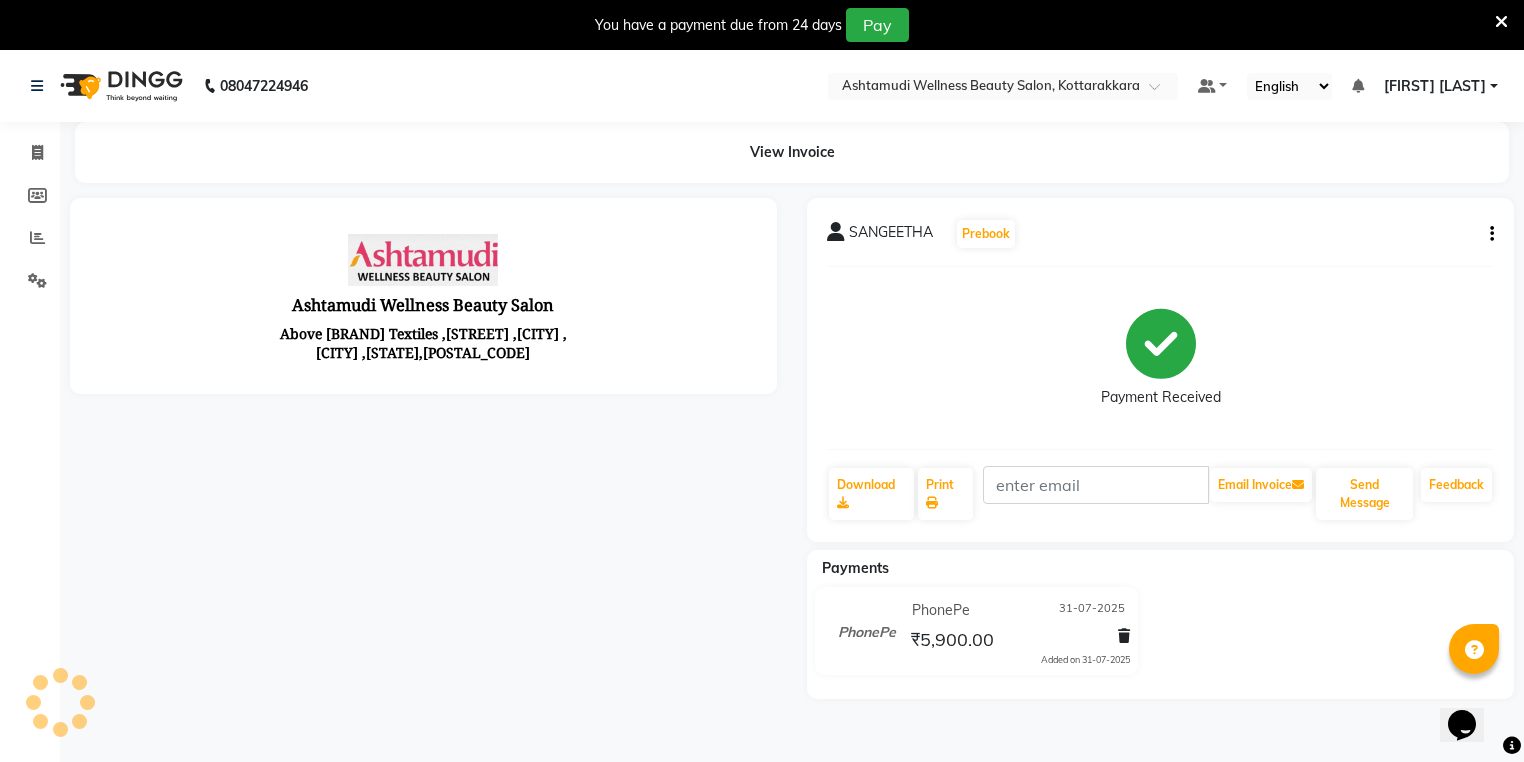 scroll, scrollTop: 0, scrollLeft: 0, axis: both 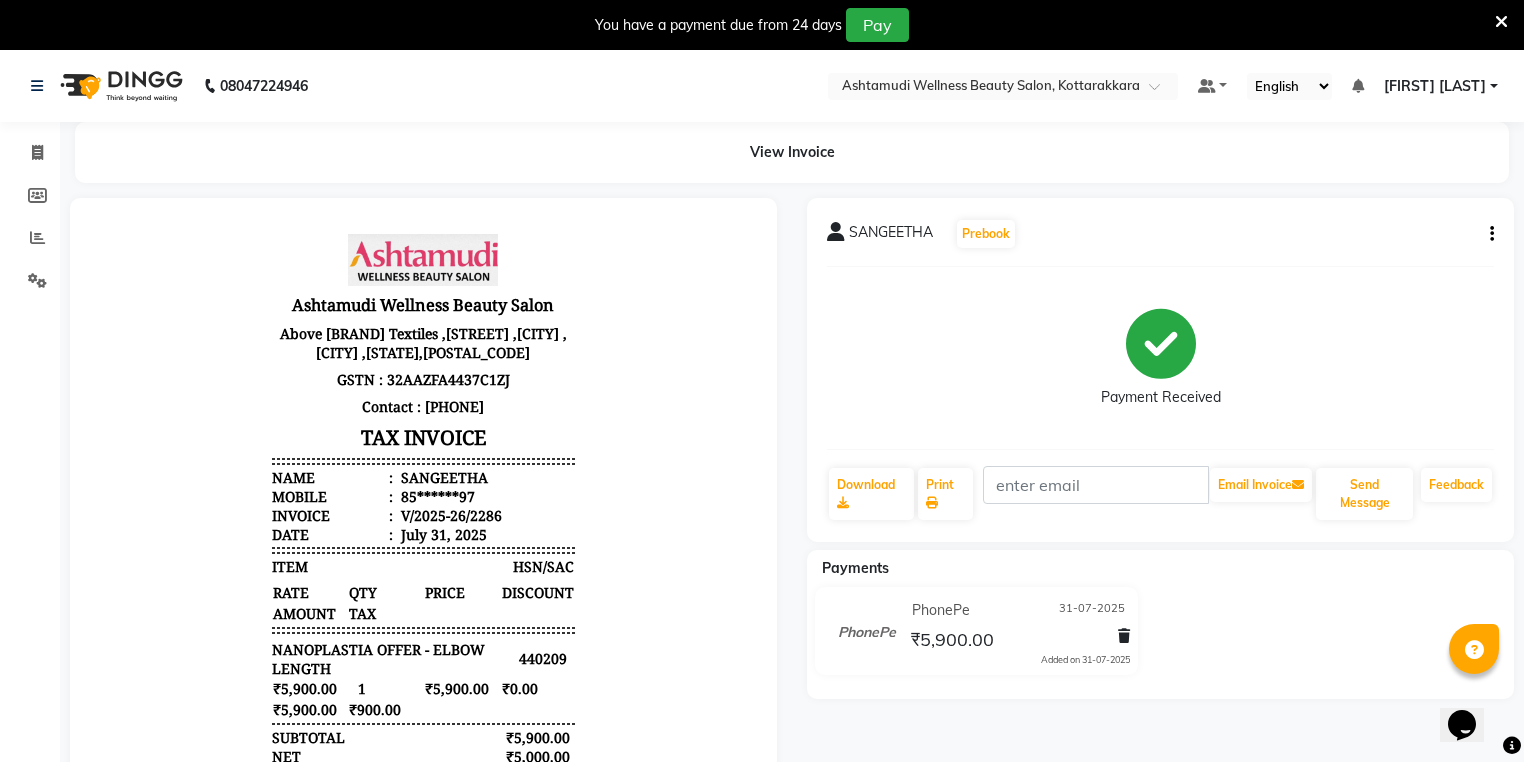 drag, startPoint x: 1492, startPoint y: 234, endPoint x: 1477, endPoint y: 242, distance: 17 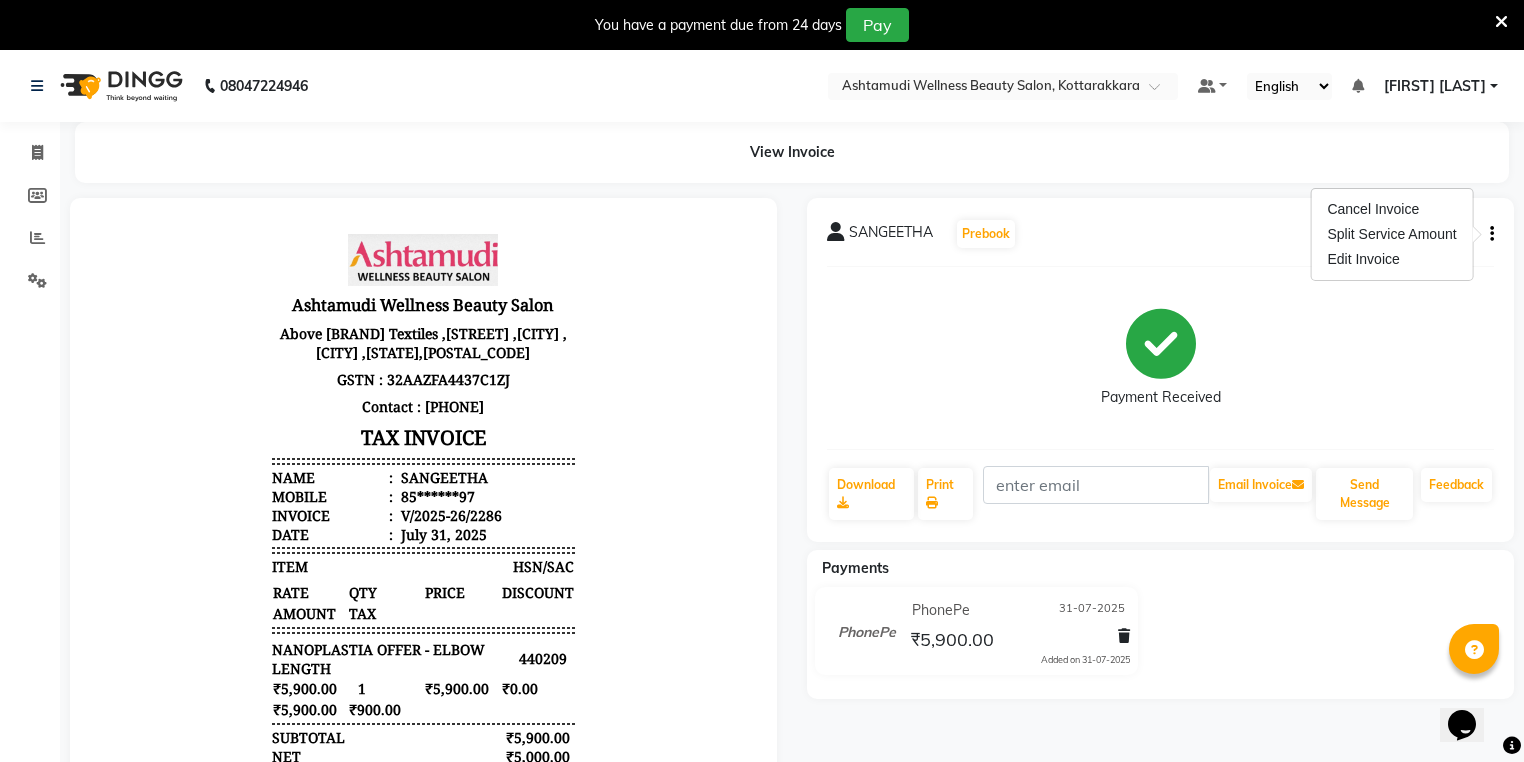 click on "Cancel Invoice   Split Service Amount   Edit Invoice" at bounding box center [1391, 234] 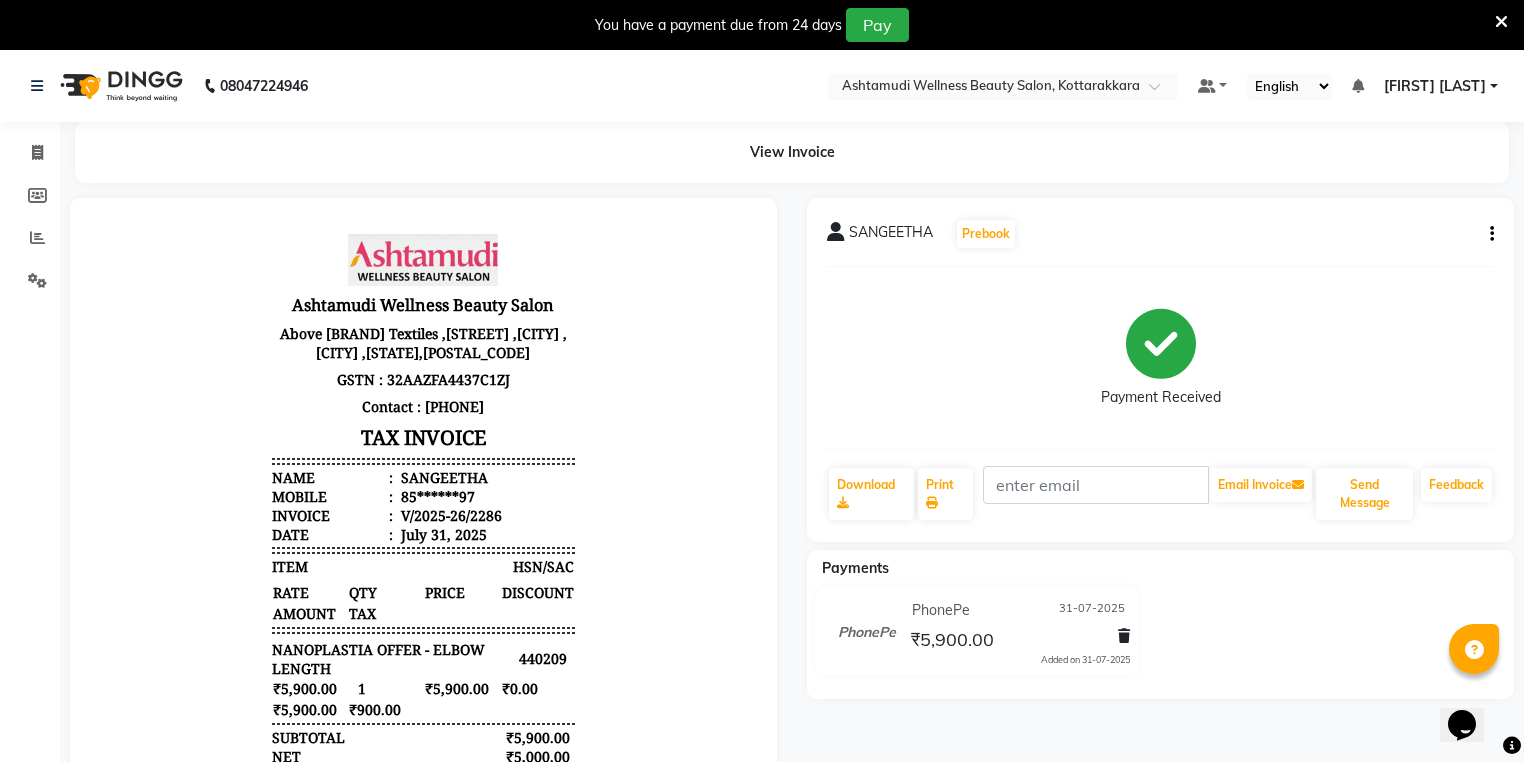 click 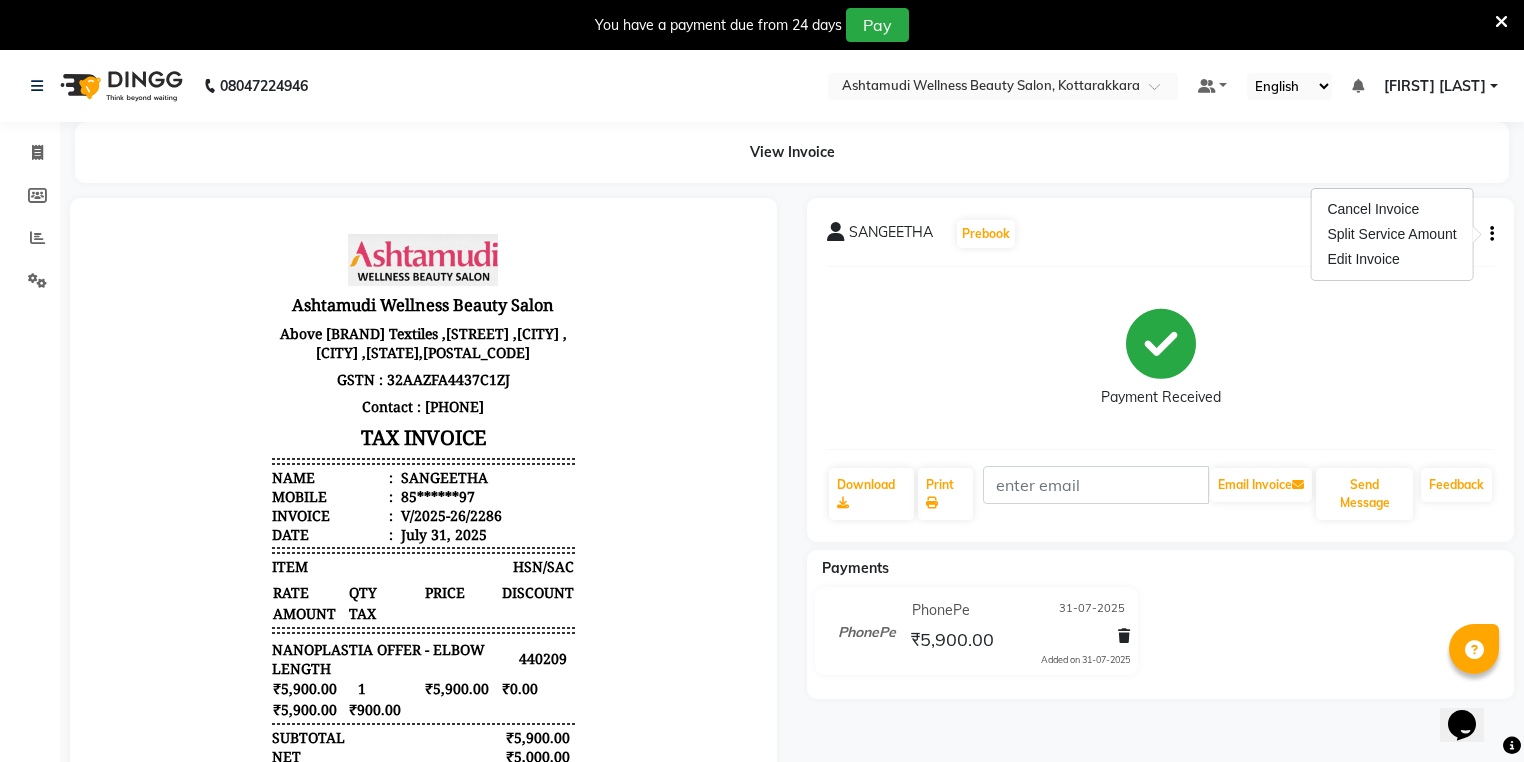 click on "Cancel Invoice   Split Service Amount   Edit Invoice" at bounding box center [1391, 234] 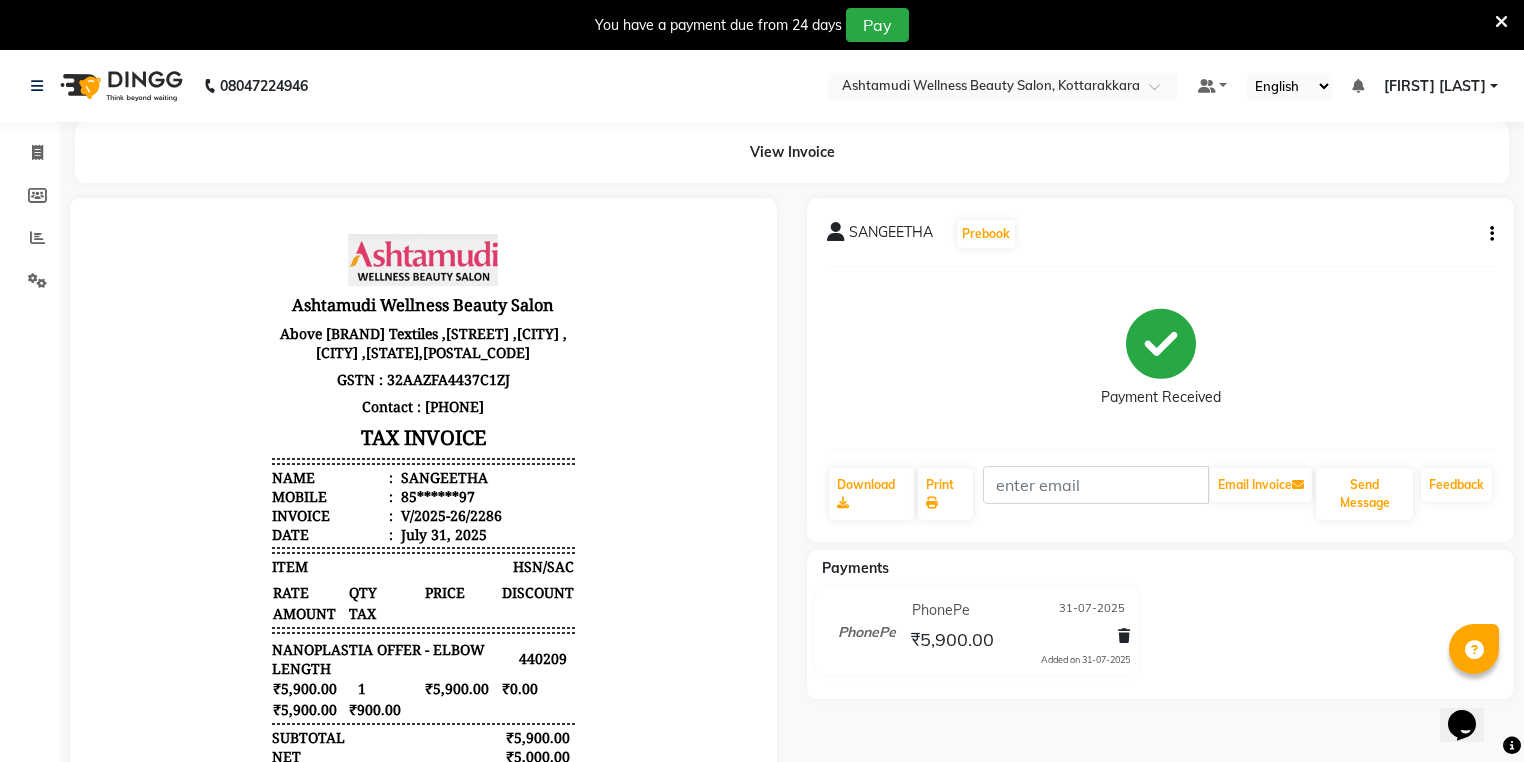 drag, startPoint x: 1490, startPoint y: 228, endPoint x: 1482, endPoint y: 236, distance: 11.313708 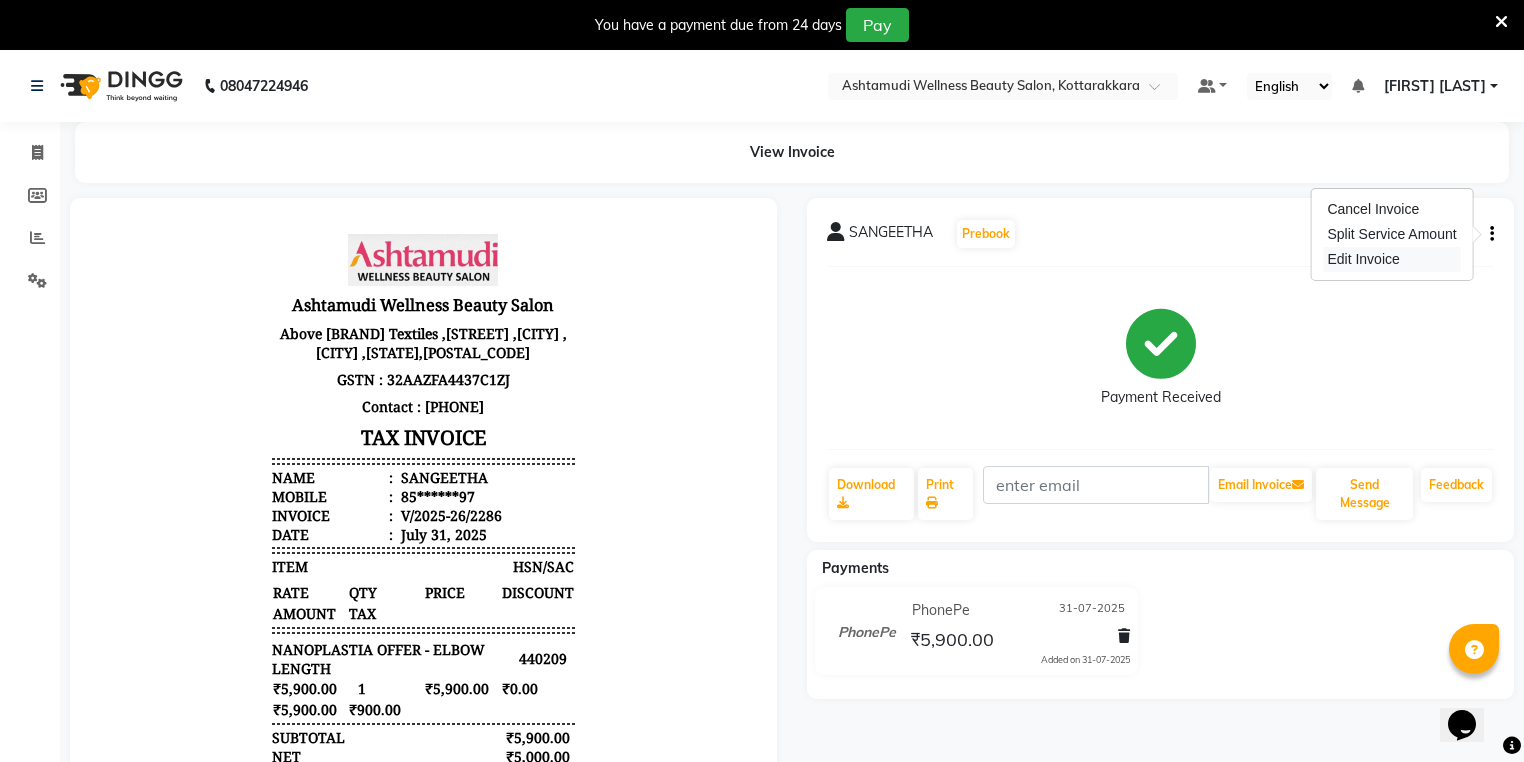 click on "Edit Invoice" at bounding box center (1391, 259) 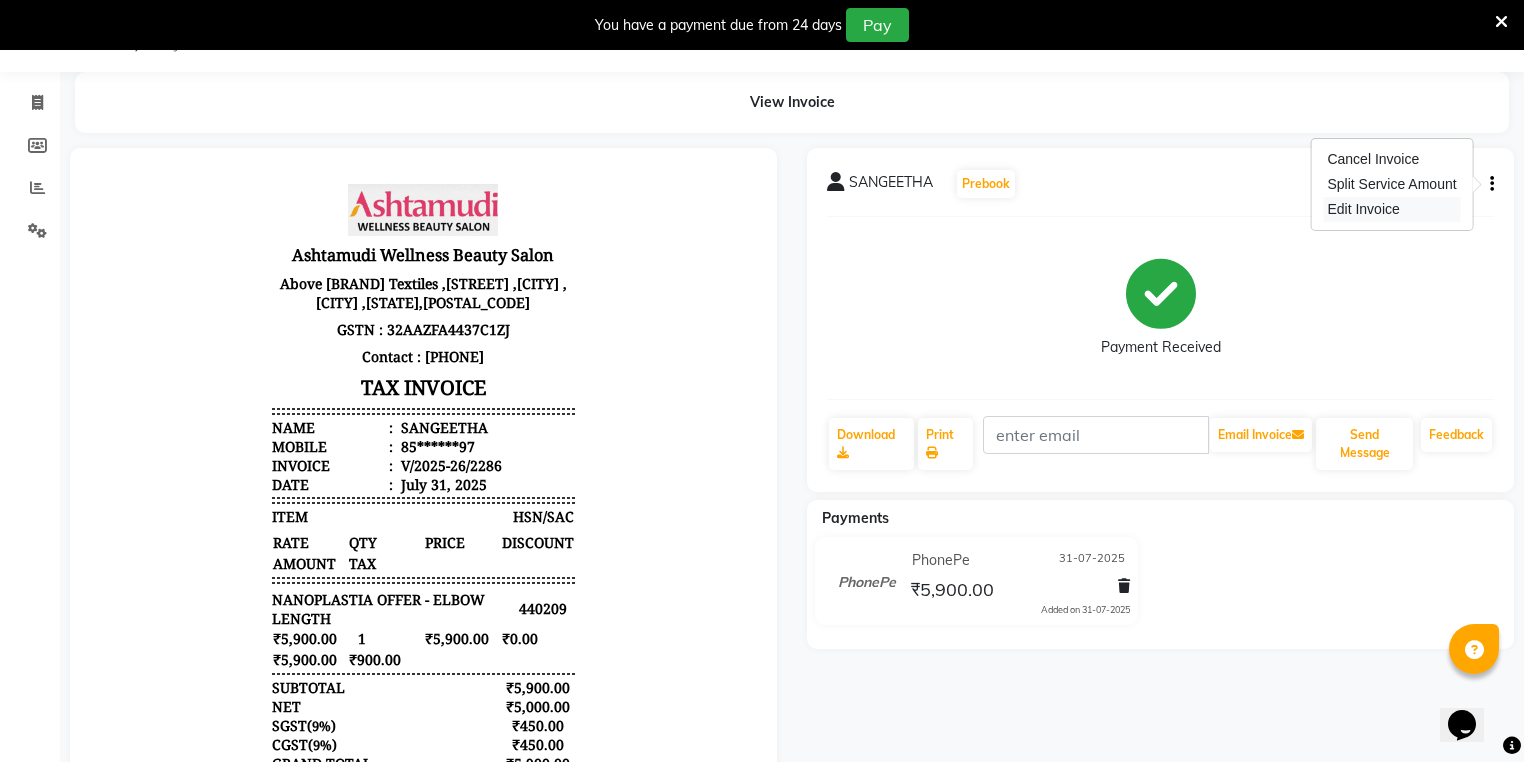 select on "service" 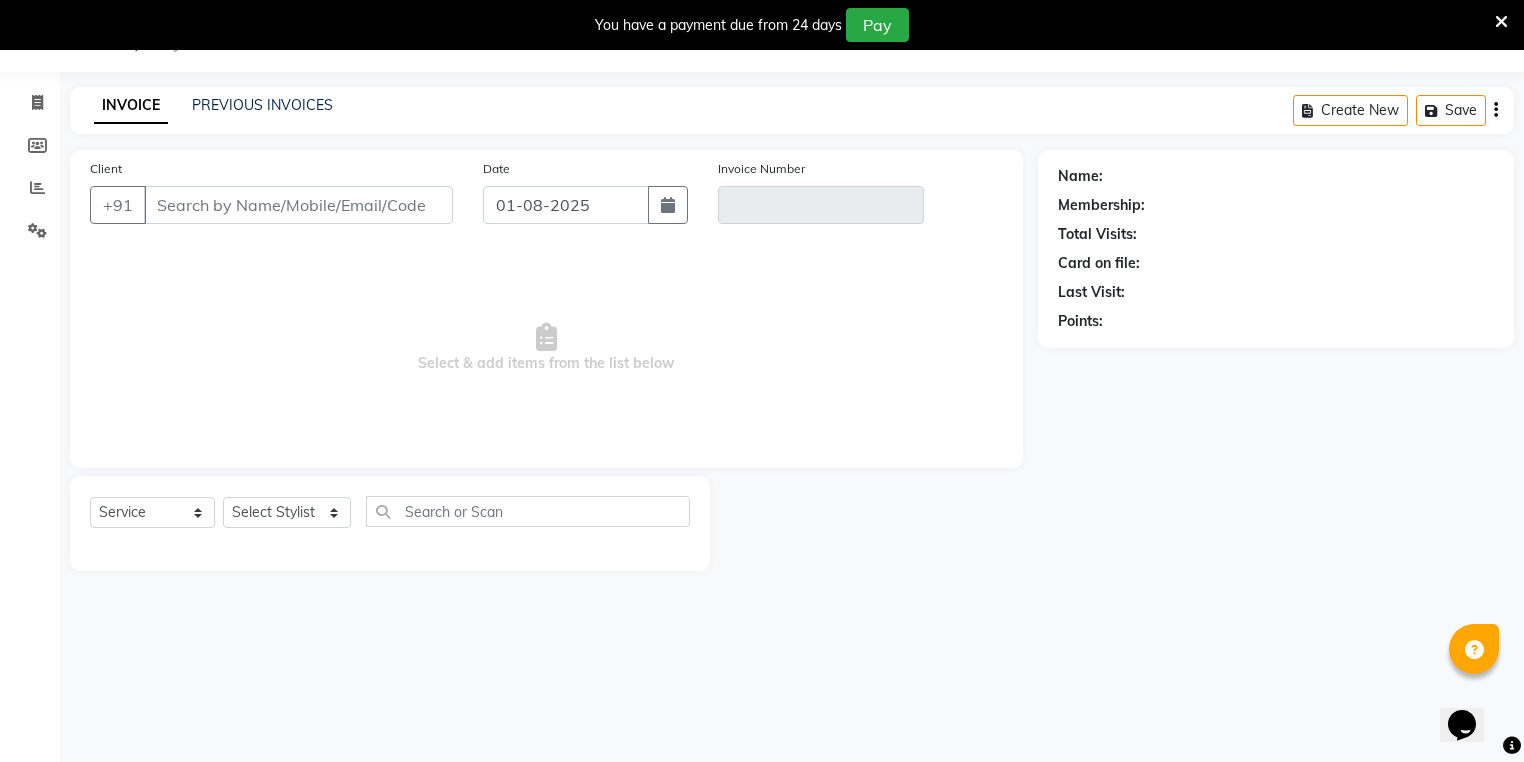 type on "85******97" 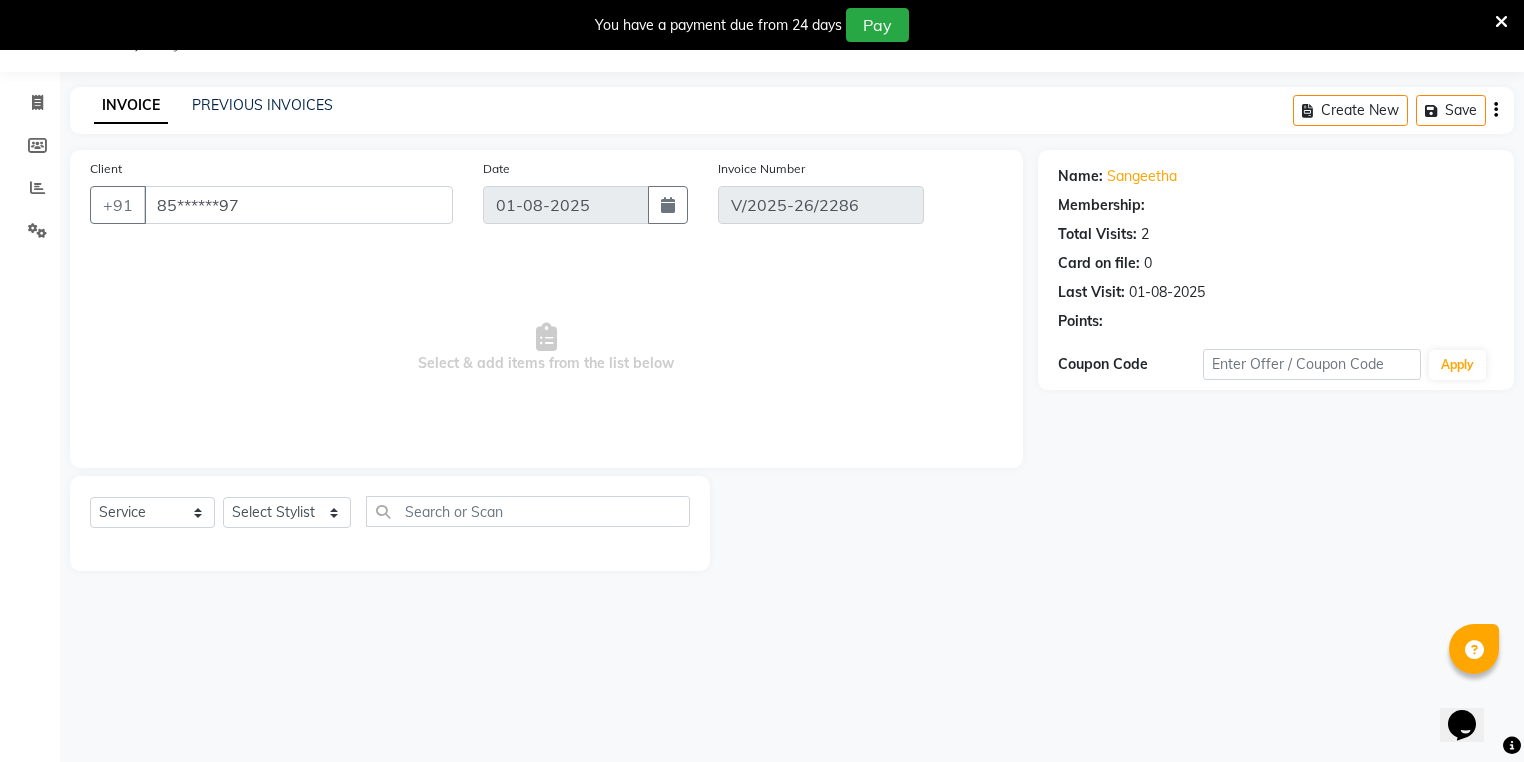 type on "31-07-2025" 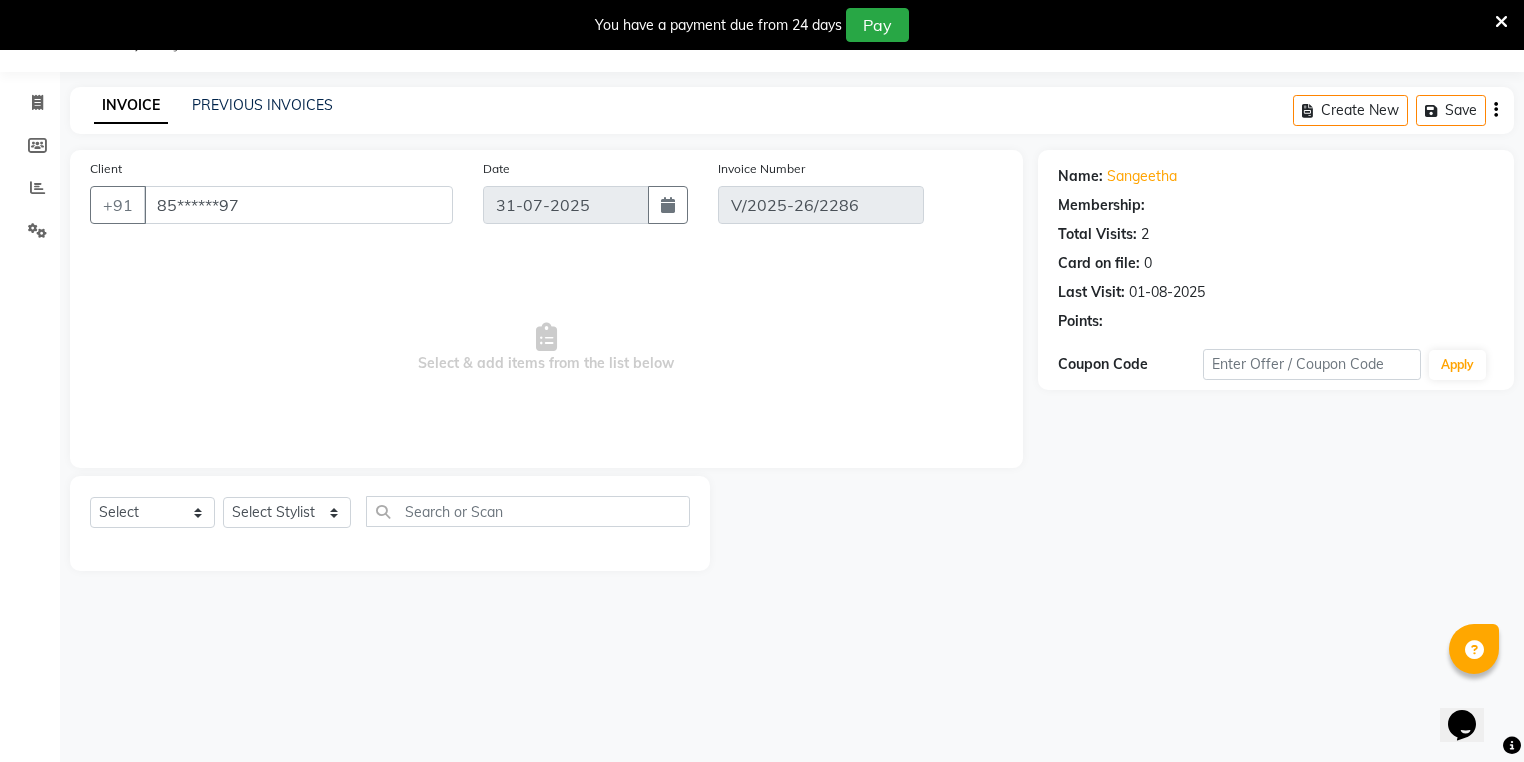 select on "1: Object" 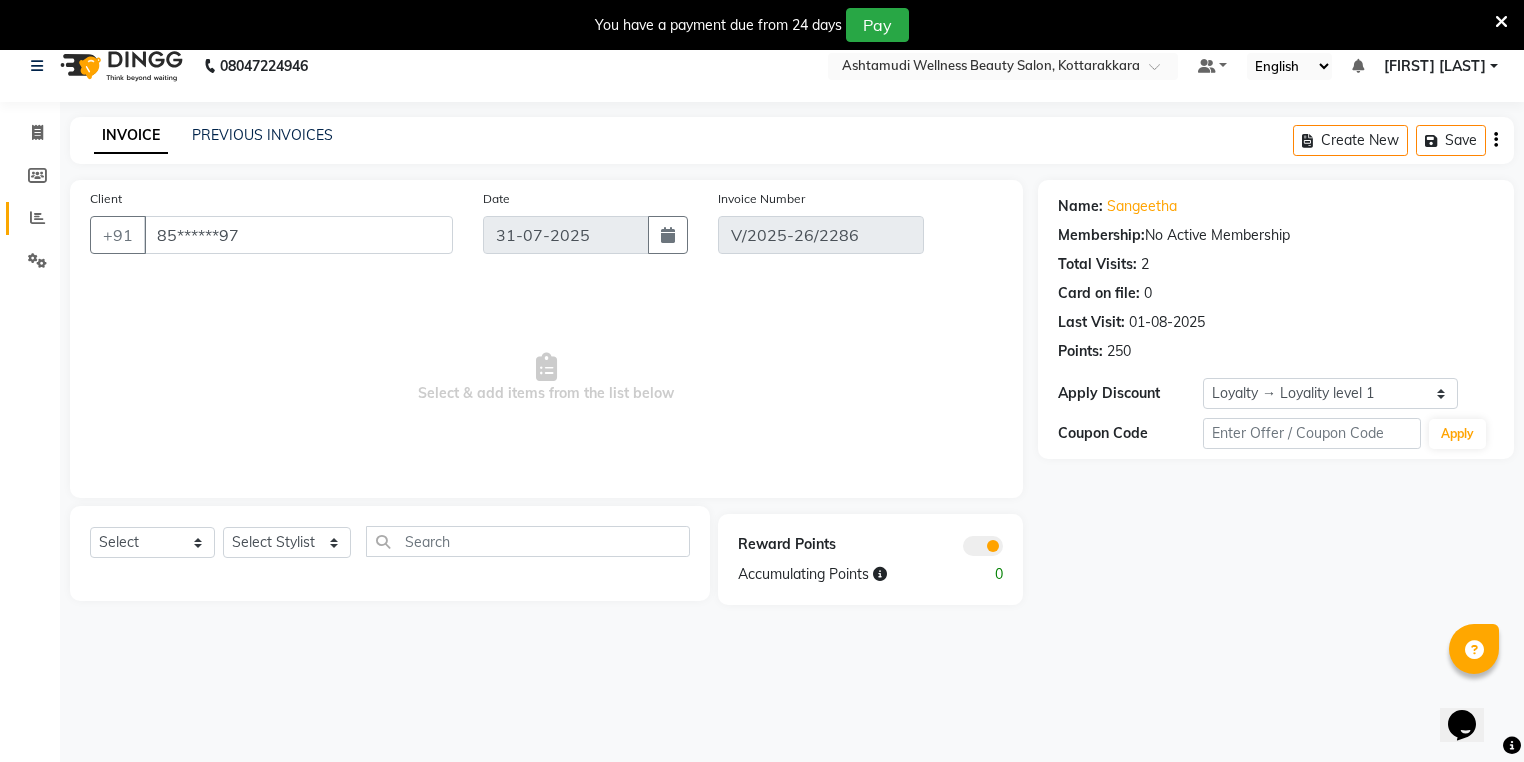 scroll, scrollTop: 0, scrollLeft: 0, axis: both 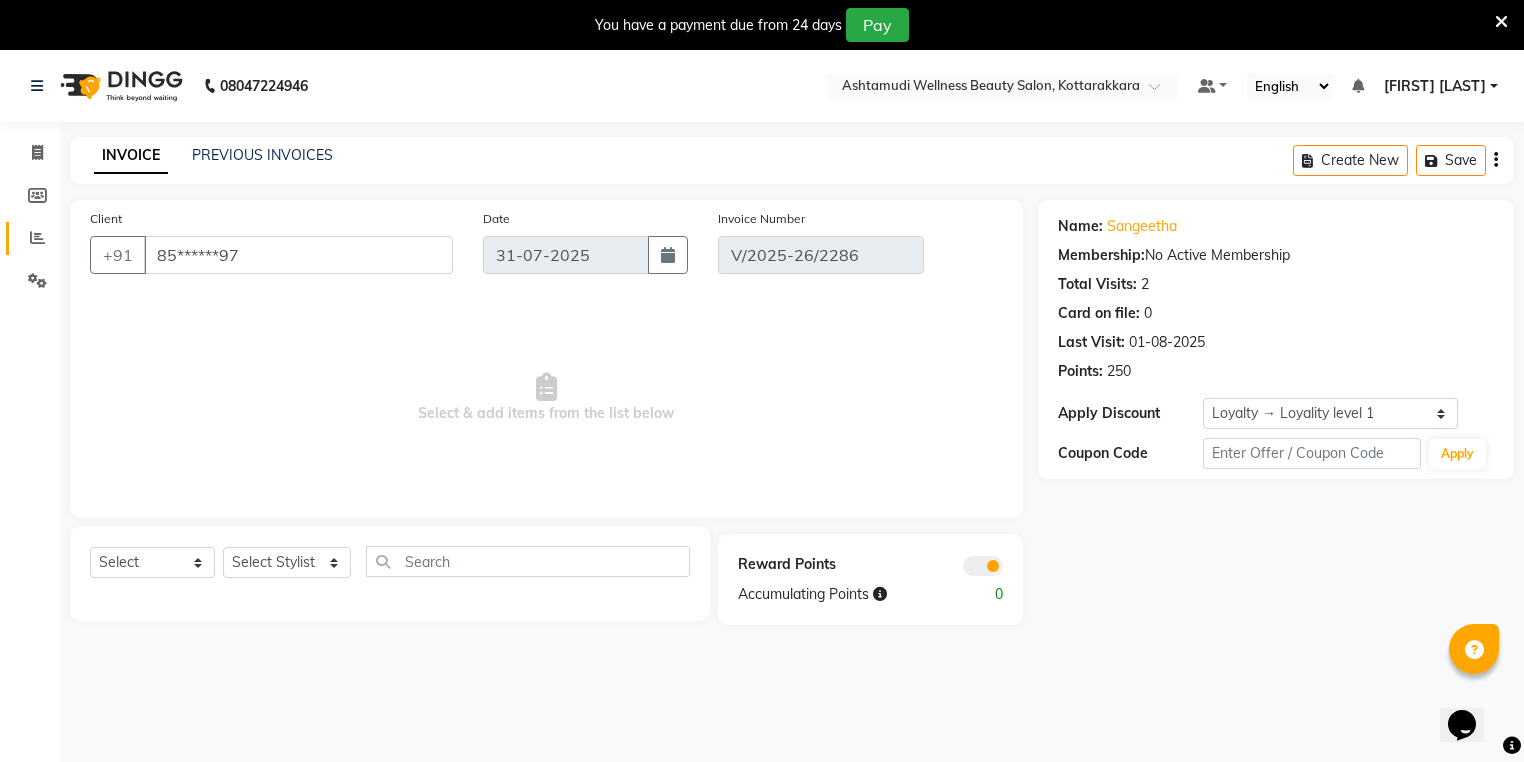 click on "Reports" 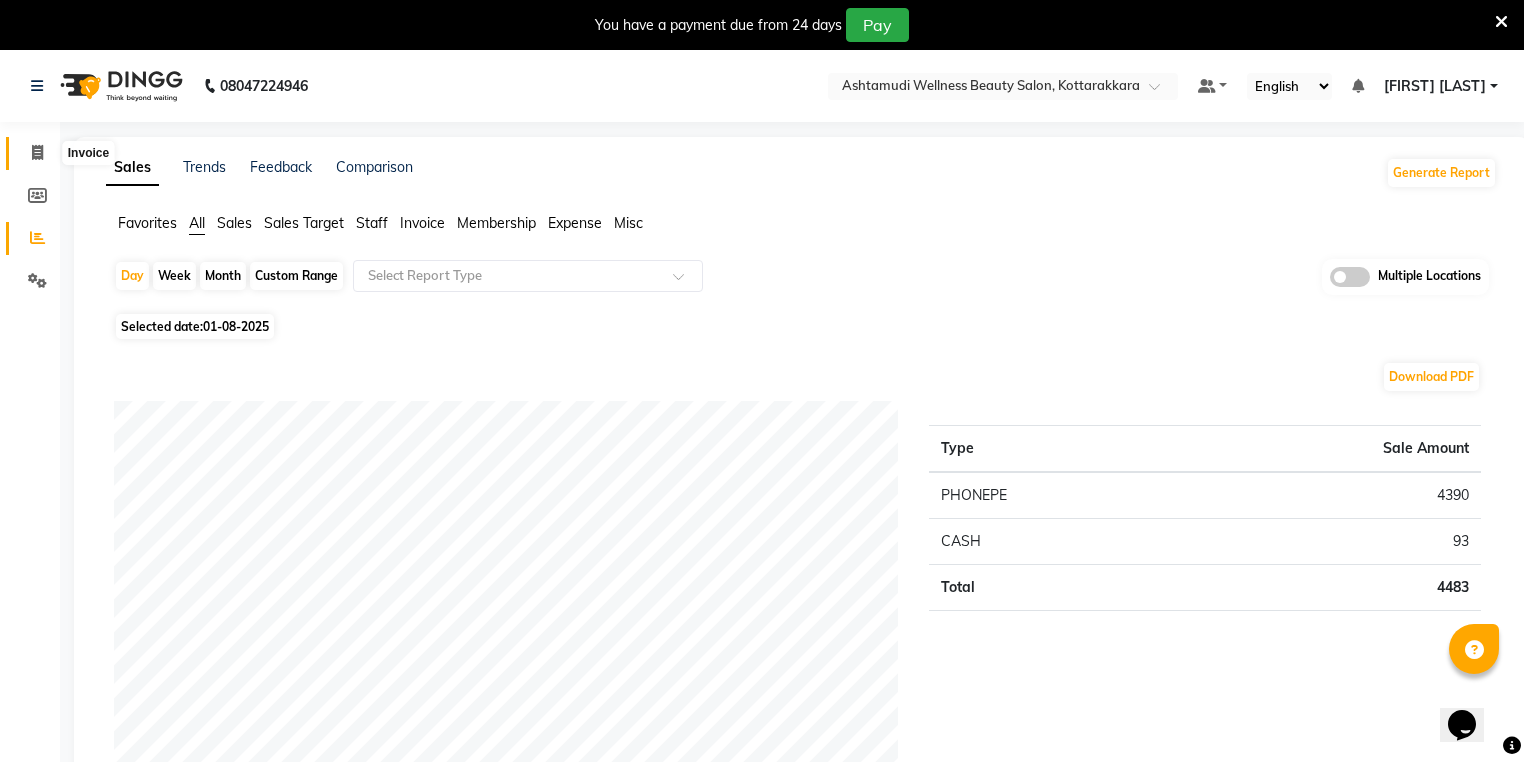 click 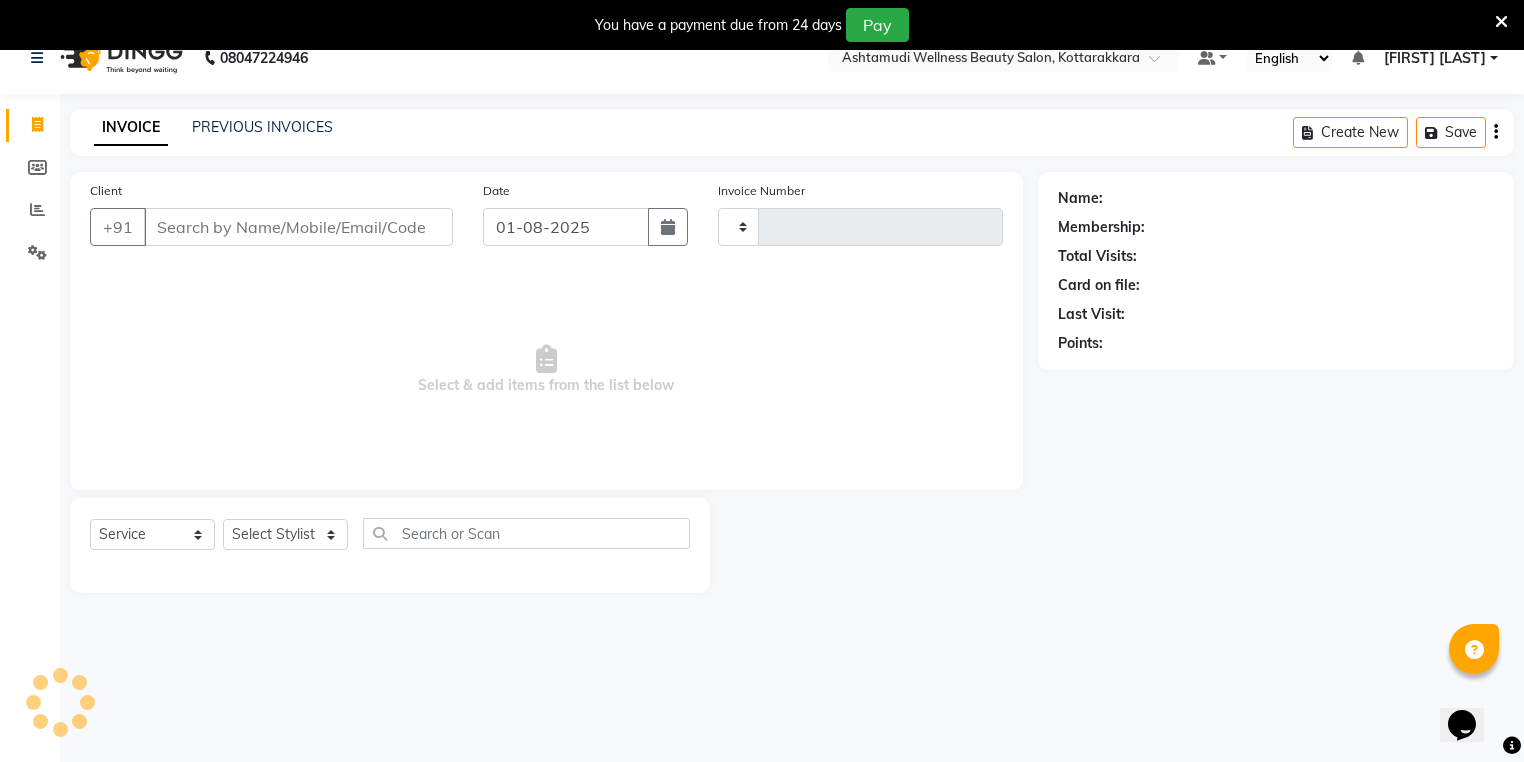 type on "2296" 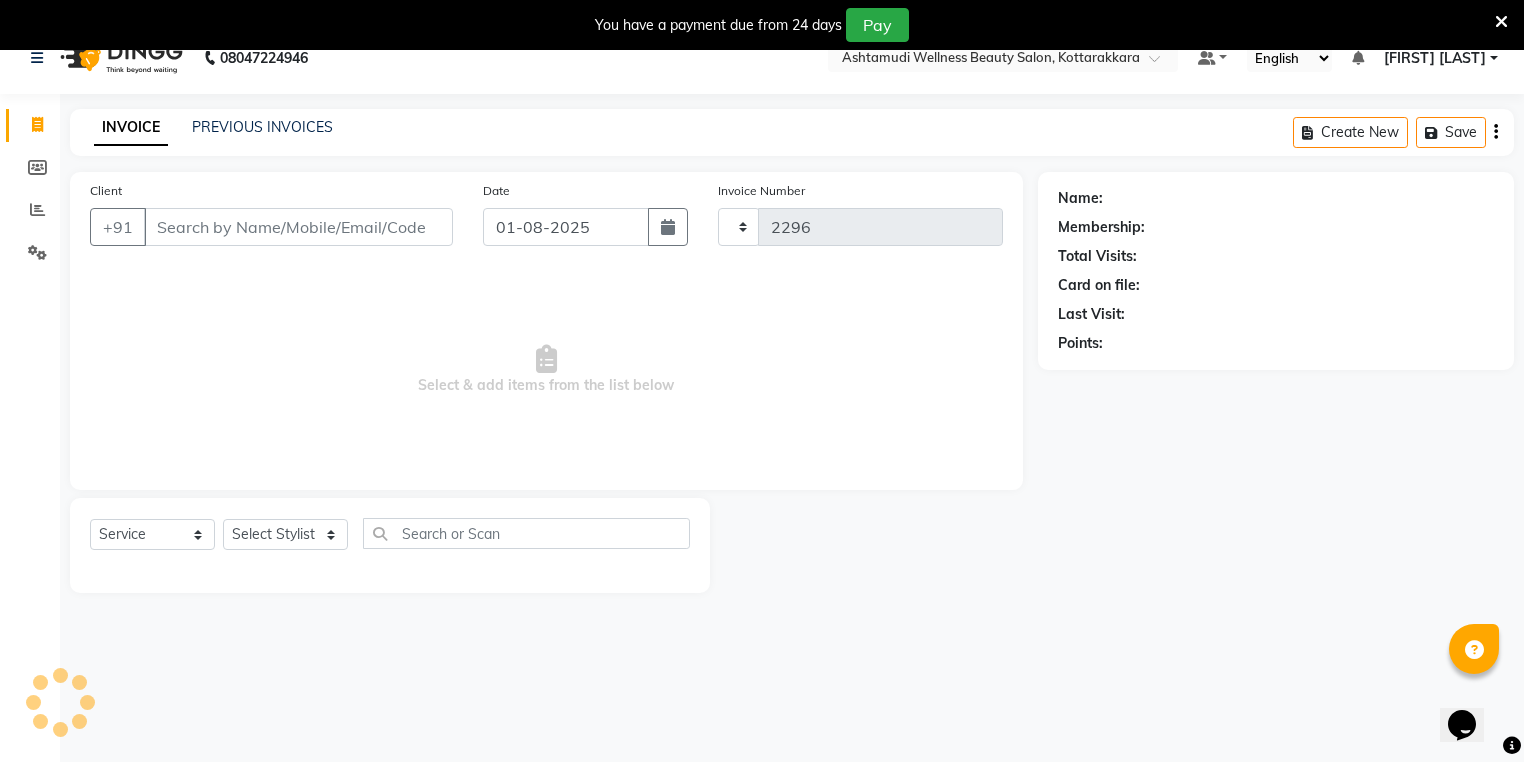 scroll, scrollTop: 50, scrollLeft: 0, axis: vertical 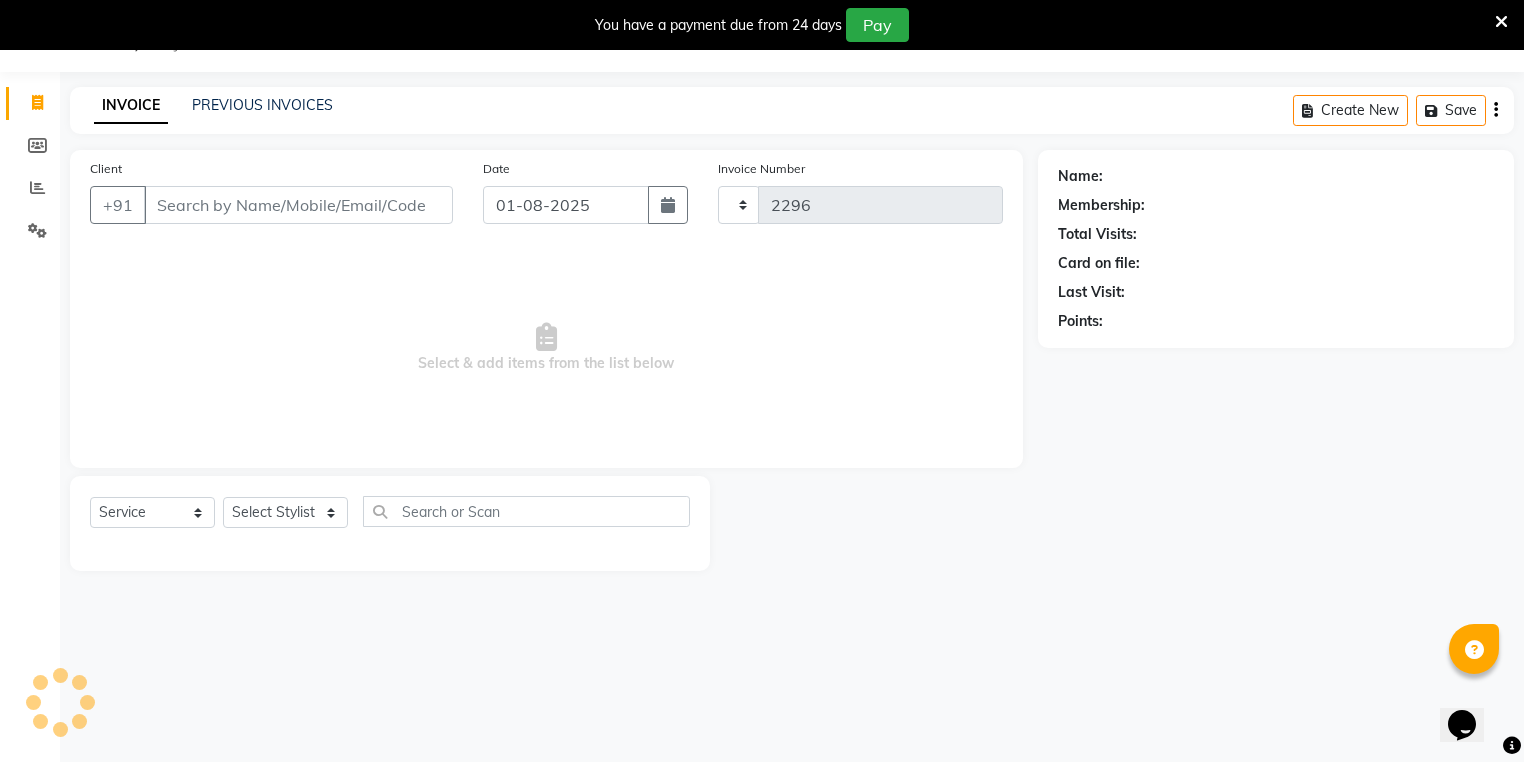 select on "4664" 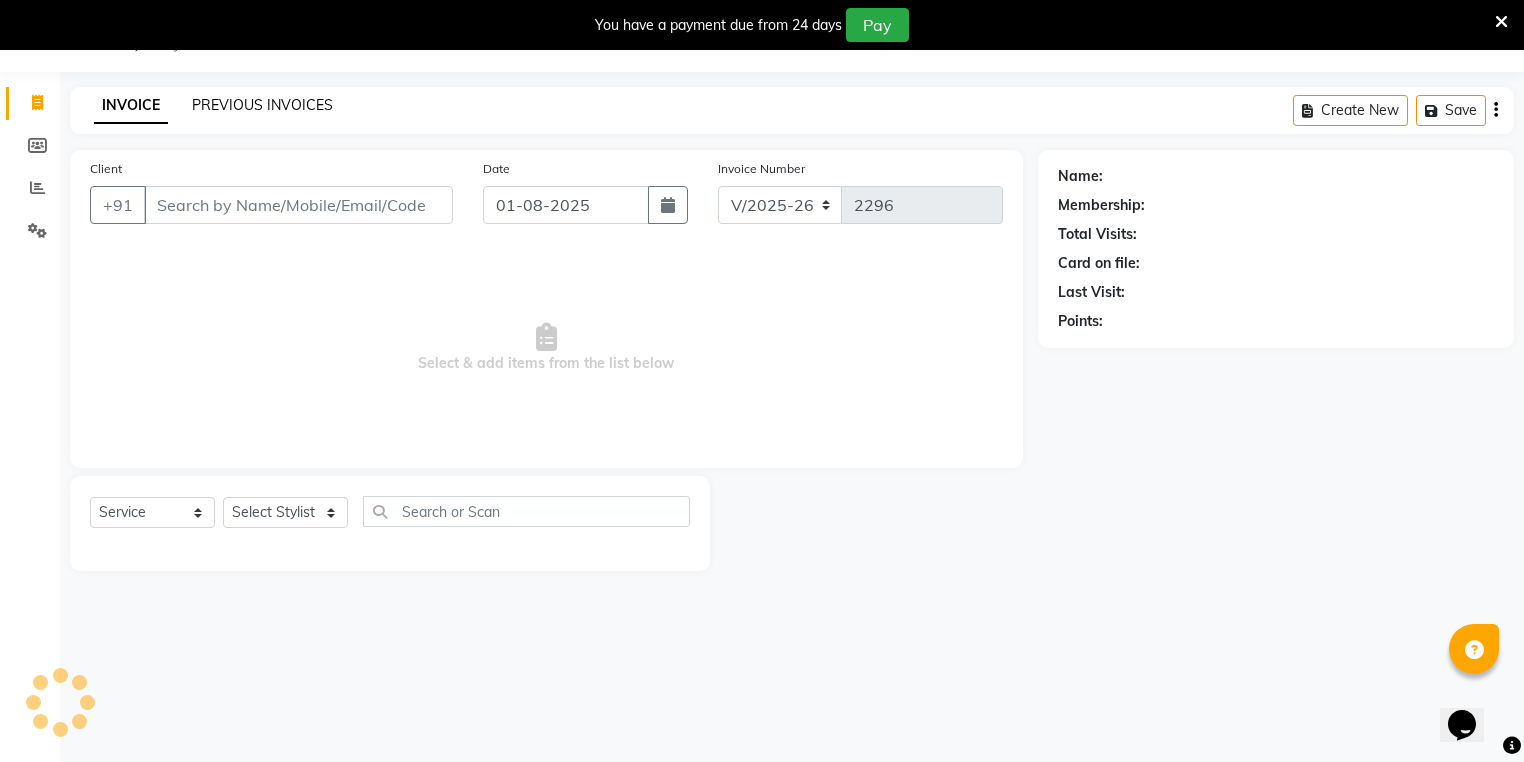 click on "PREVIOUS INVOICES" 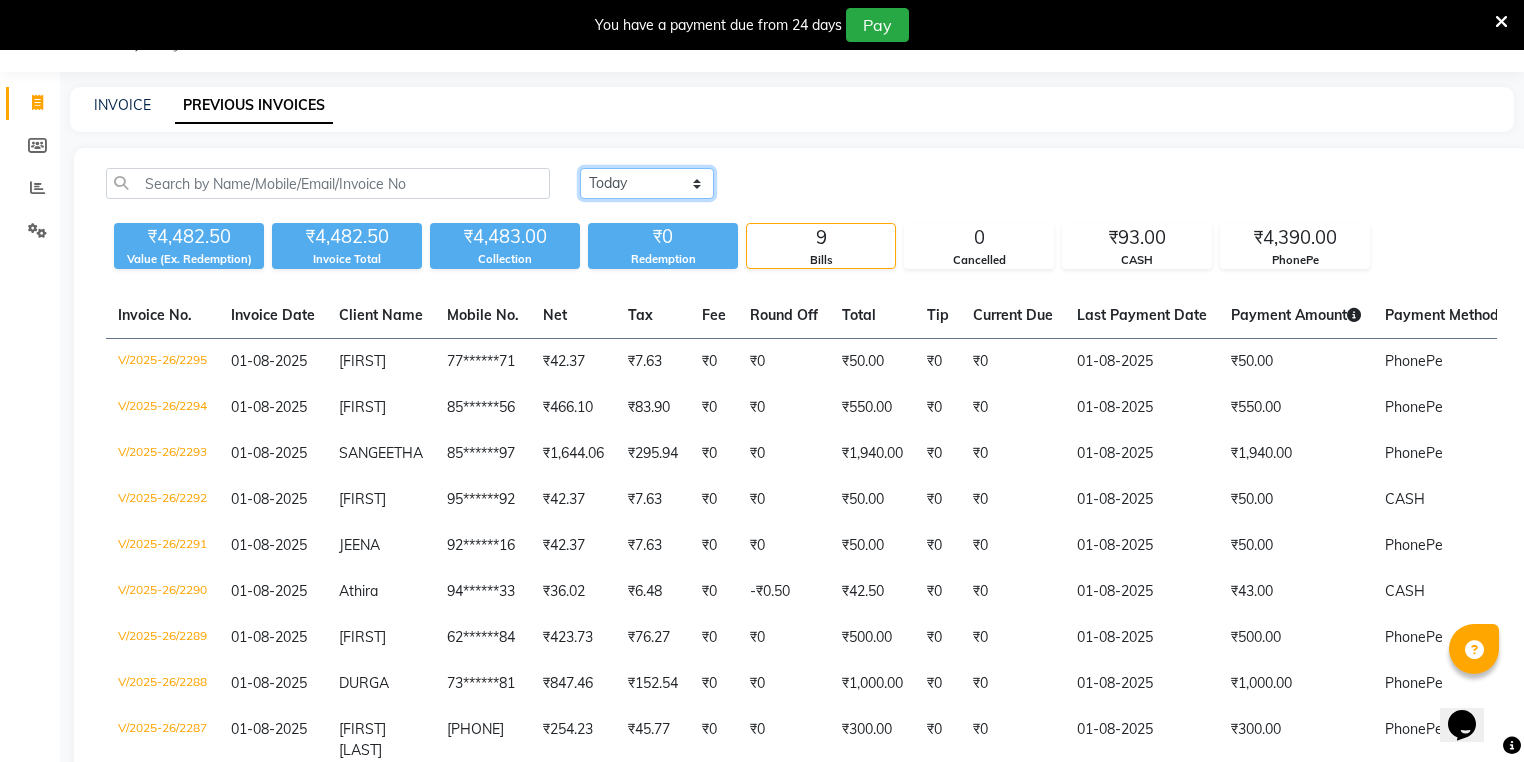 click on "Today Yesterday Custom Range" 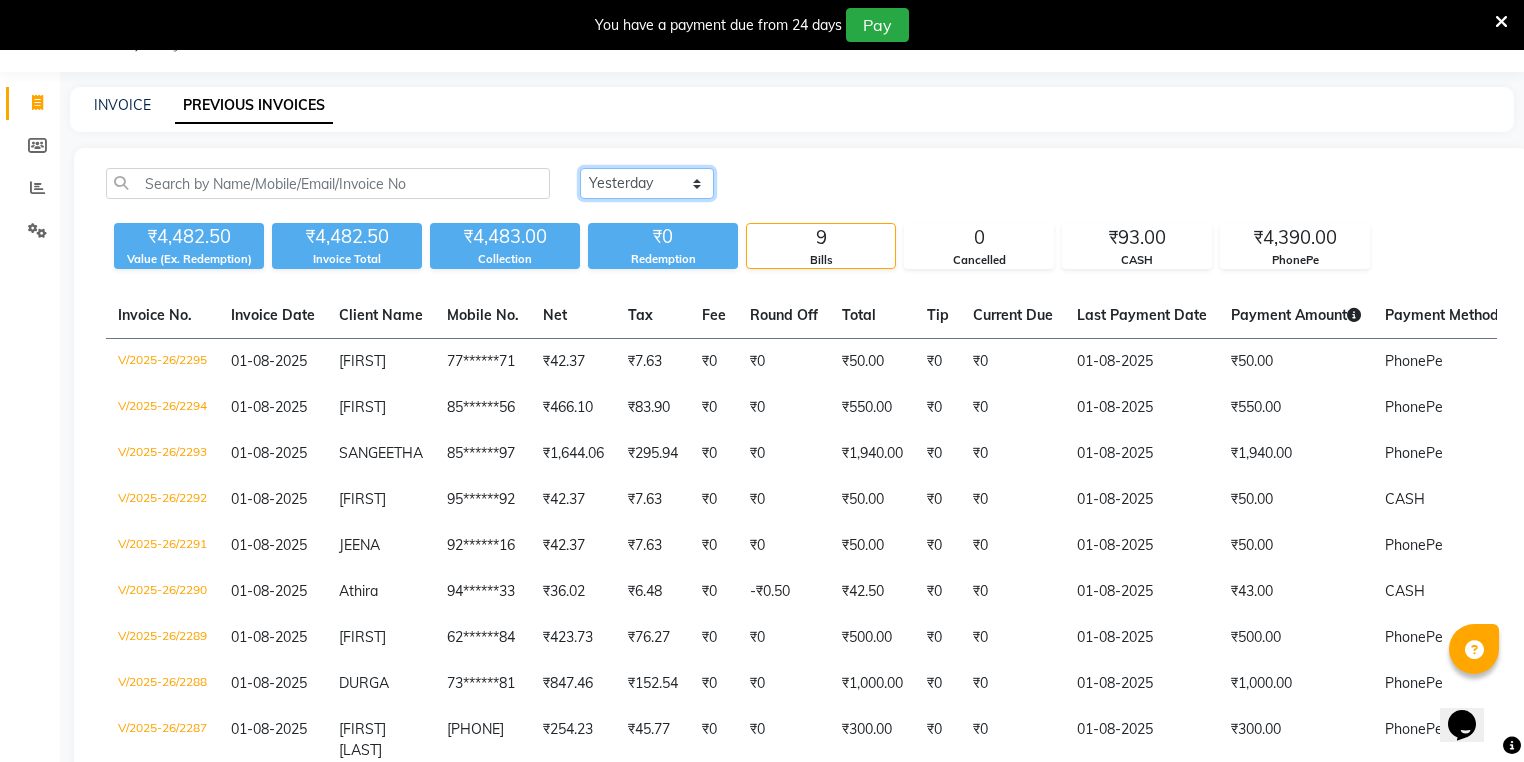 click on "Today Yesterday Custom Range" 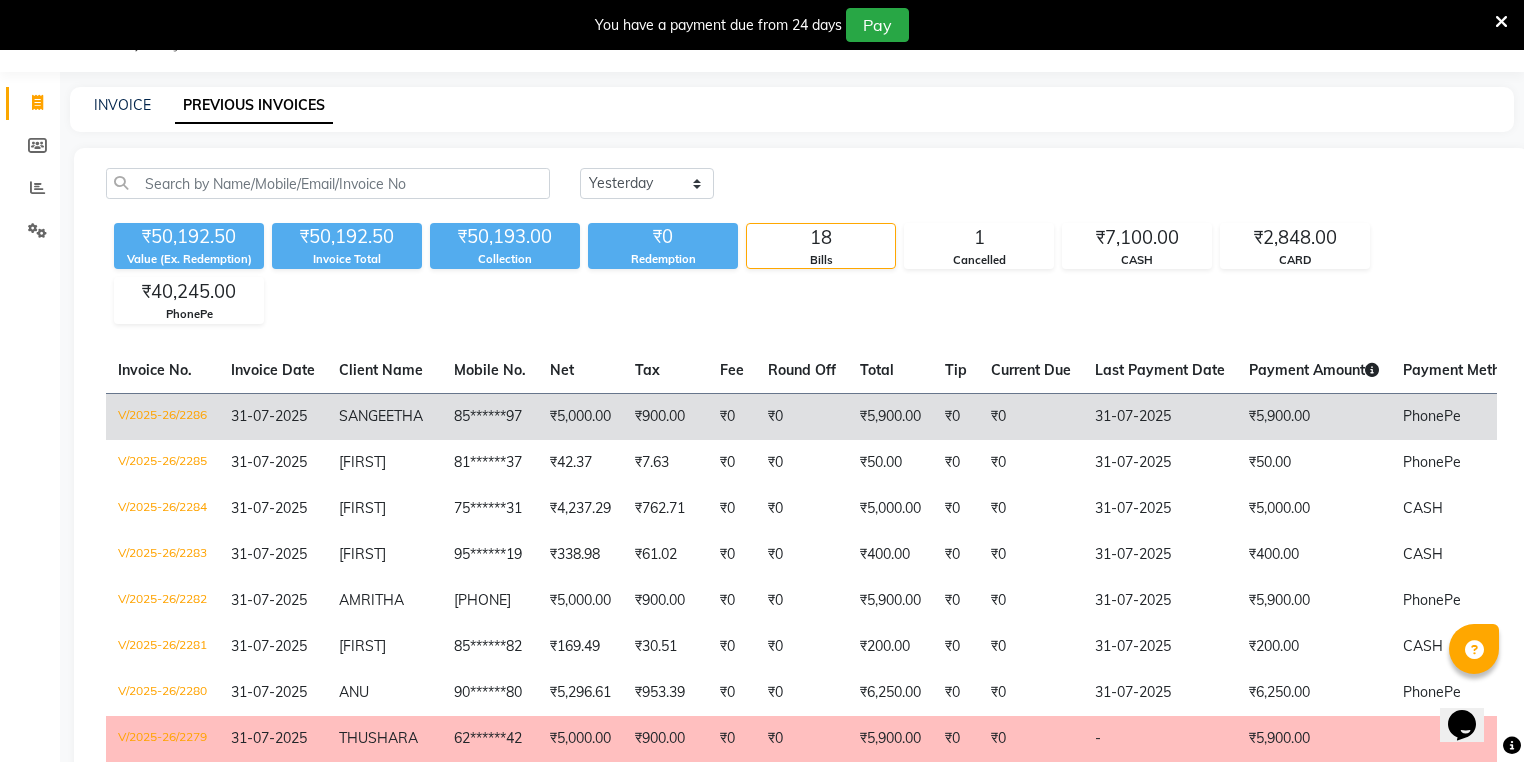 click on "SANGEETHA" 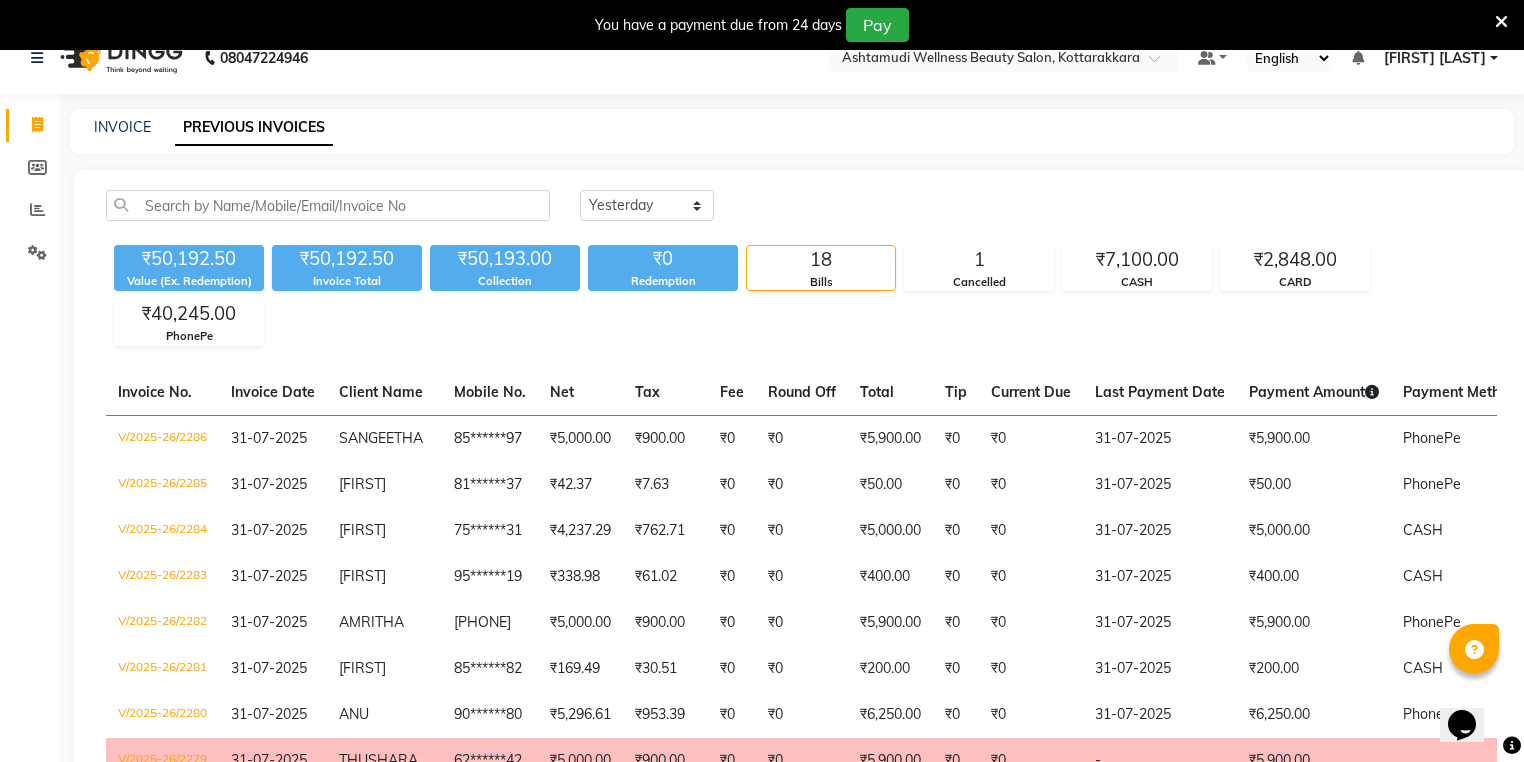 scroll, scrollTop: 0, scrollLeft: 0, axis: both 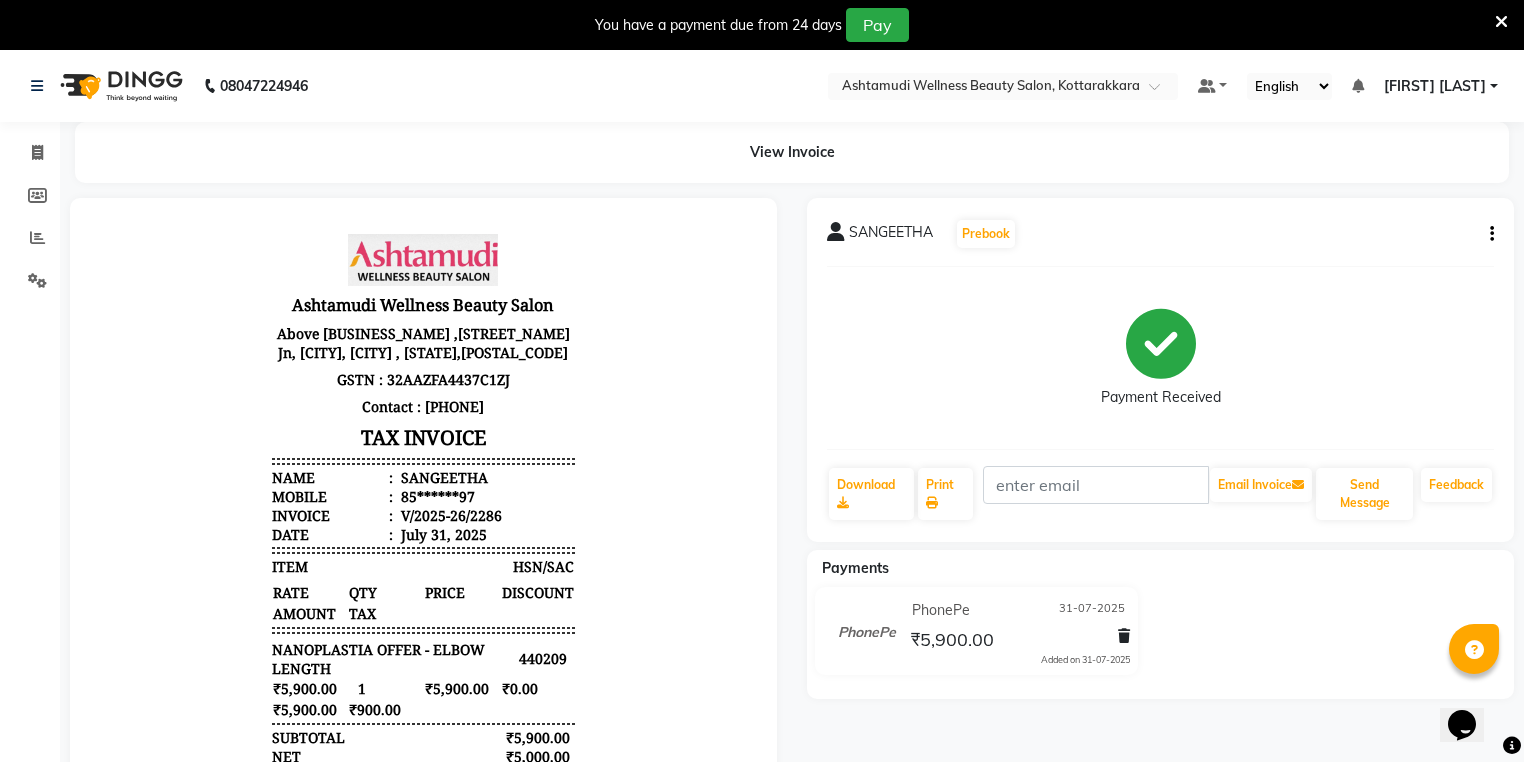 click 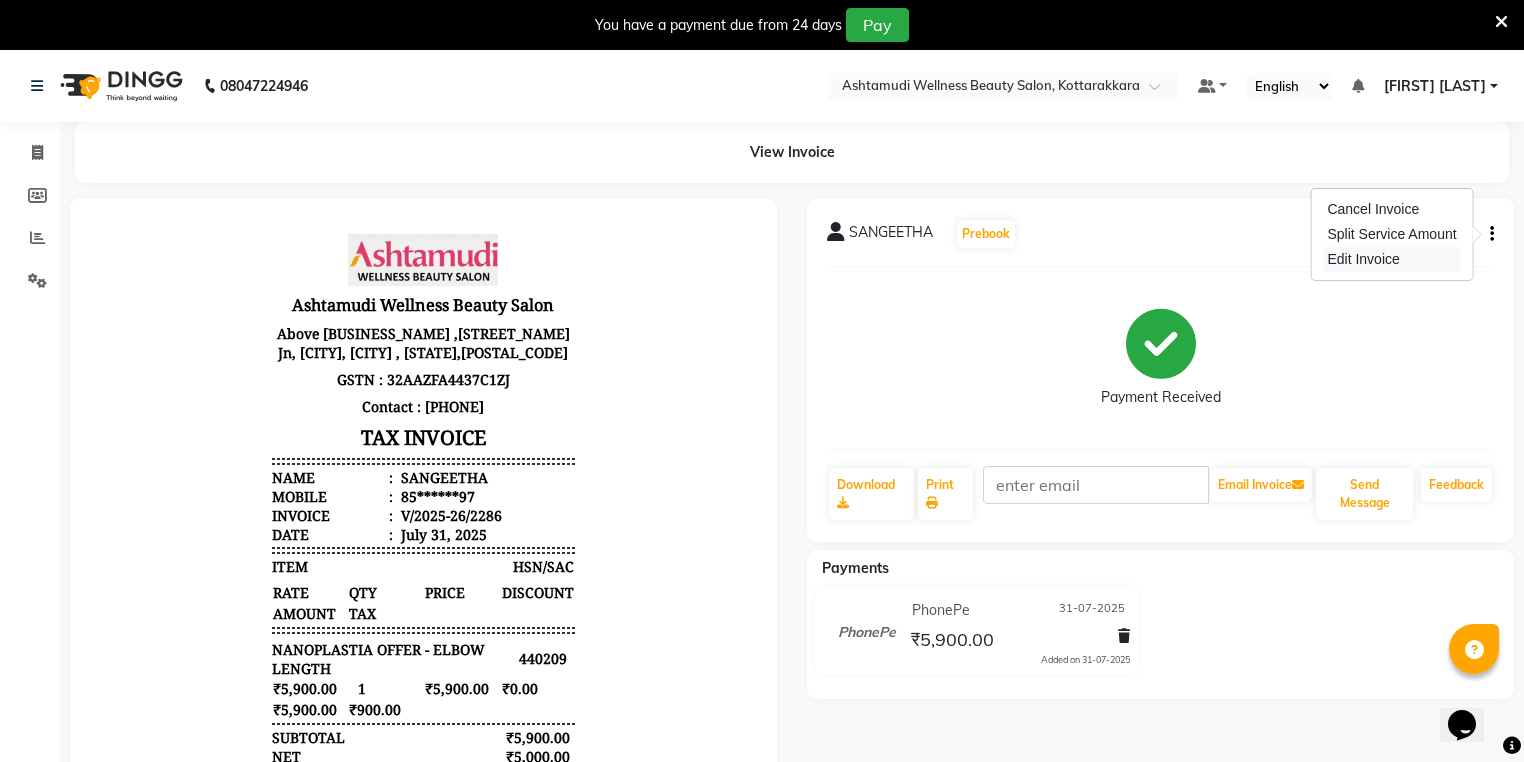 click on "Edit Invoice" at bounding box center [1391, 259] 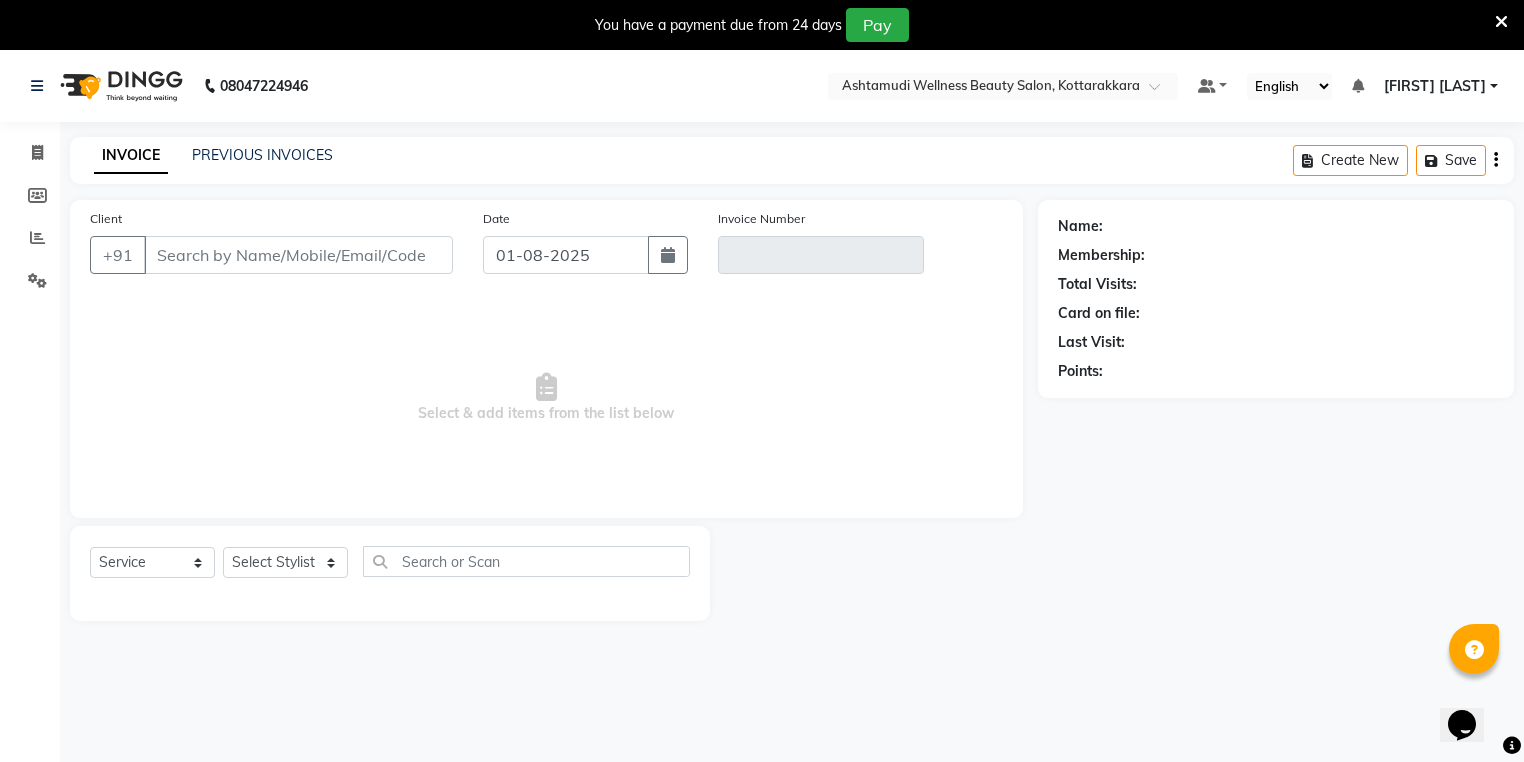 scroll, scrollTop: 50, scrollLeft: 0, axis: vertical 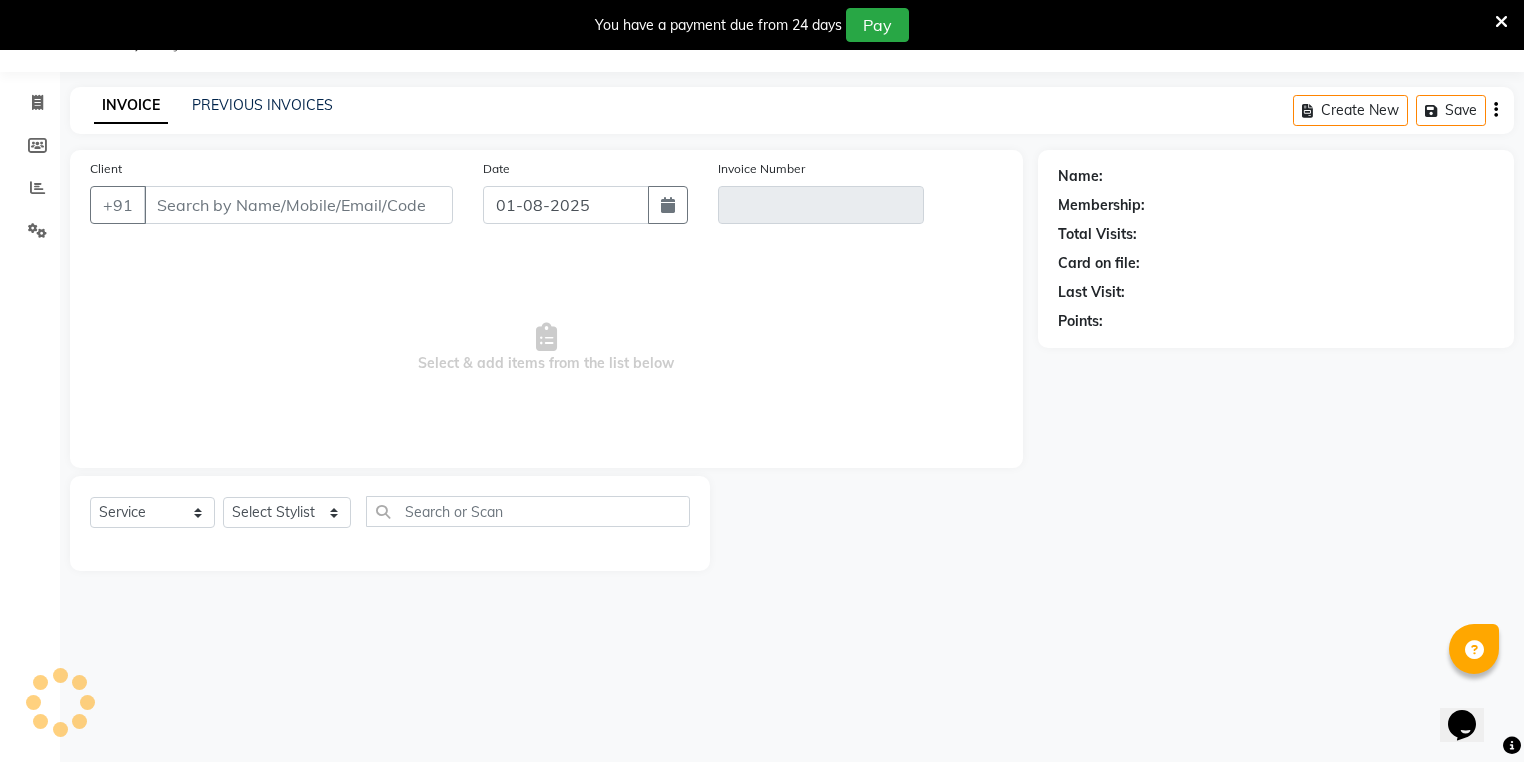type on "85******97" 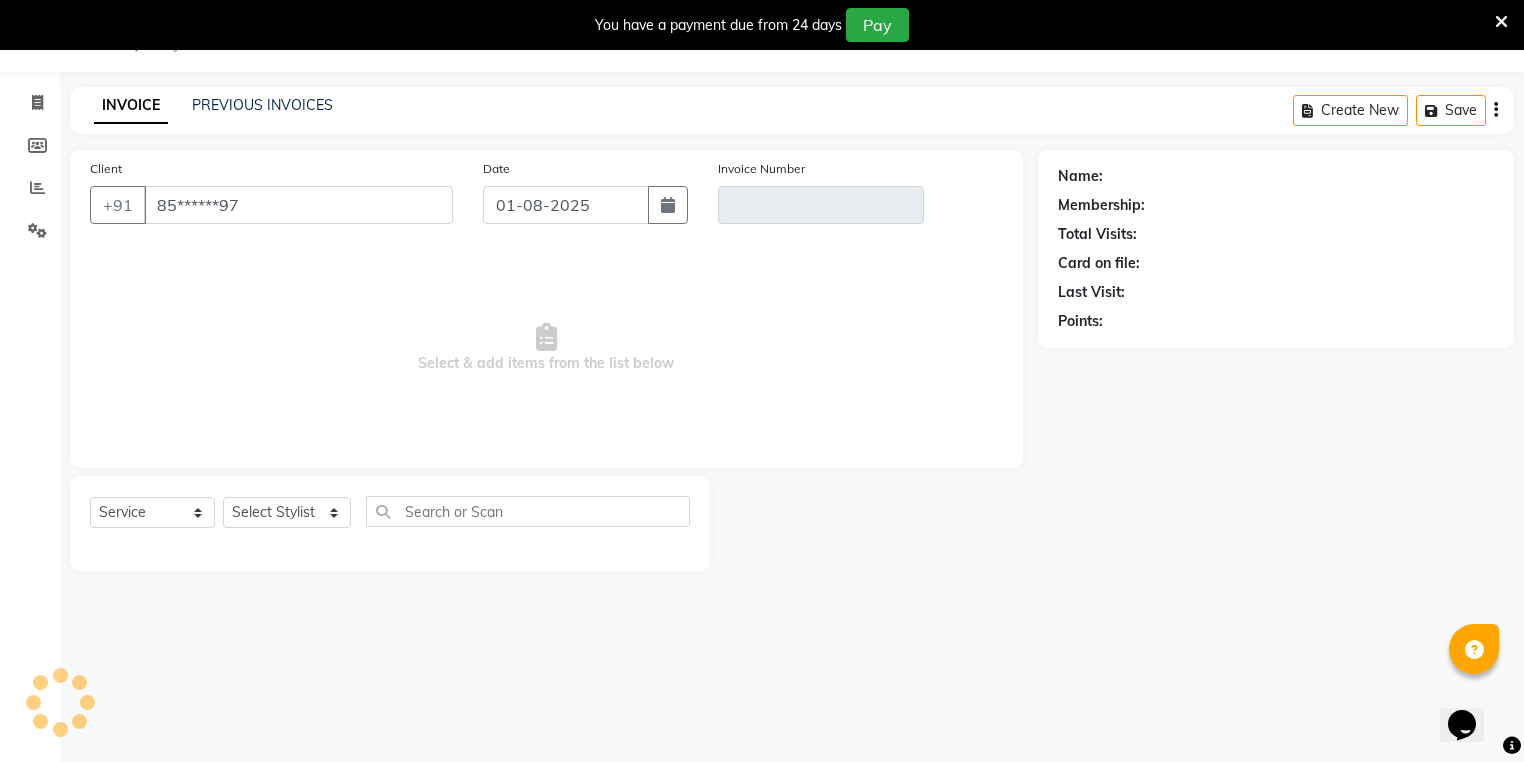 type on "V/2025-26/2286" 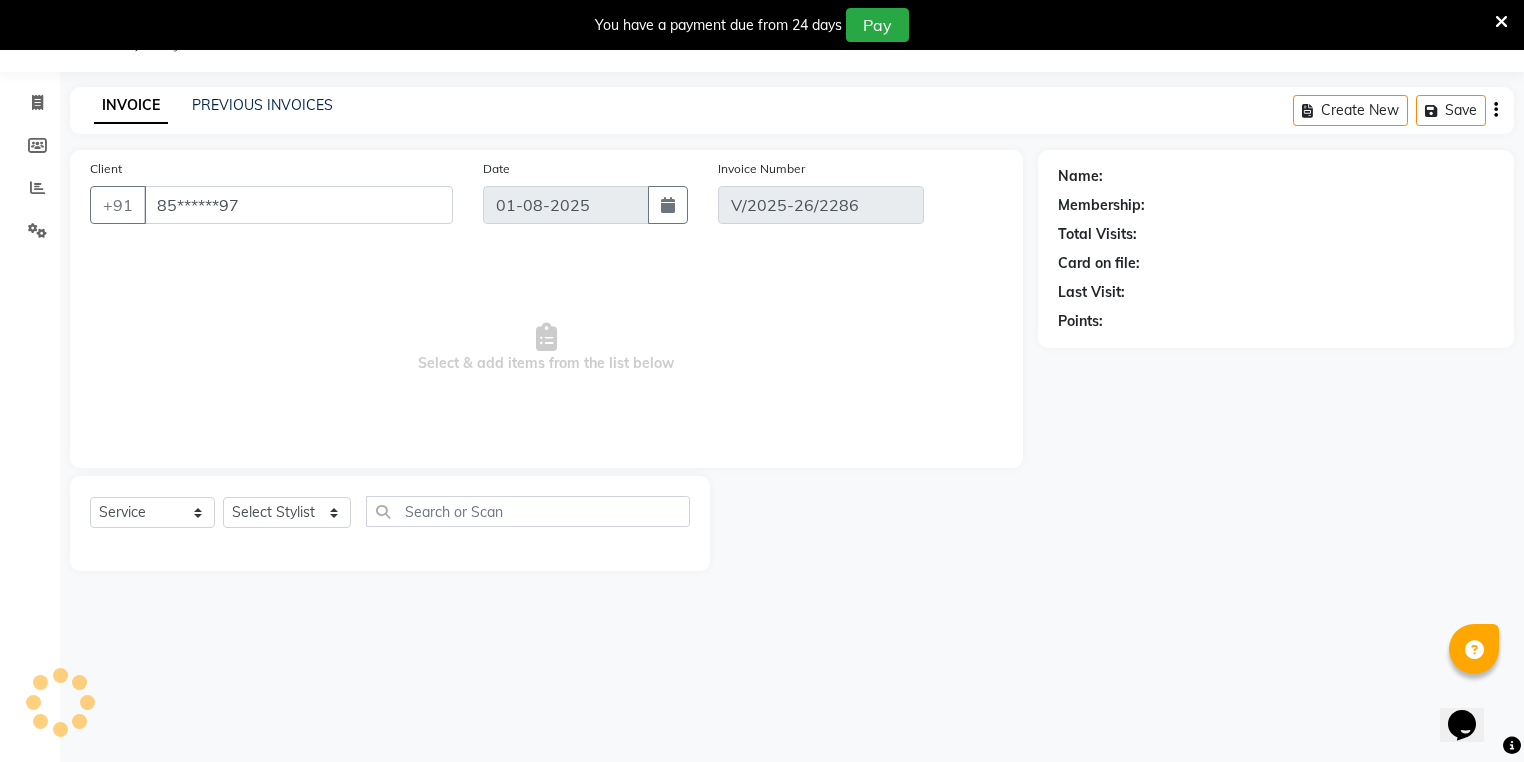 select on "1: Object" 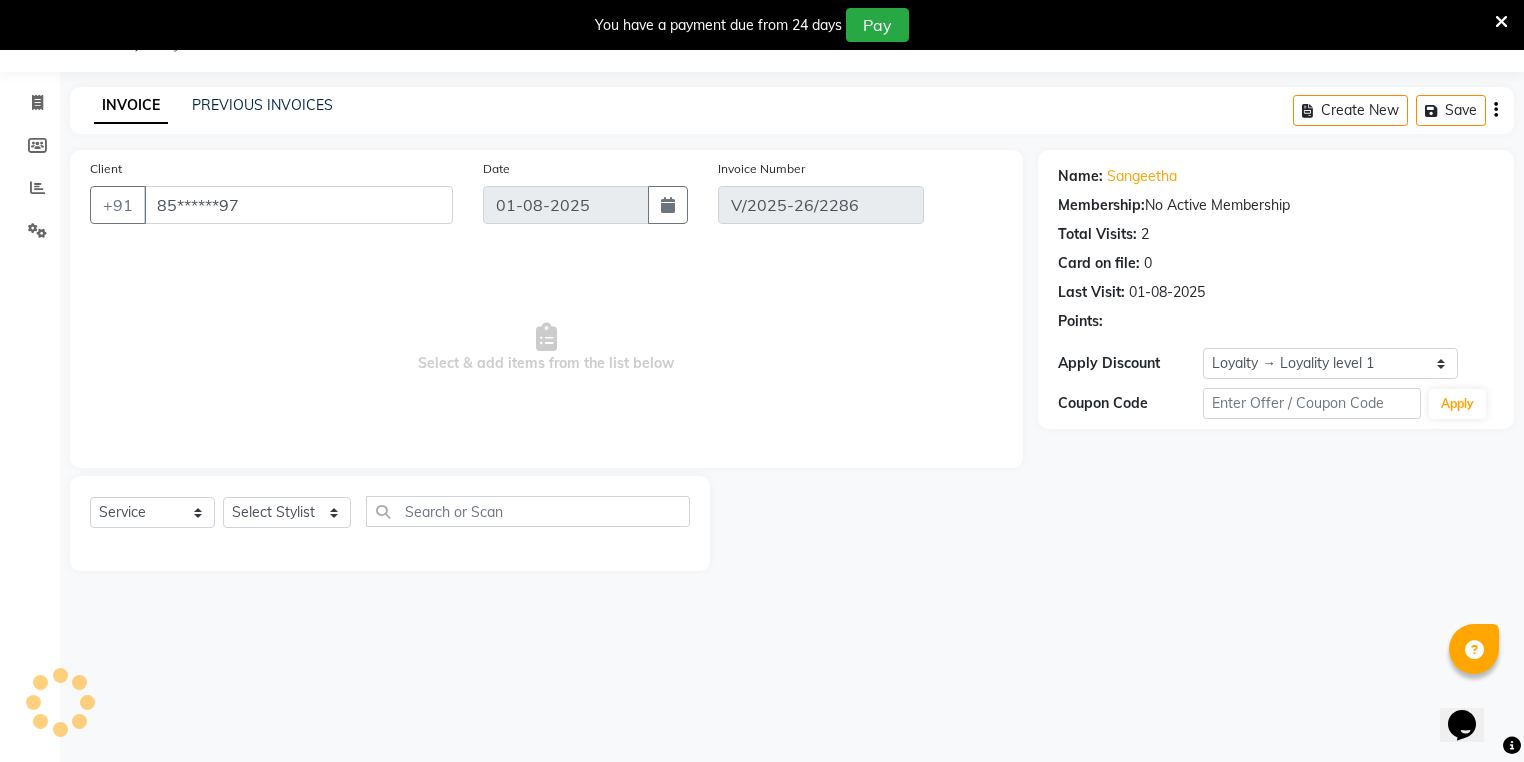 type on "31-07-2025" 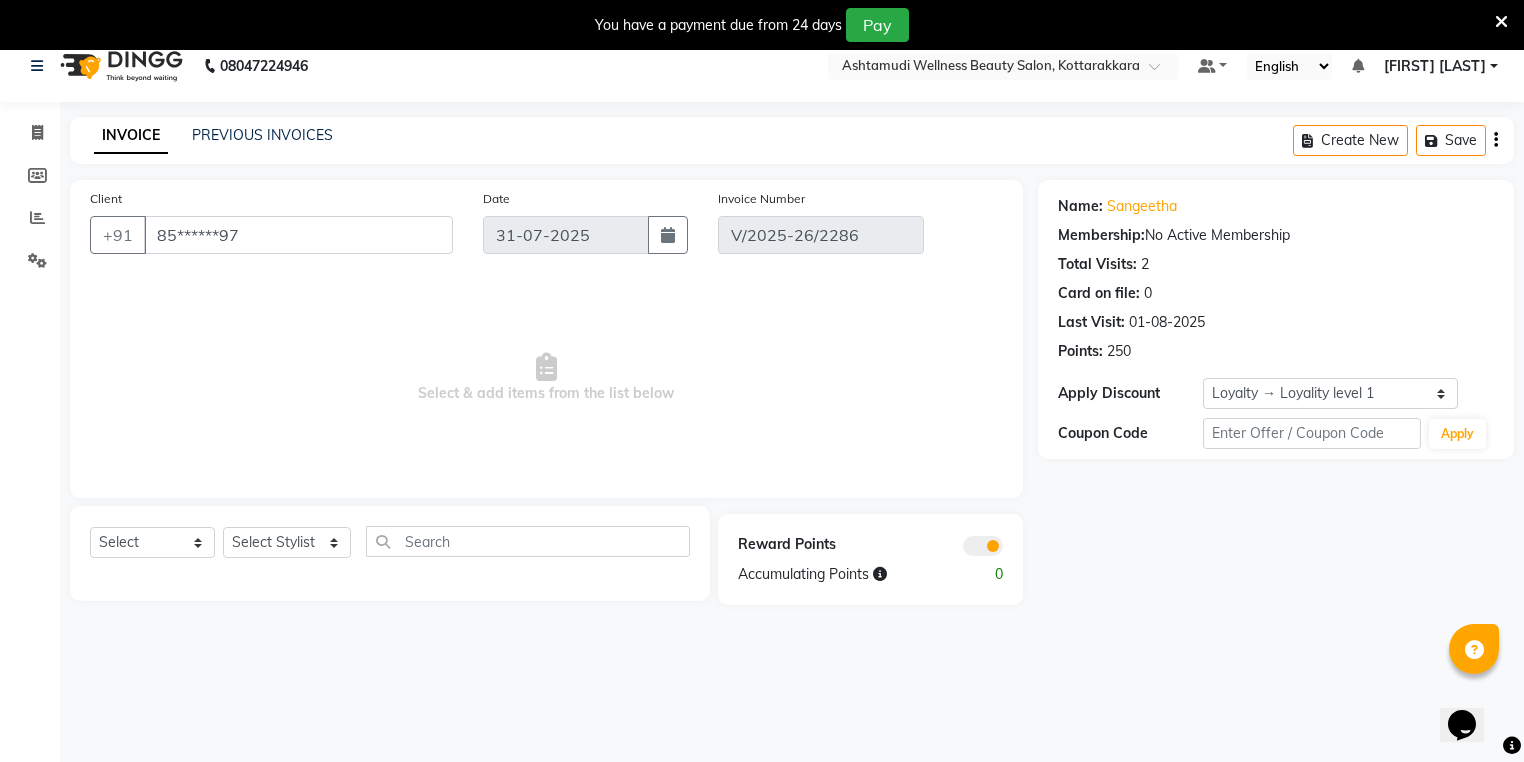 scroll, scrollTop: 0, scrollLeft: 0, axis: both 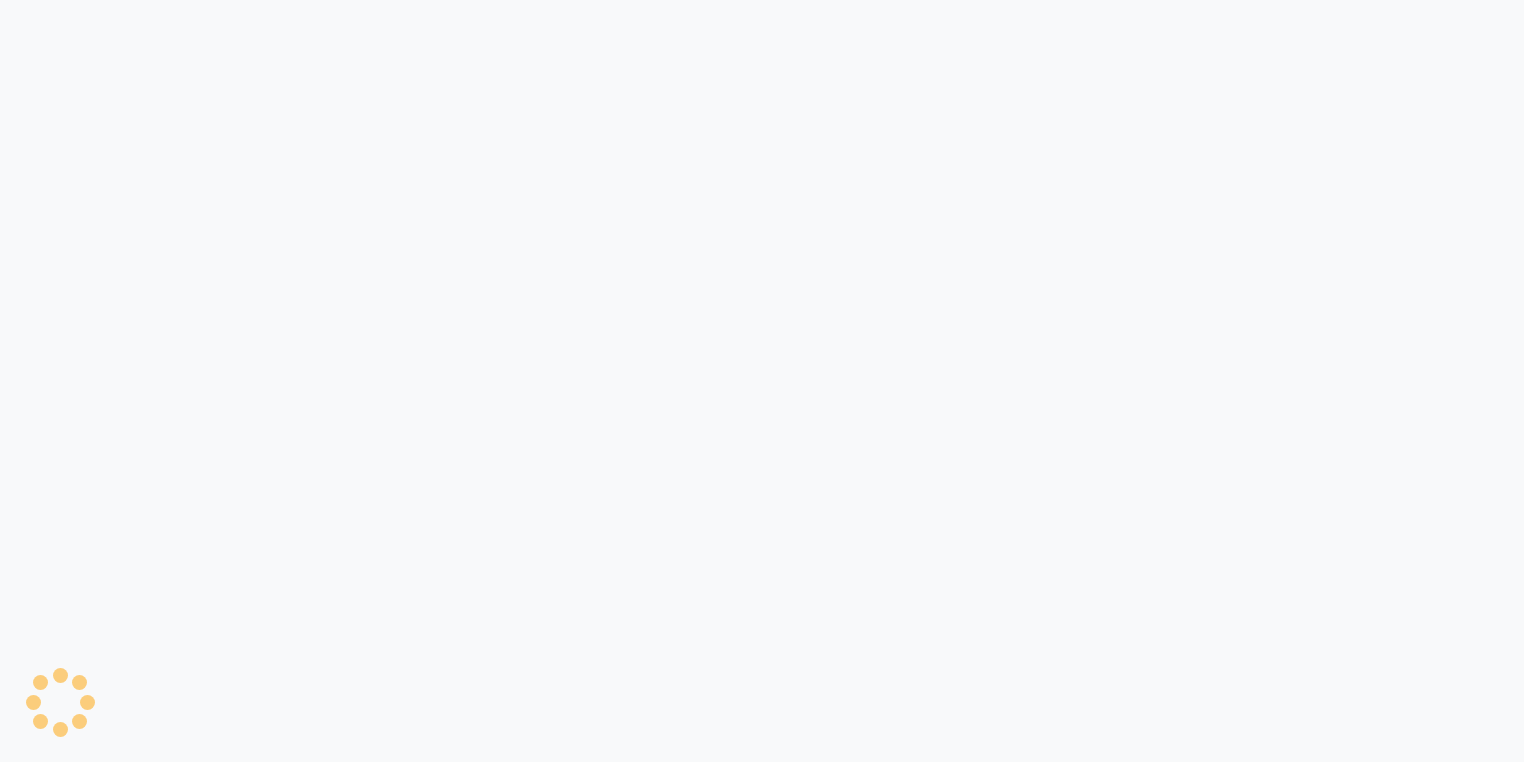 select on "service" 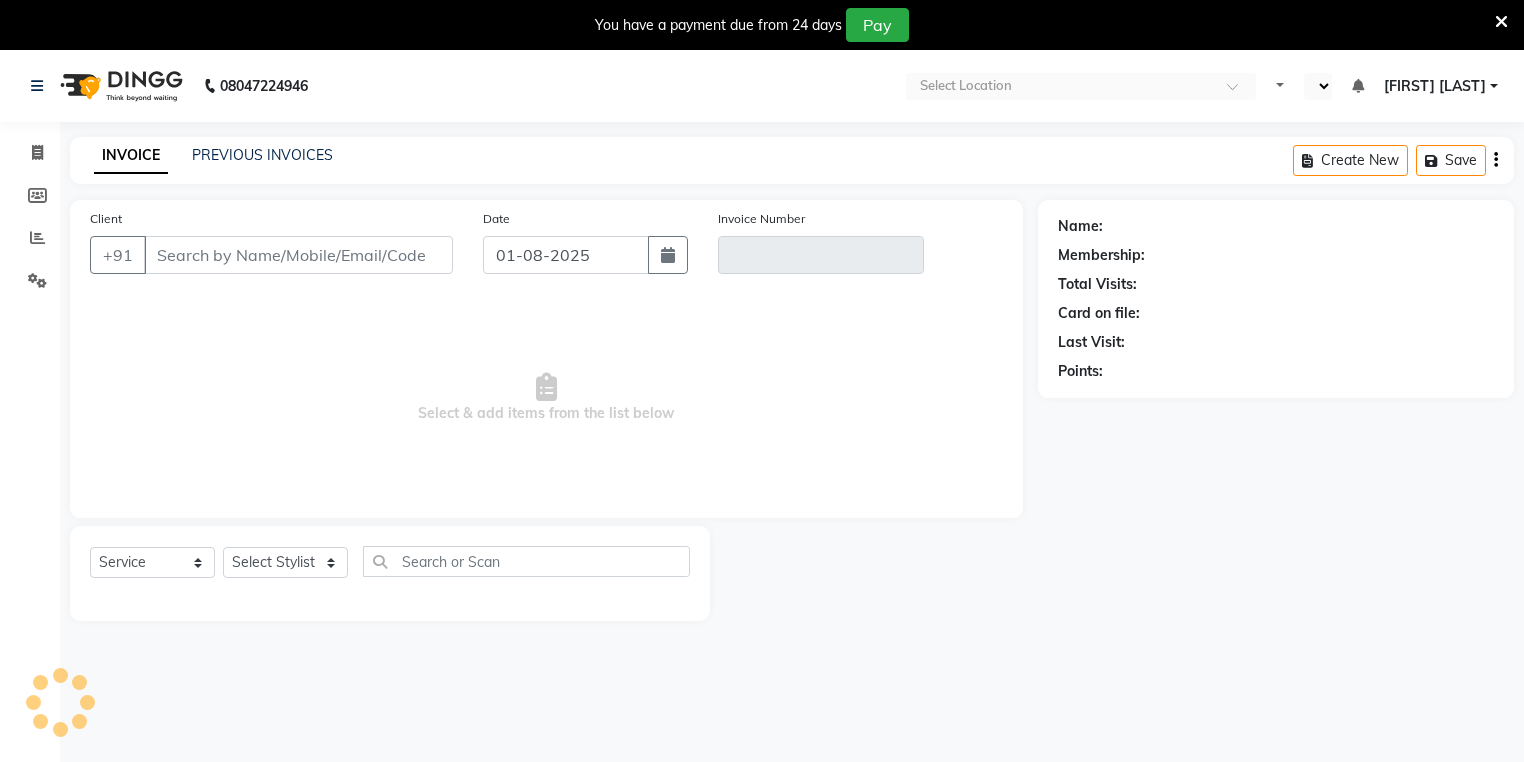 select on "en" 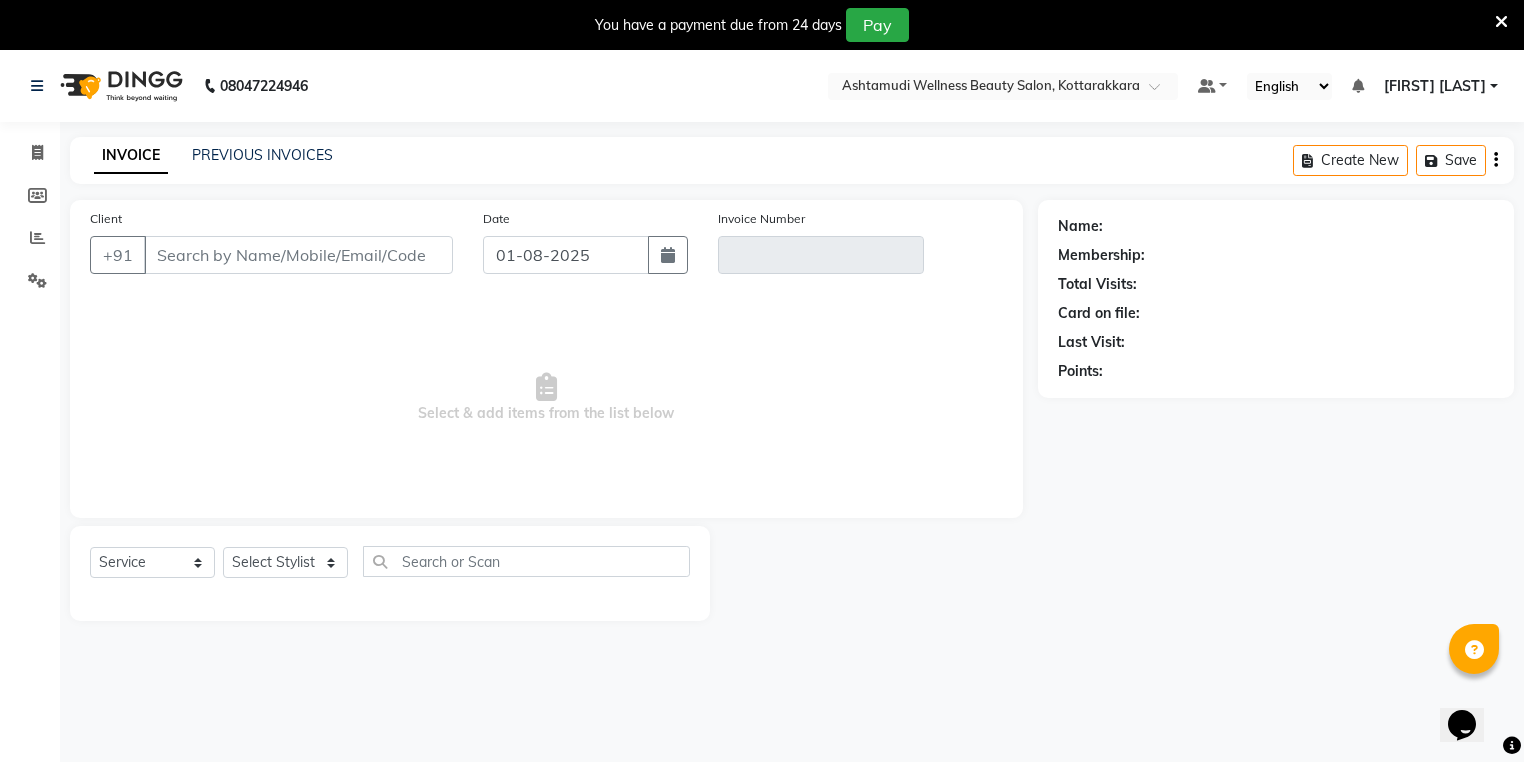 scroll, scrollTop: 0, scrollLeft: 0, axis: both 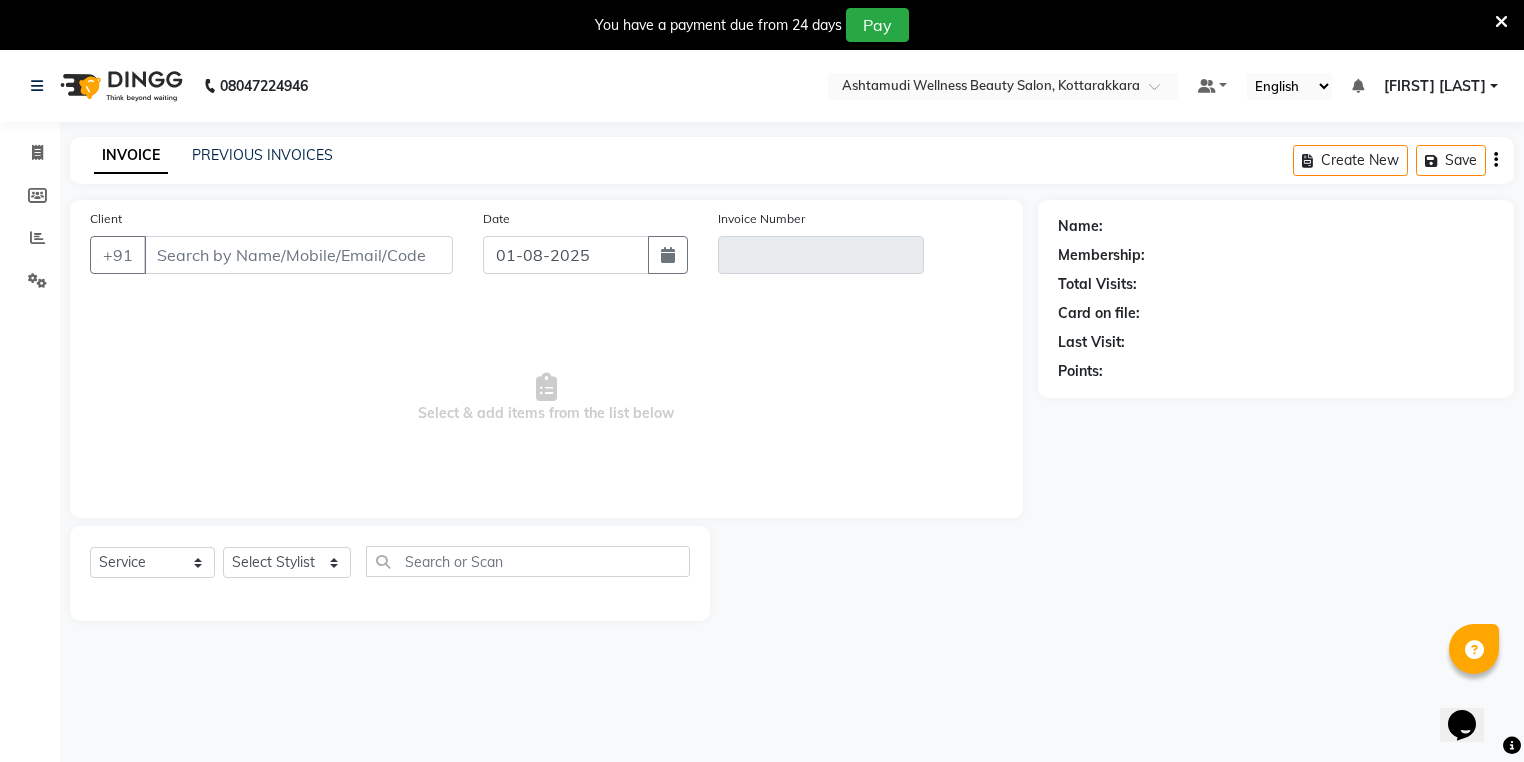 type on "85******97" 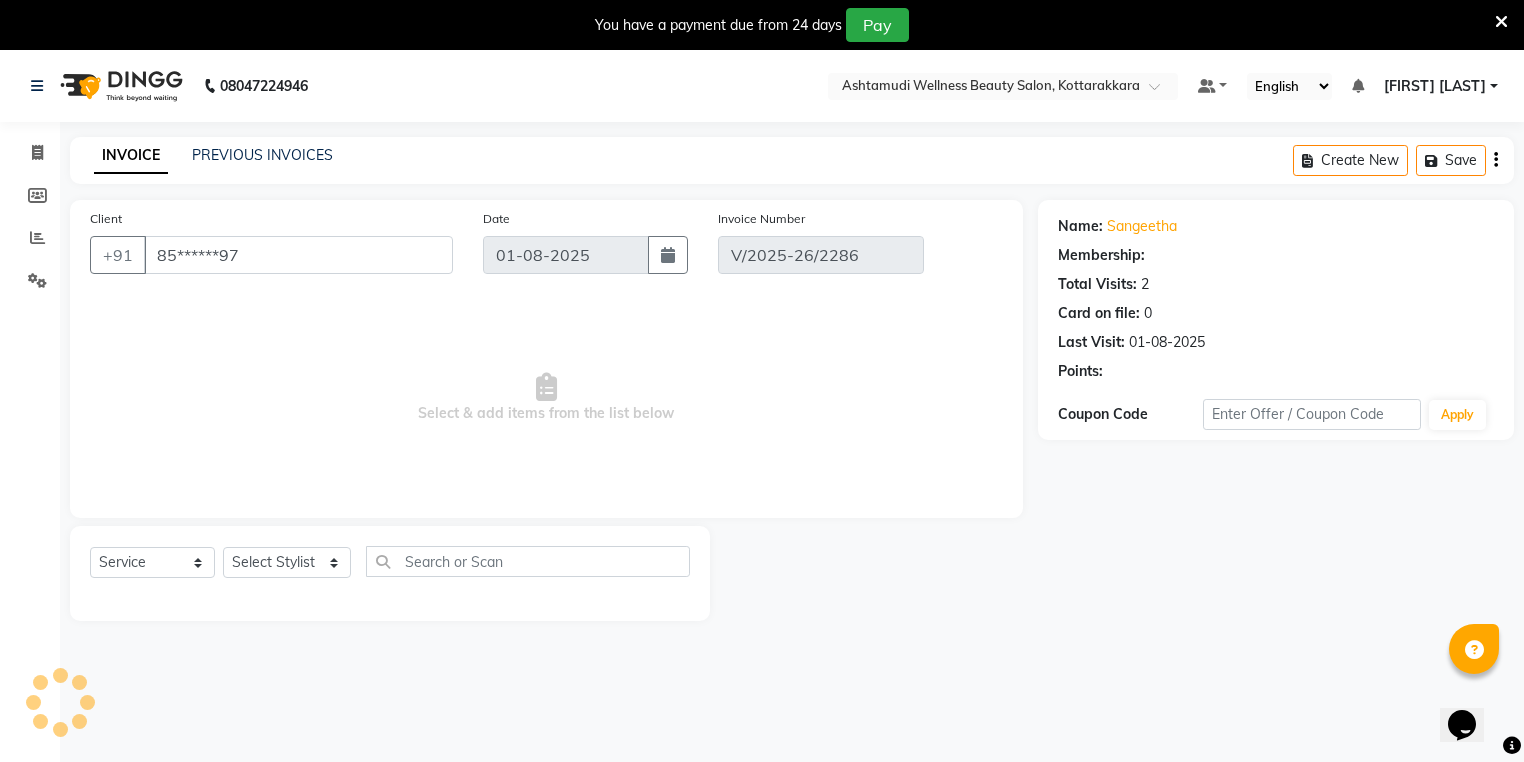 type on "31-07-2025" 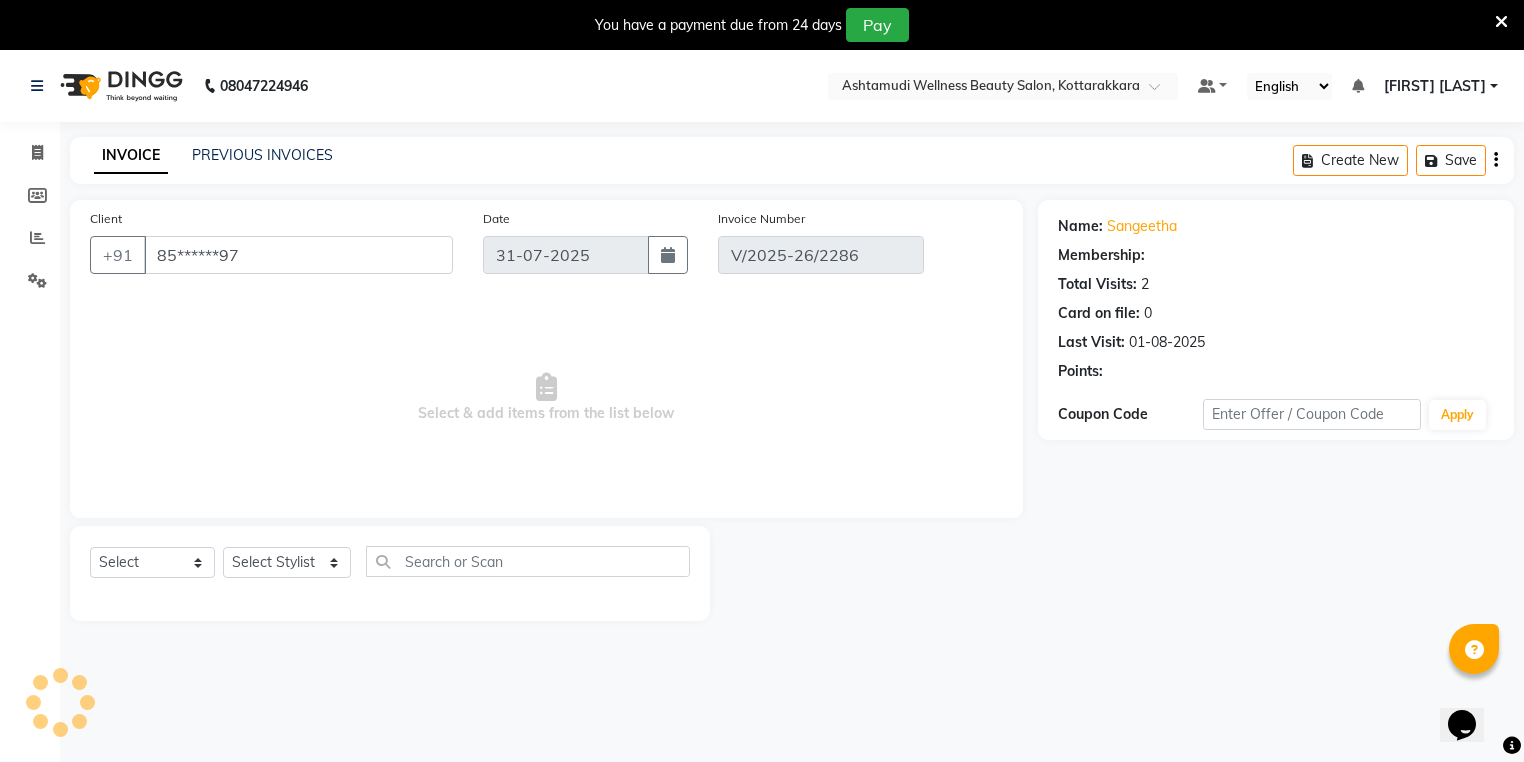 select on "1: Object" 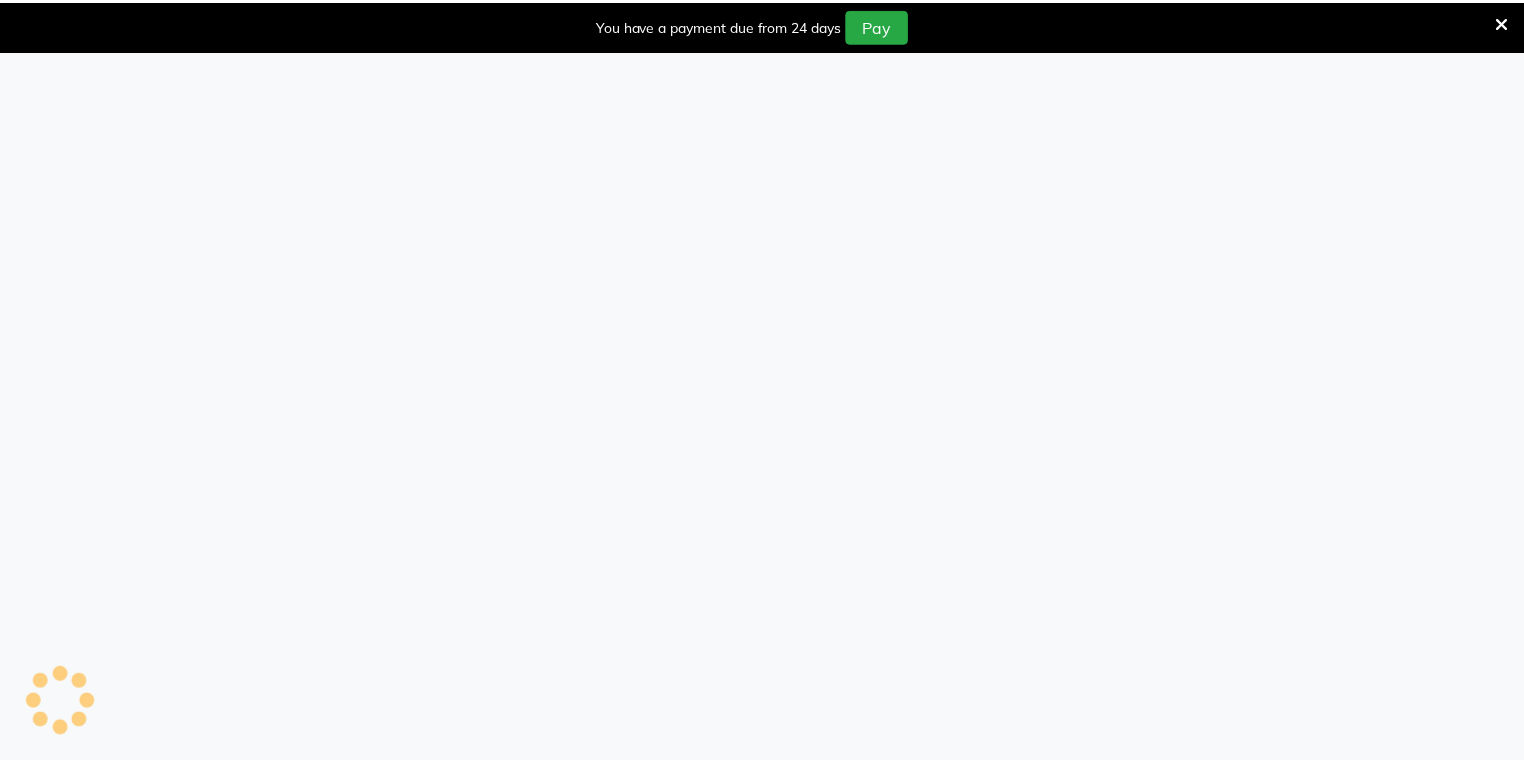 scroll, scrollTop: 0, scrollLeft: 0, axis: both 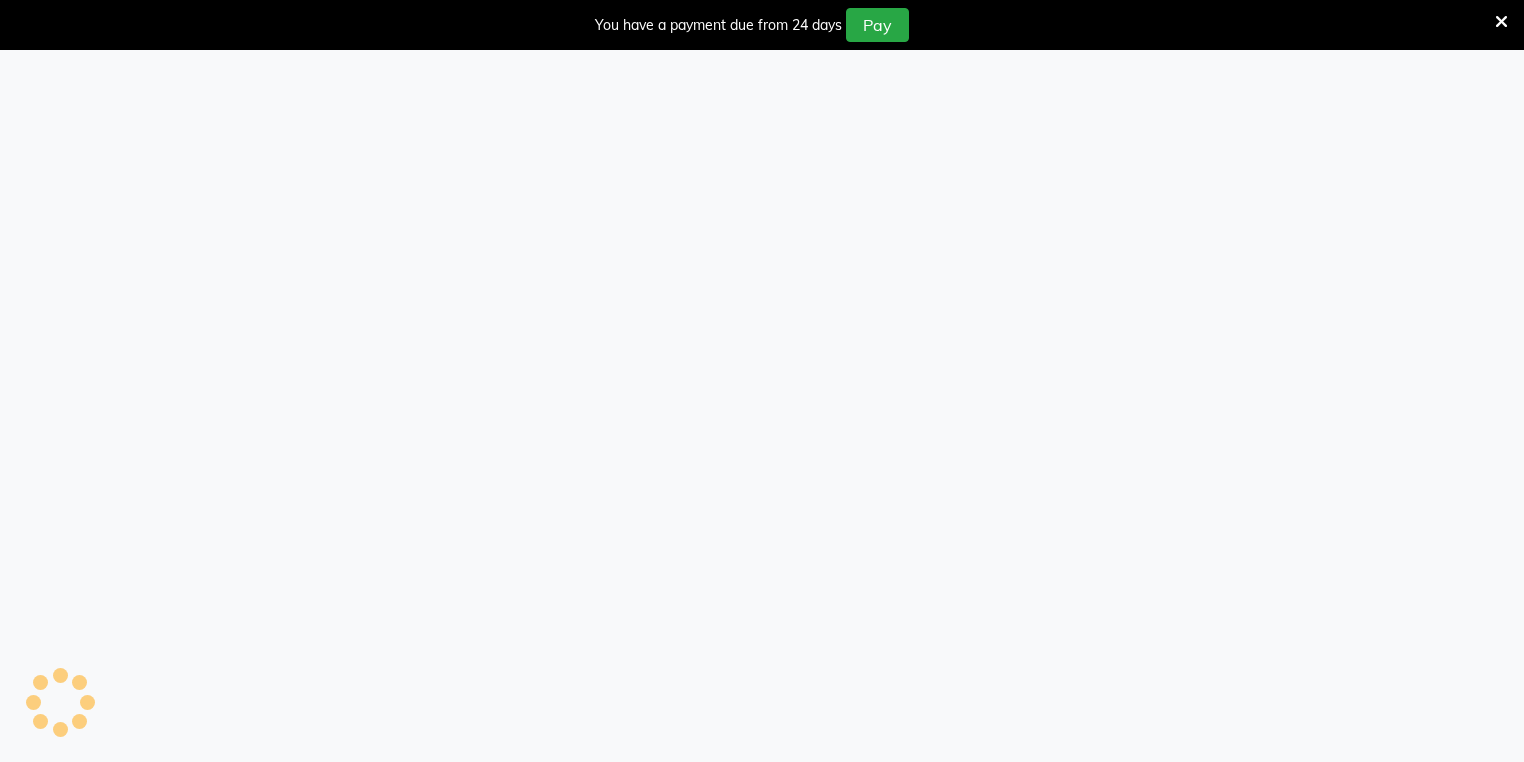 select on "service" 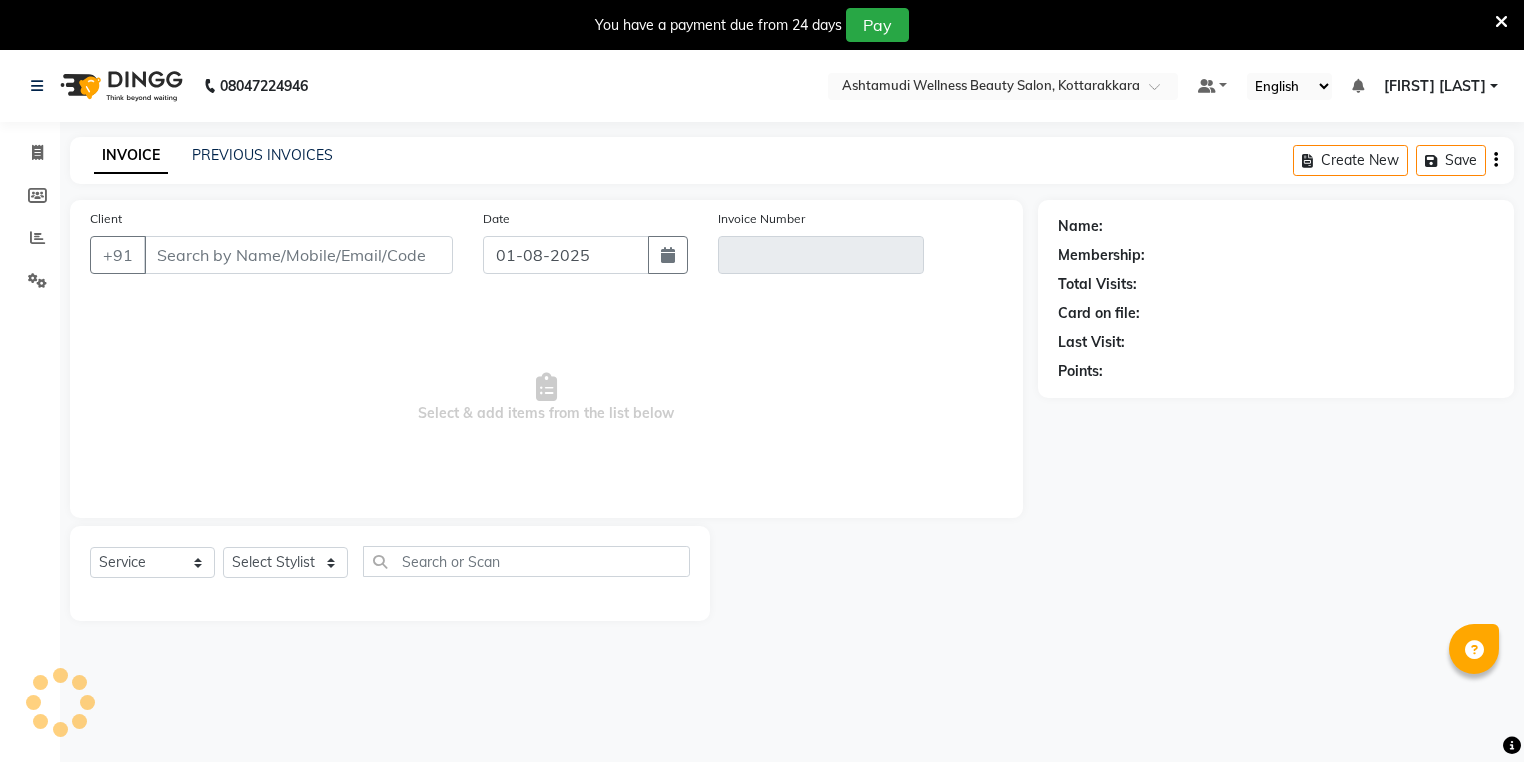 select on "en" 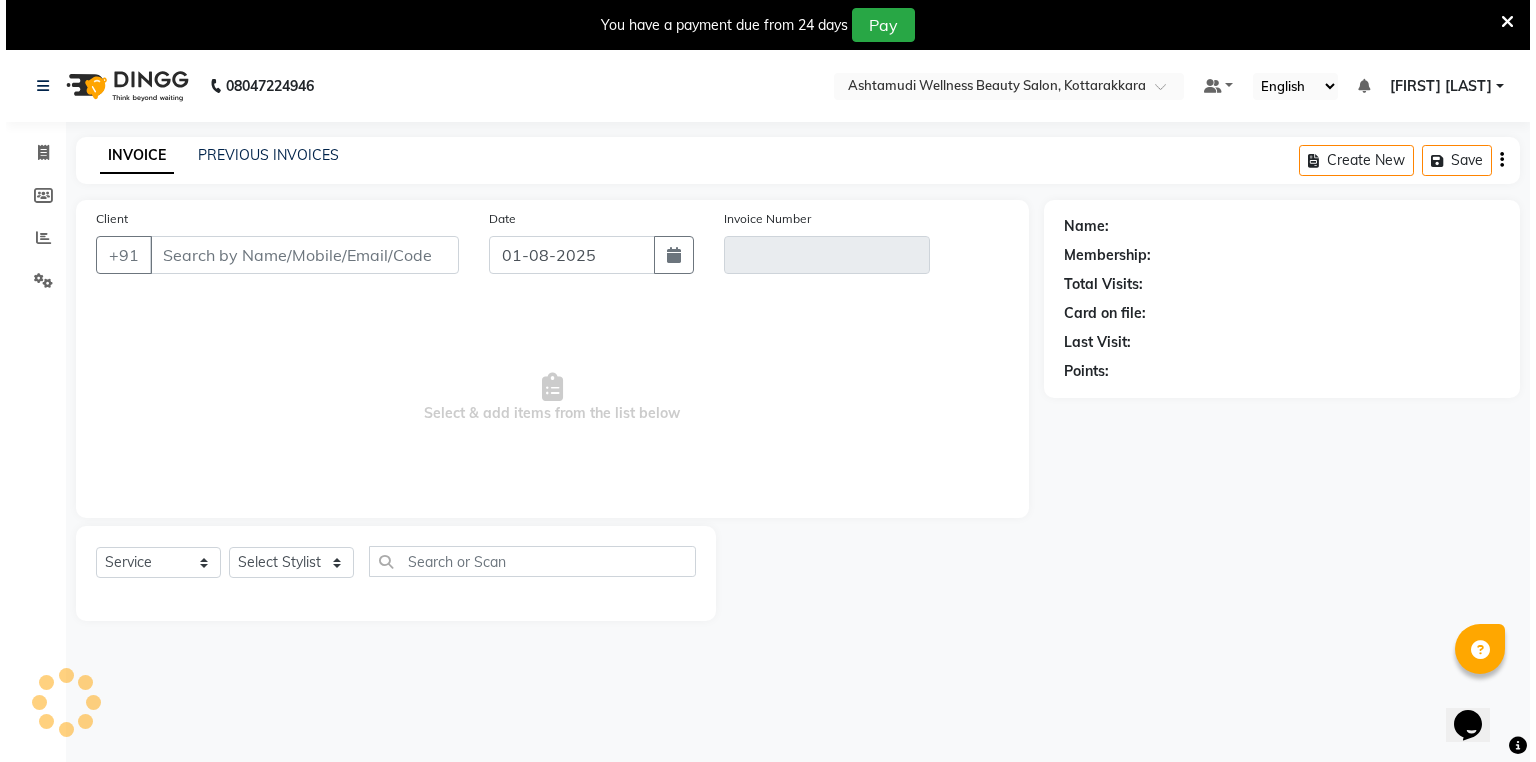 scroll, scrollTop: 0, scrollLeft: 0, axis: both 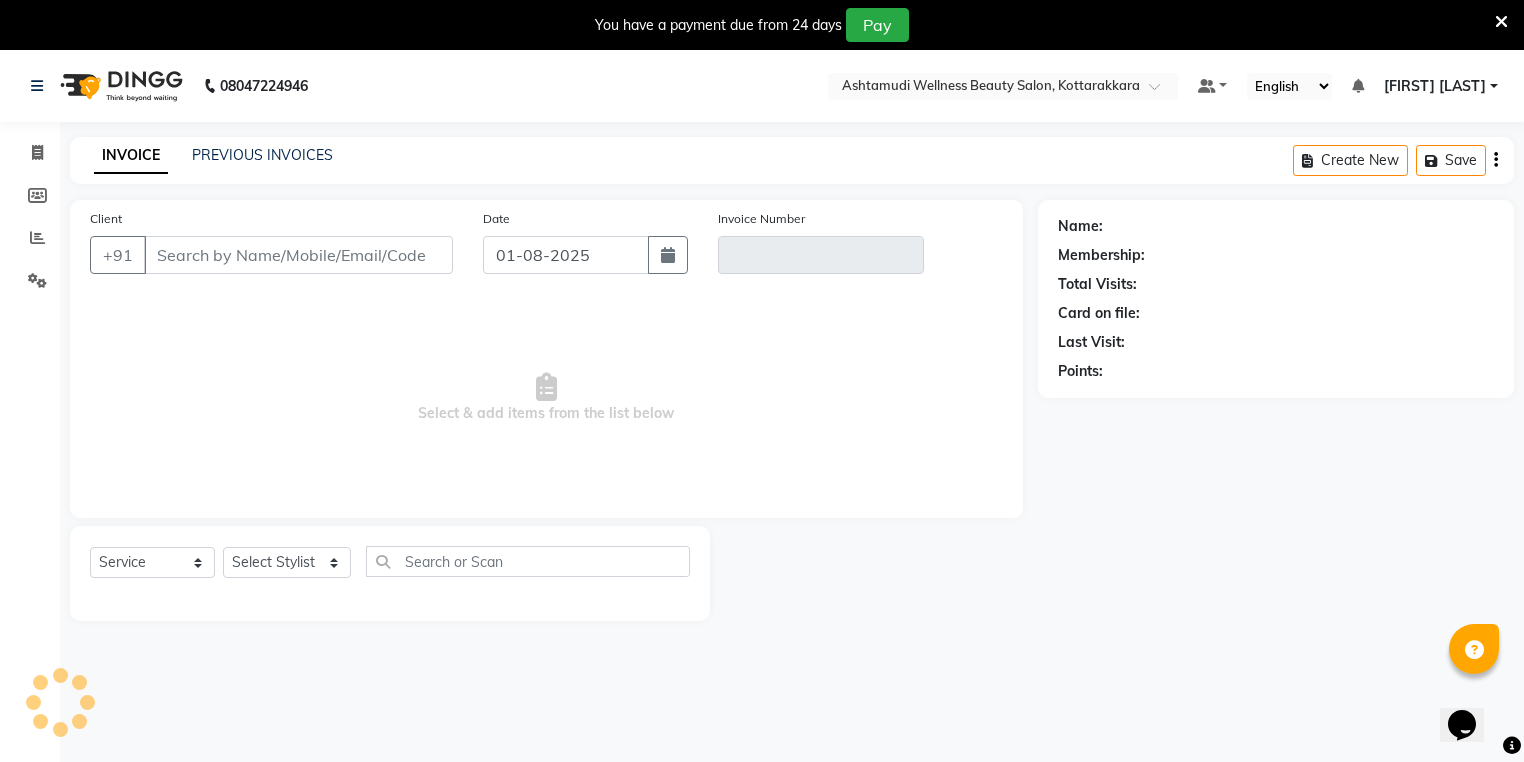 type on "85******97" 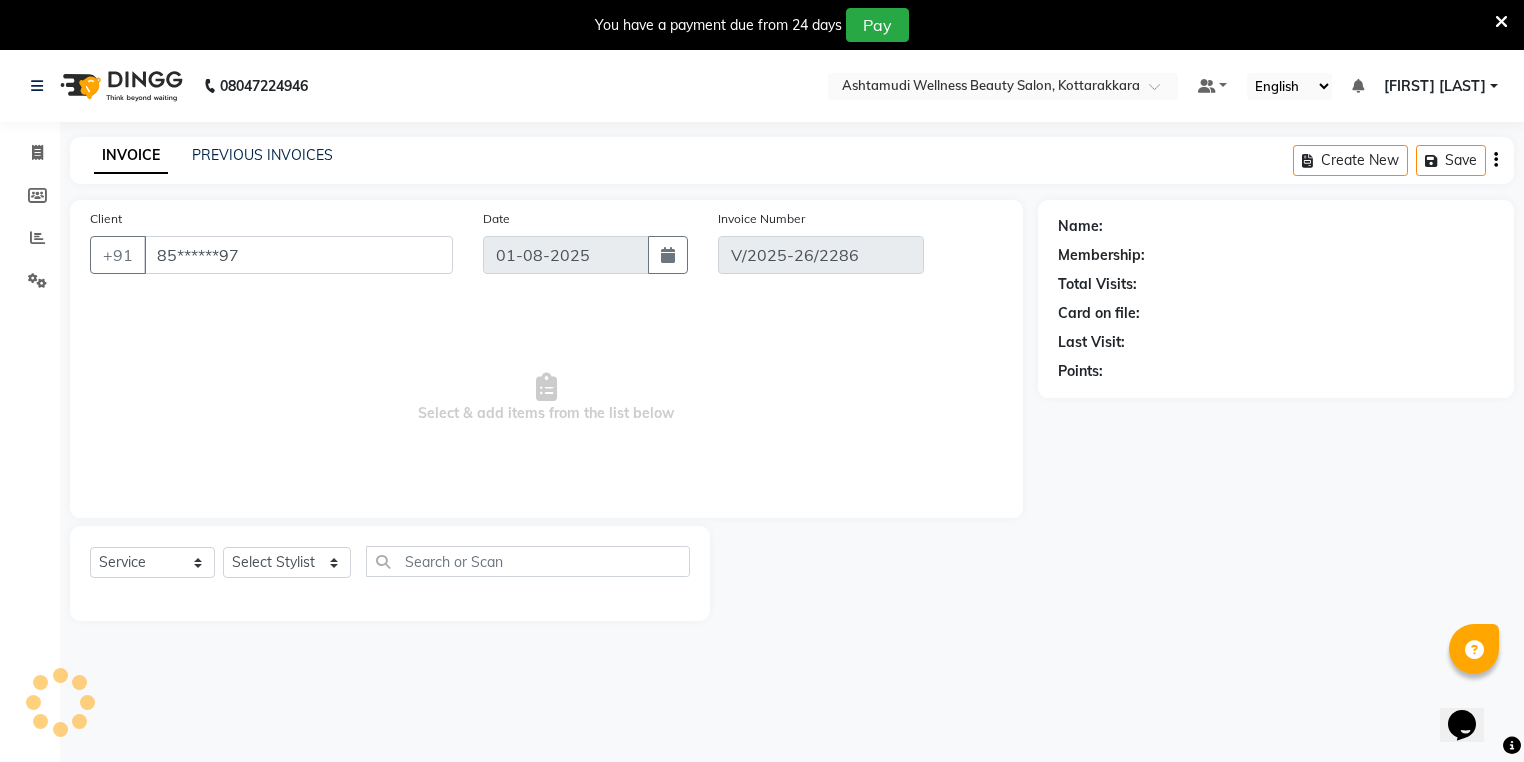 click at bounding box center [1501, 22] 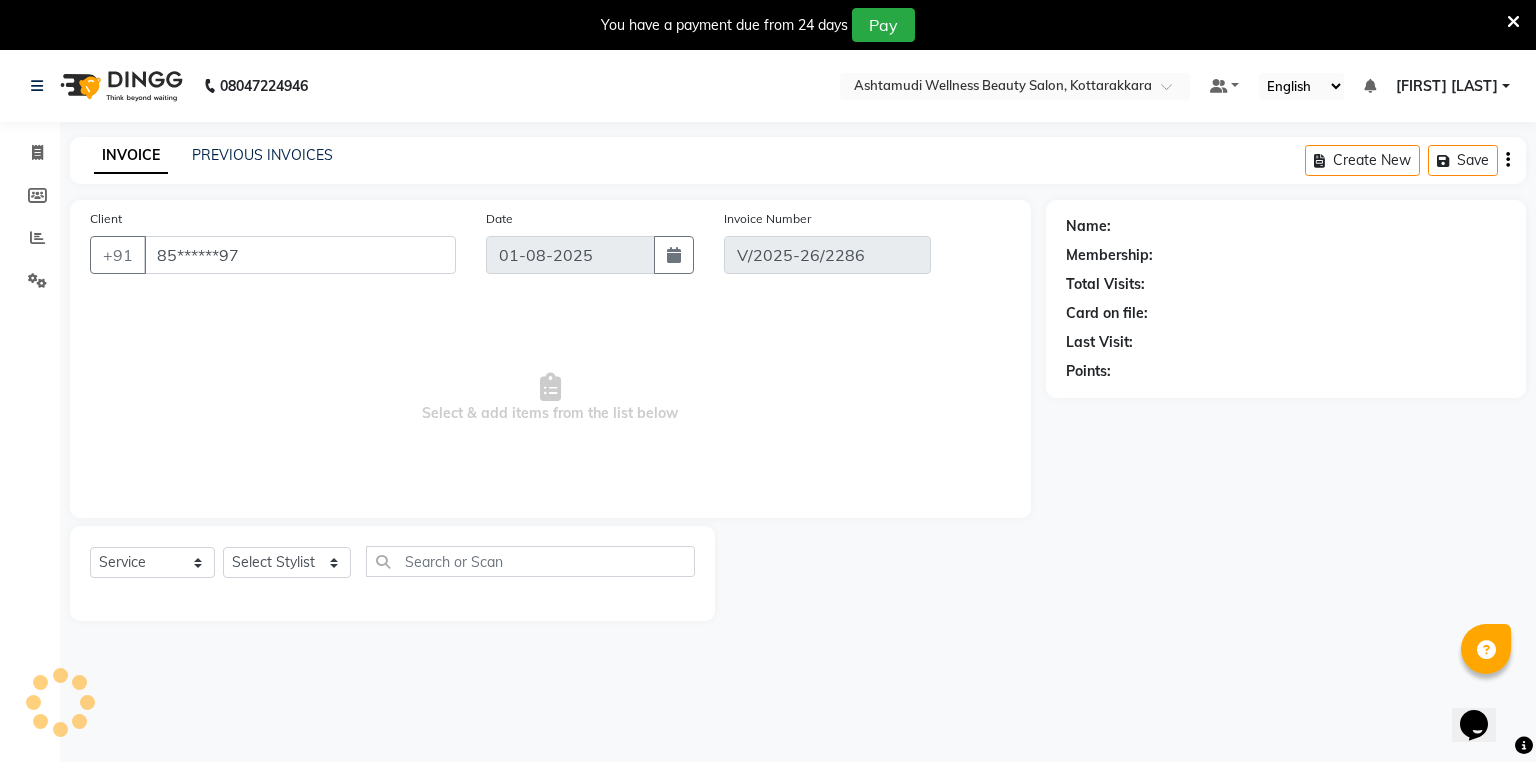select on "1: Object" 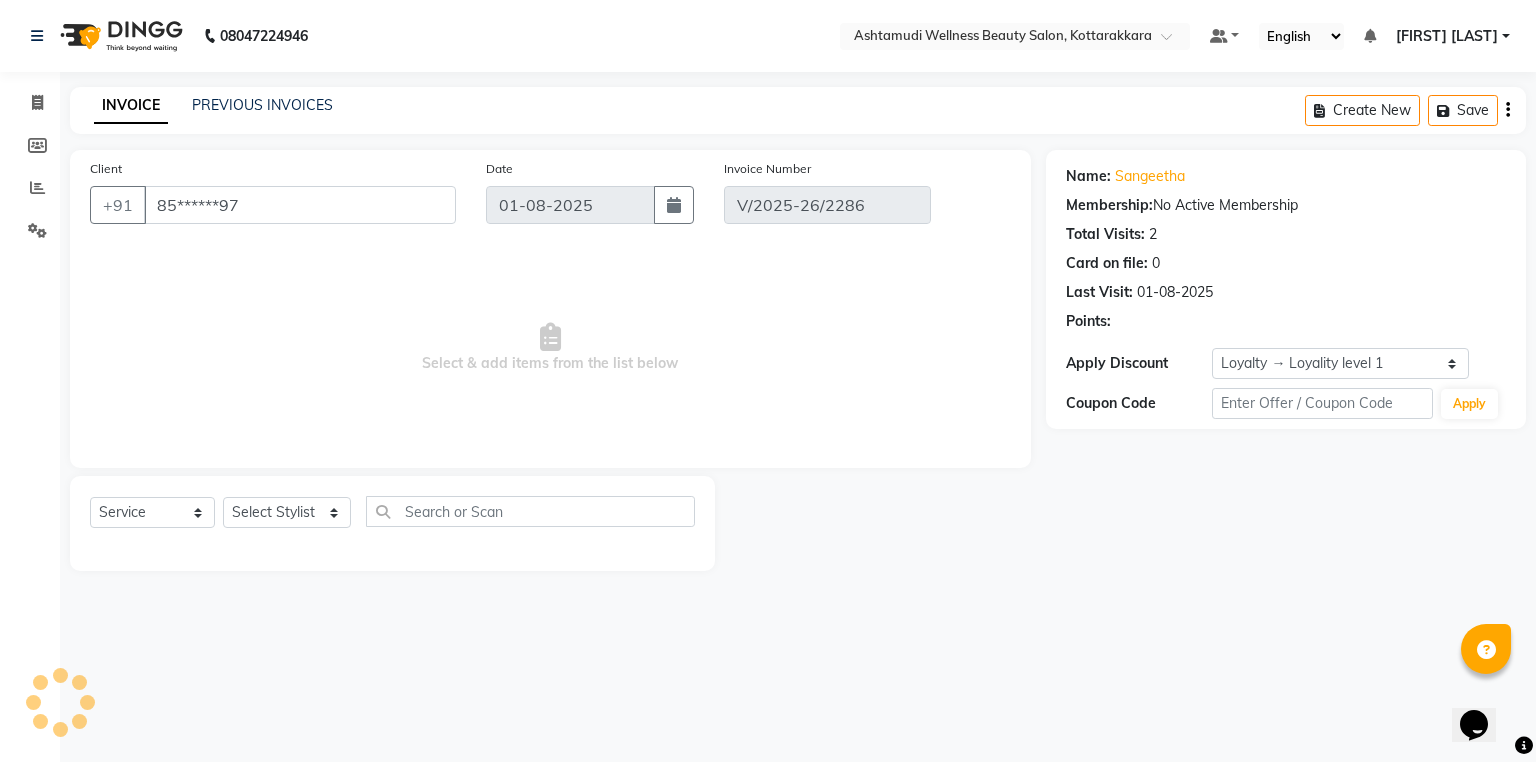 type on "31-07-2025" 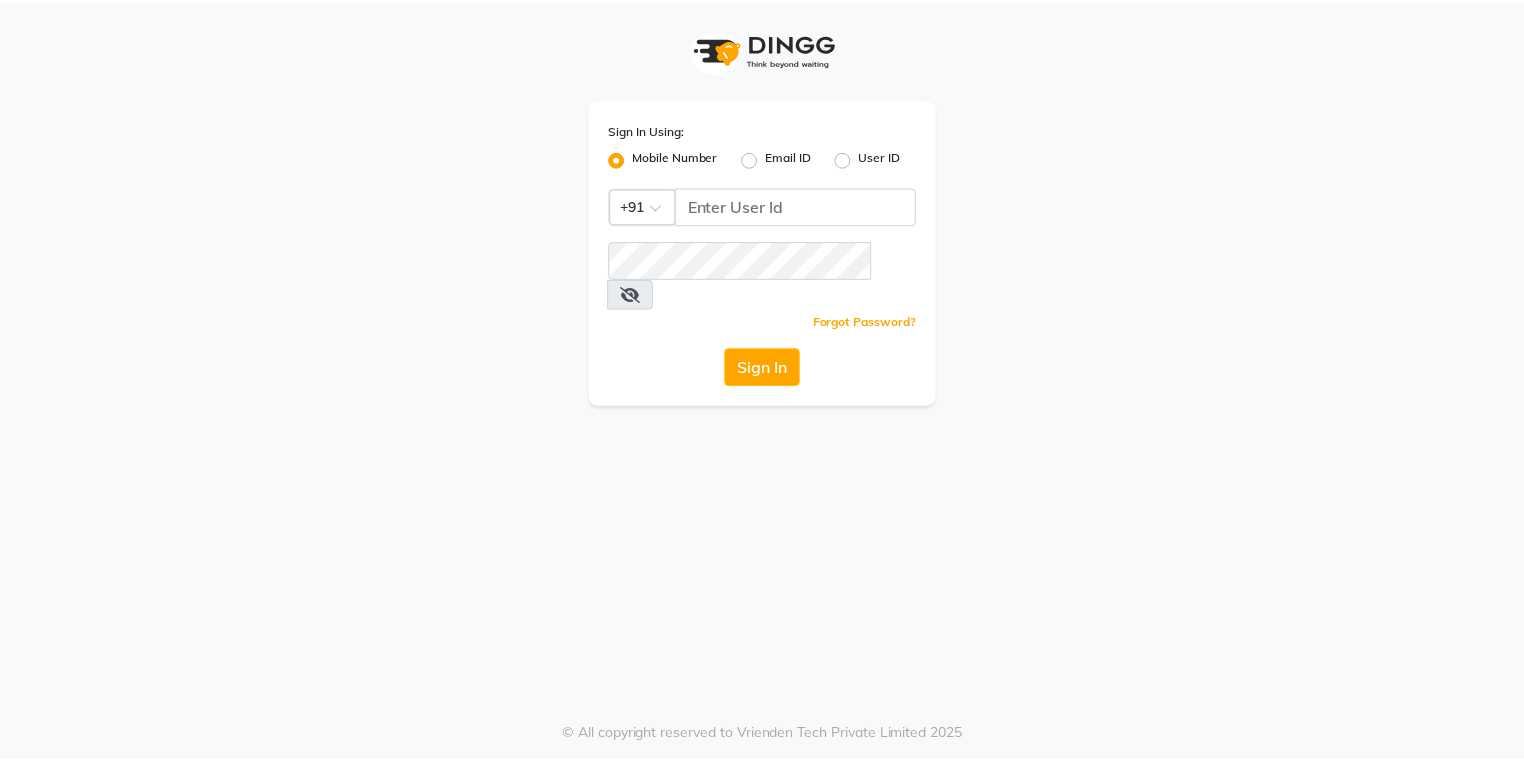 scroll, scrollTop: 0, scrollLeft: 0, axis: both 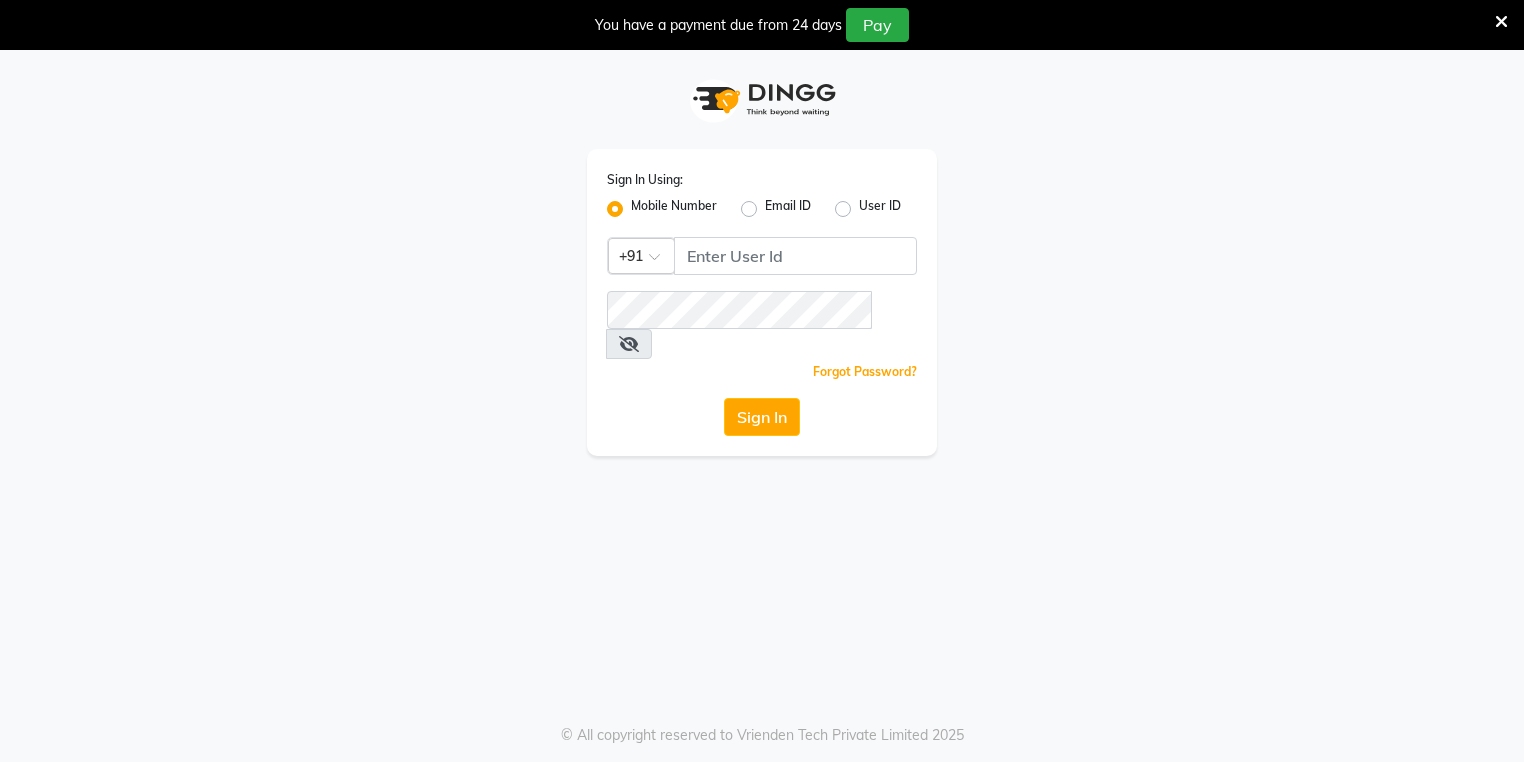 select on "service" 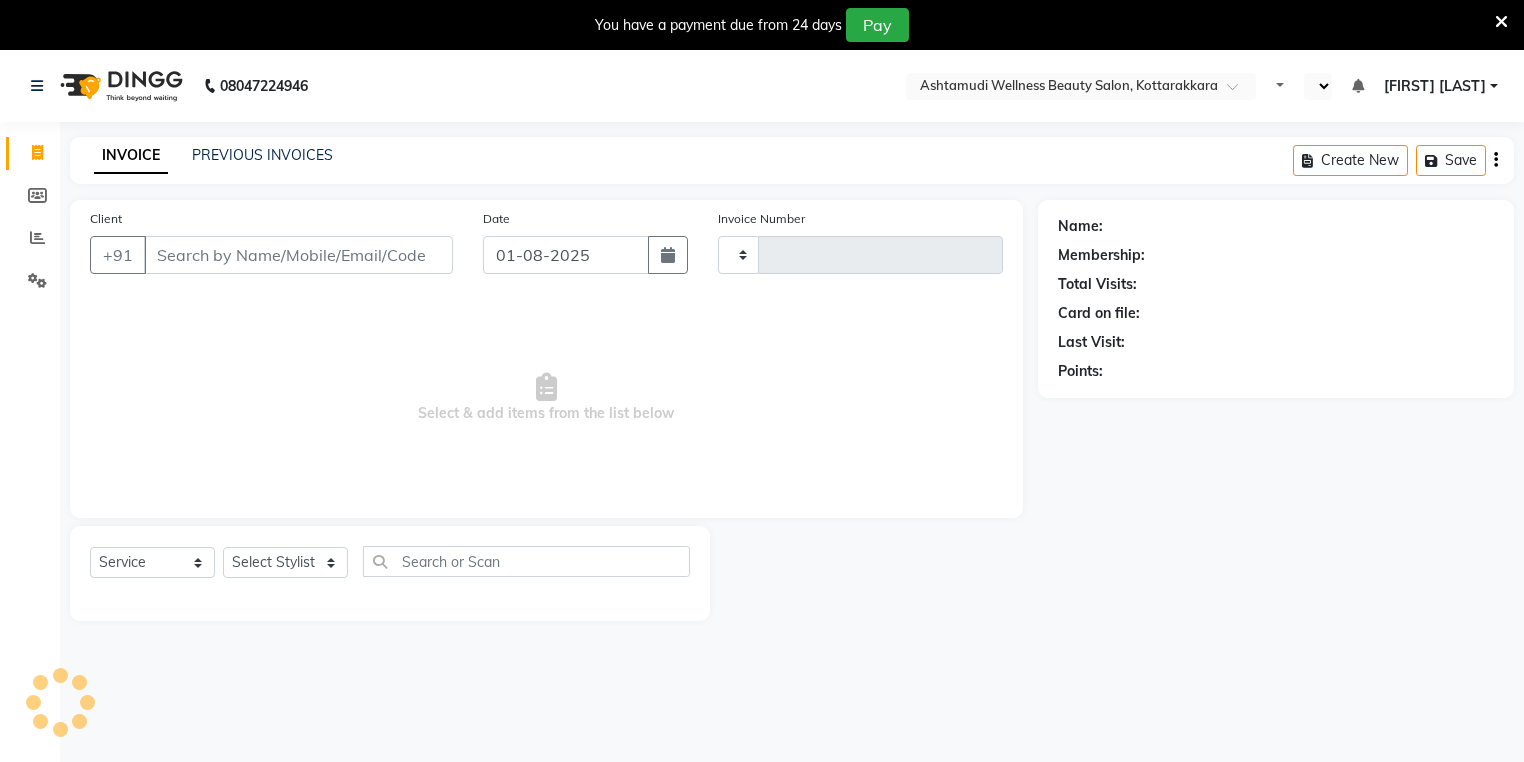 type on "2296" 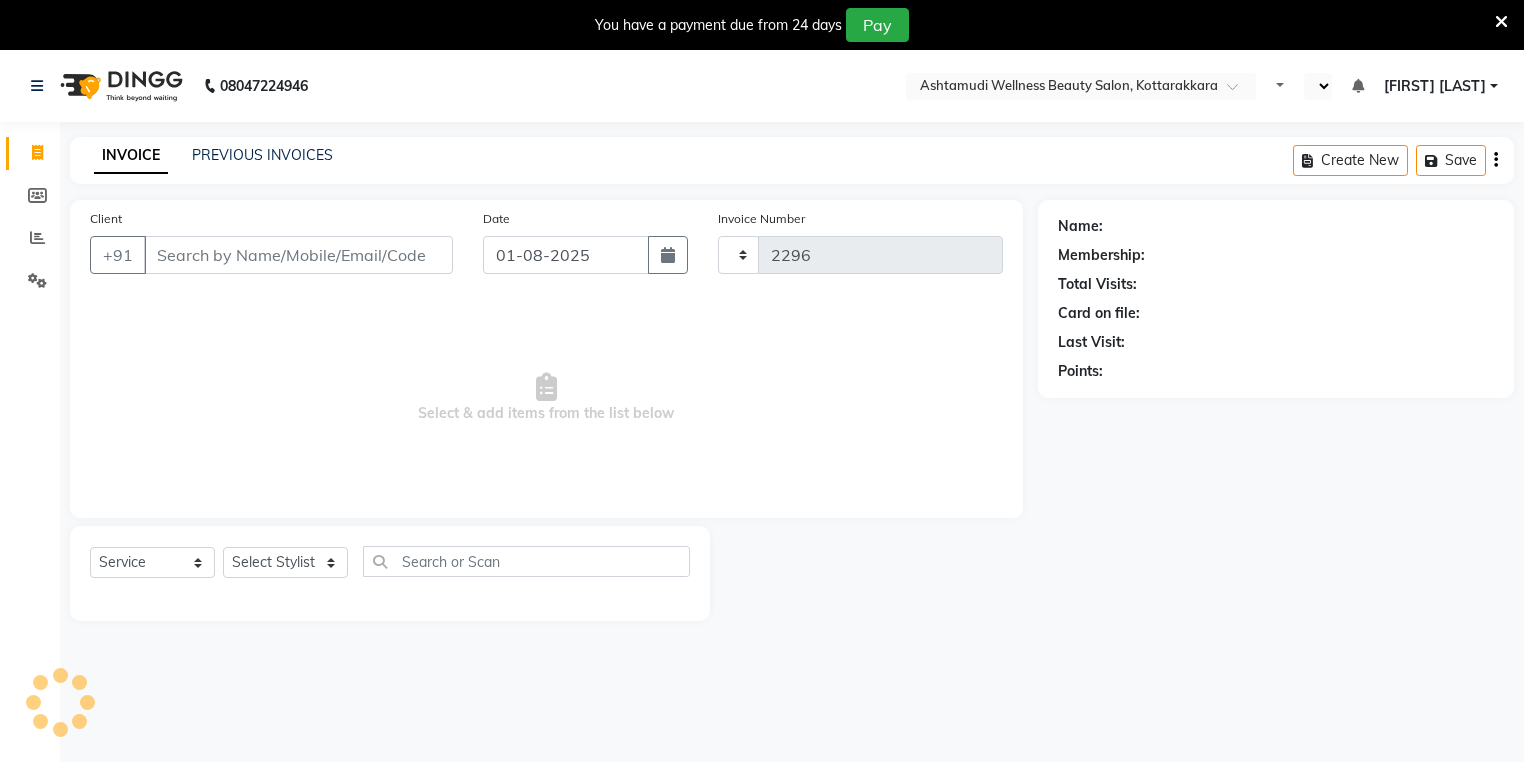 select on "en" 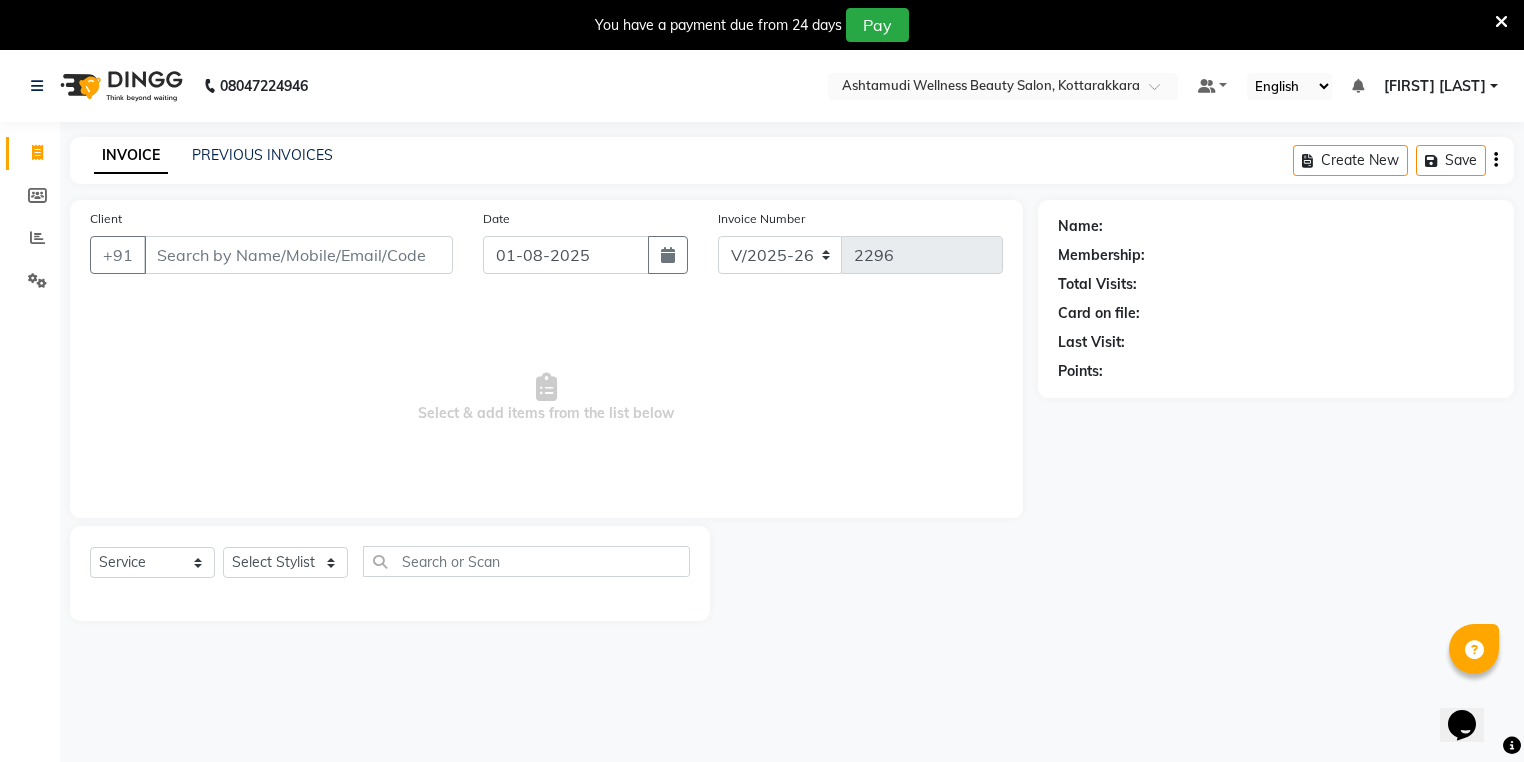 scroll, scrollTop: 0, scrollLeft: 0, axis: both 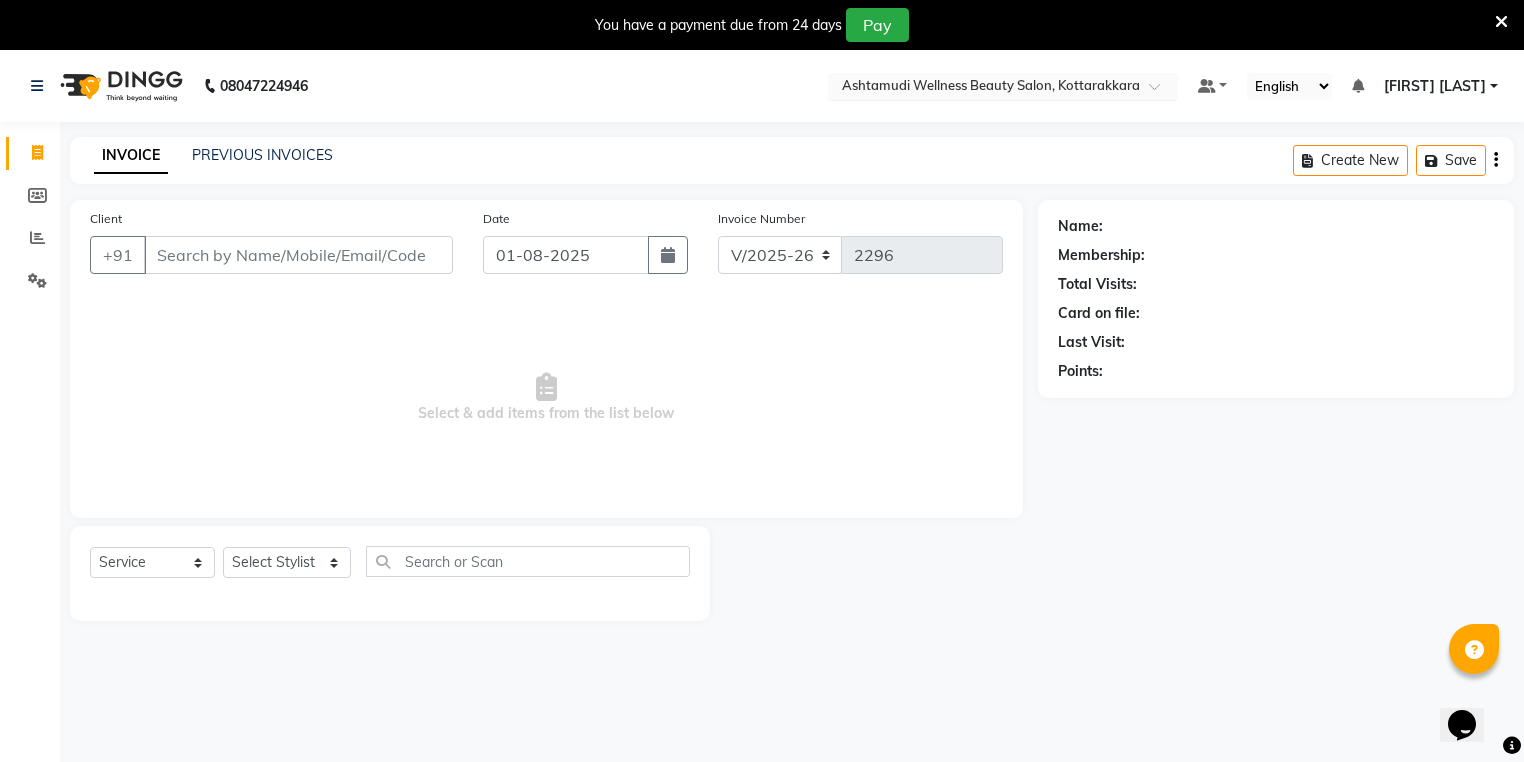 click at bounding box center (983, 88) 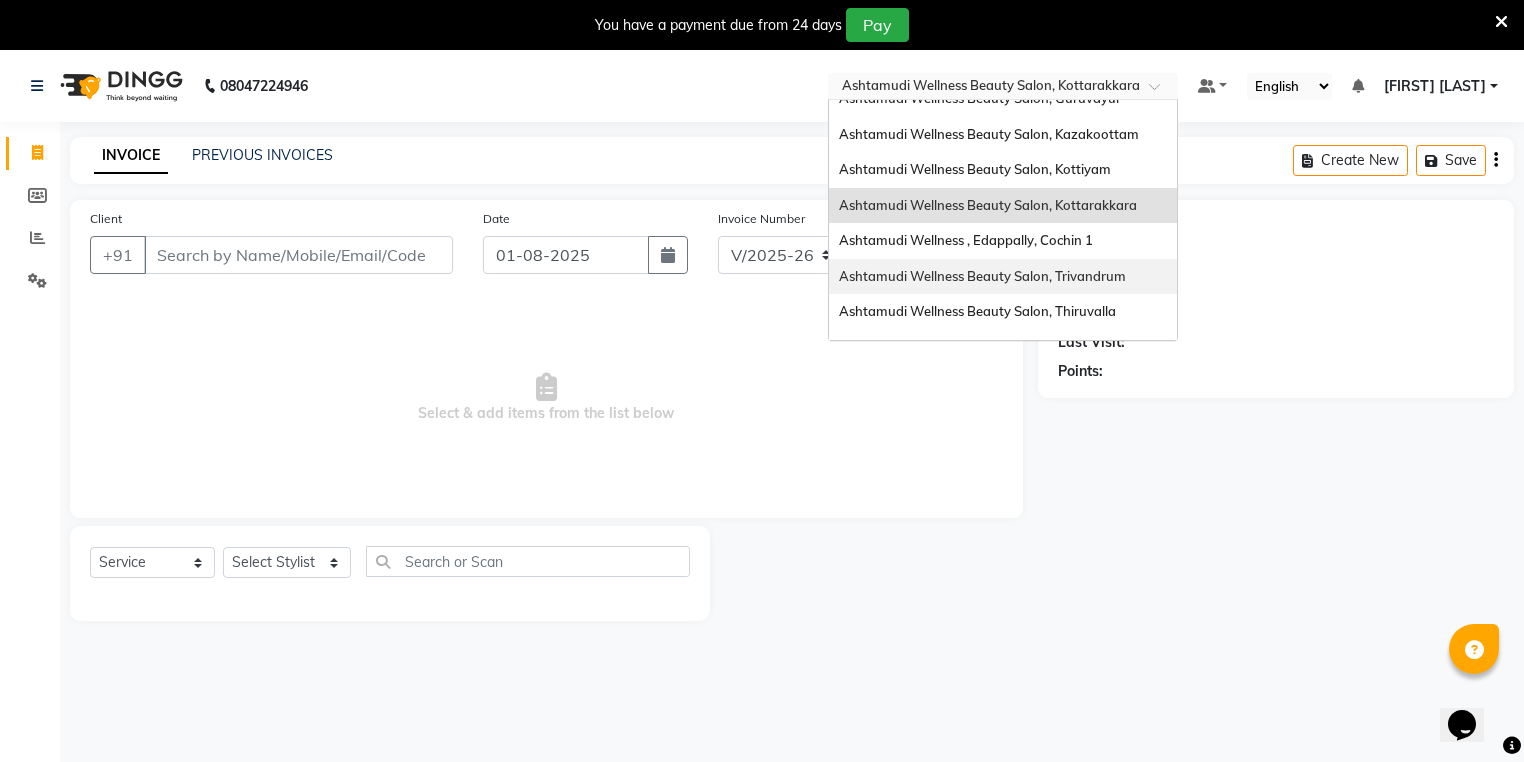 scroll, scrollTop: 160, scrollLeft: 0, axis: vertical 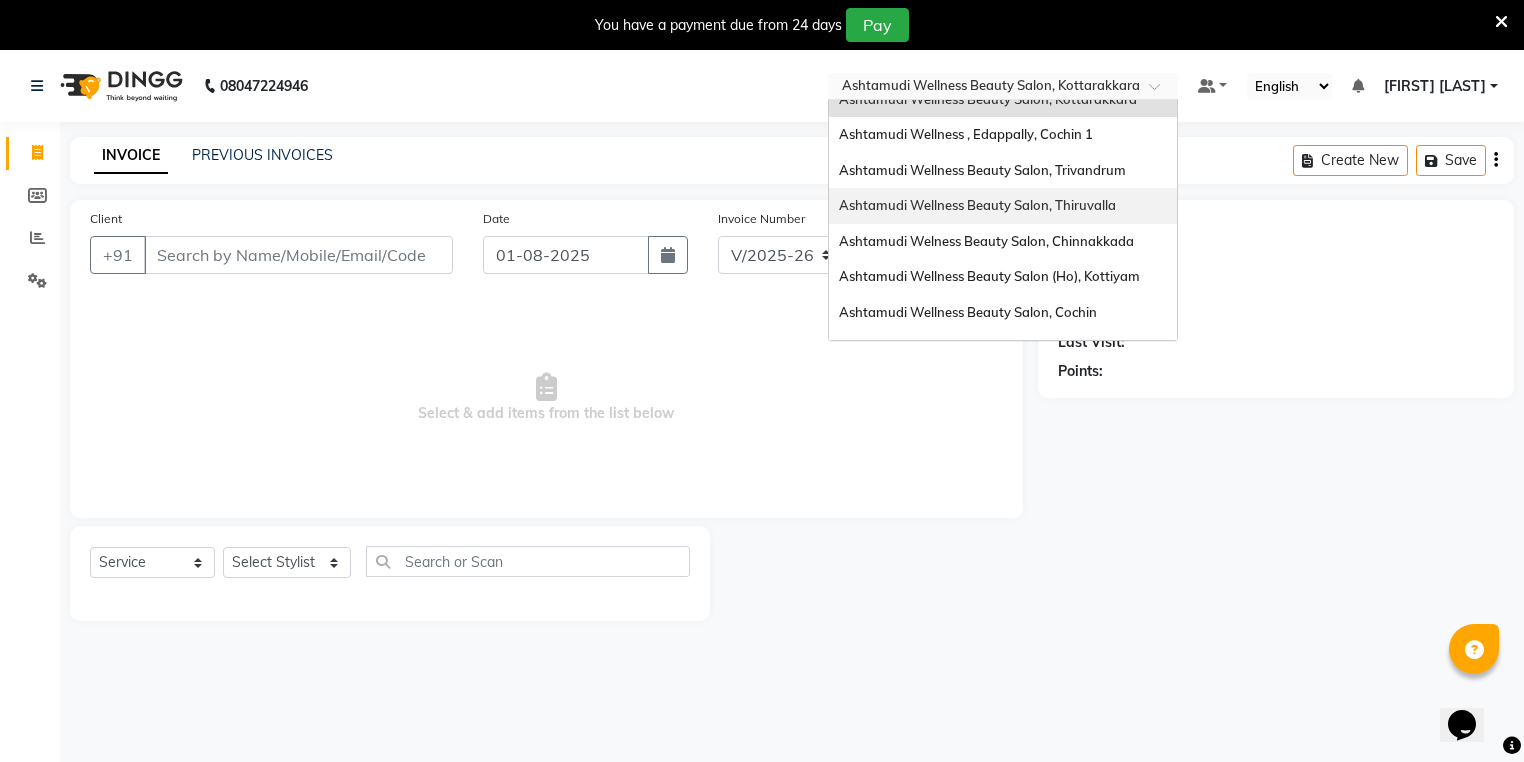 click on "Ashtamudi Wellness Beauty Salon, Thiruvalla" at bounding box center [1003, 206] 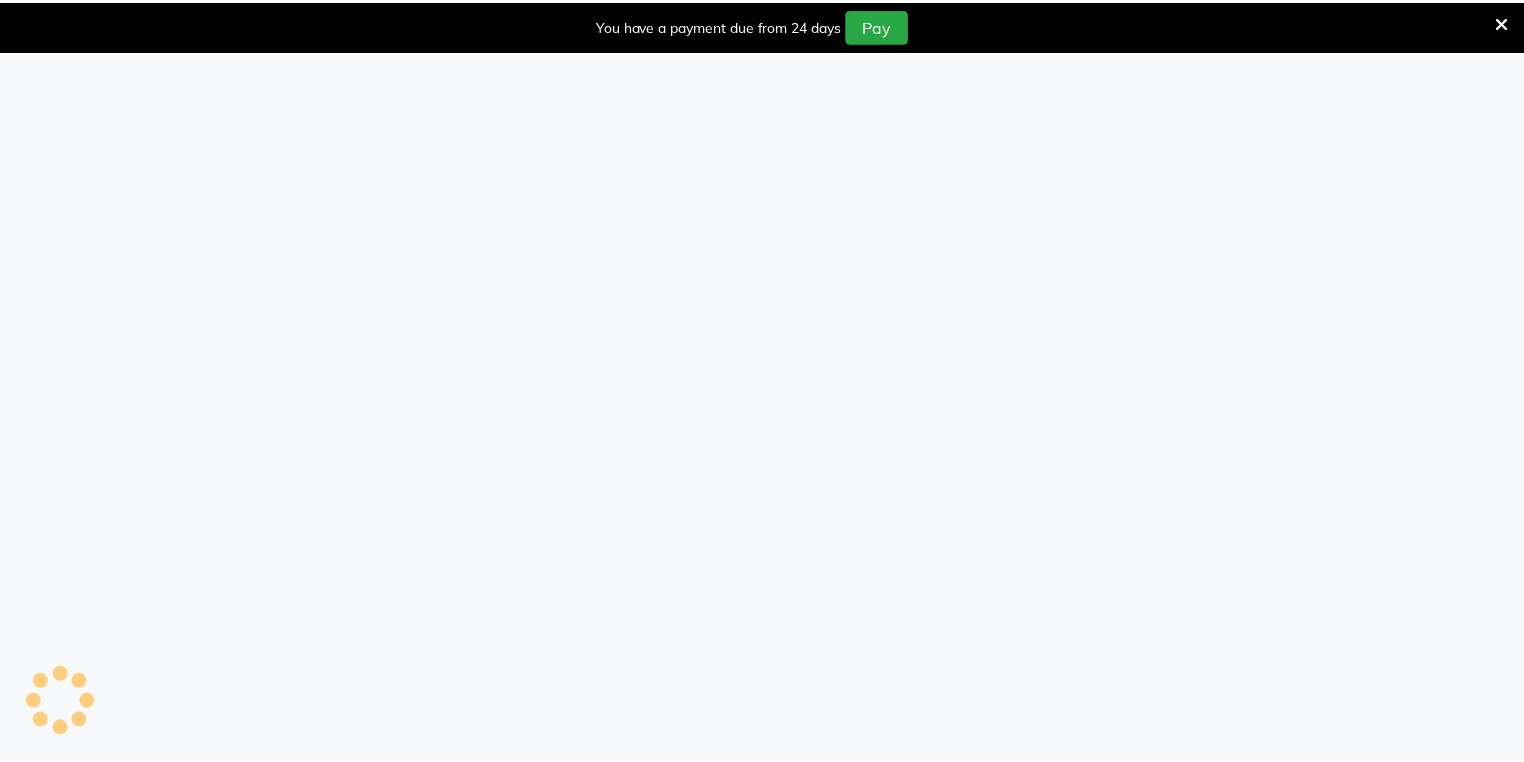 scroll, scrollTop: 0, scrollLeft: 0, axis: both 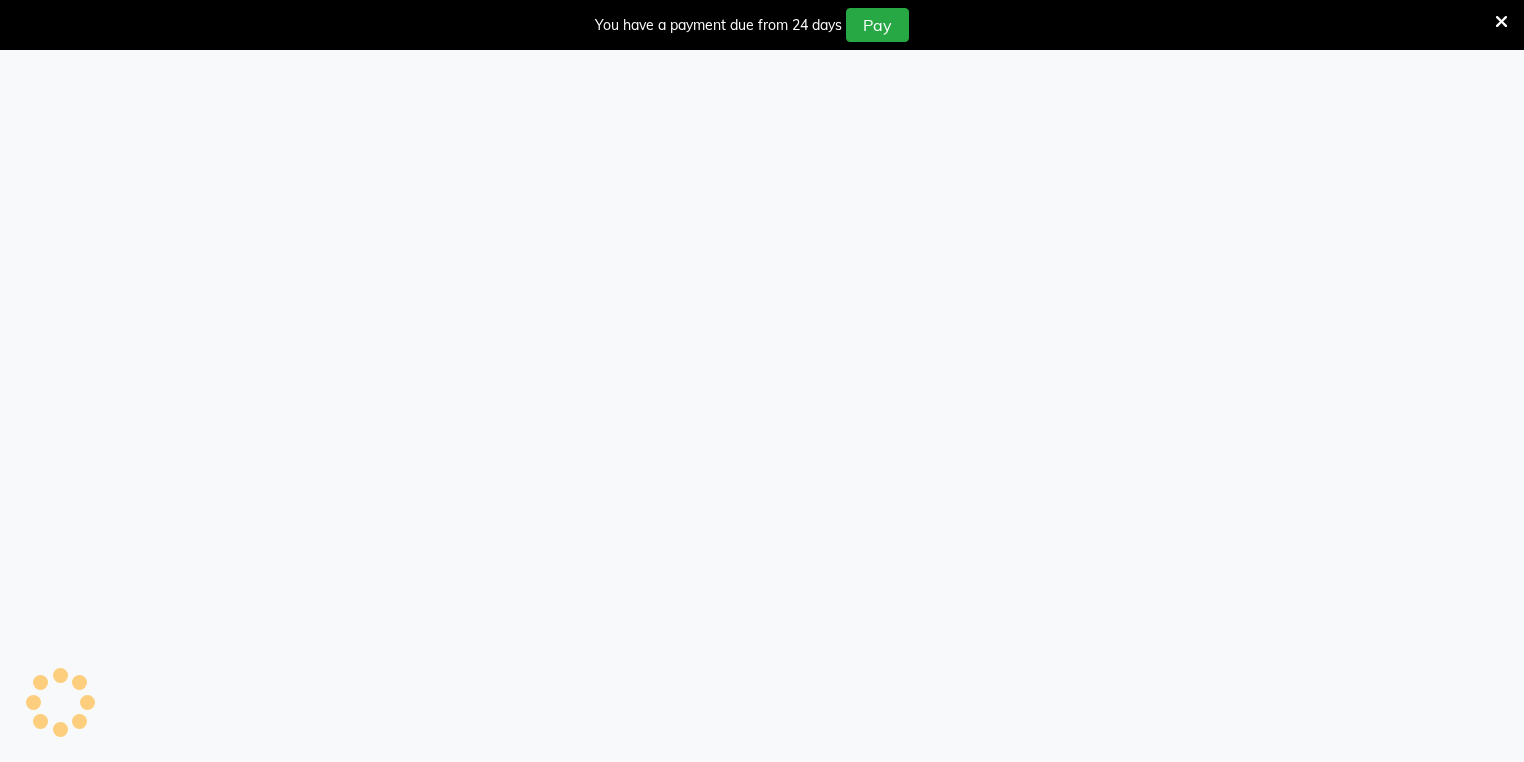 select on "service" 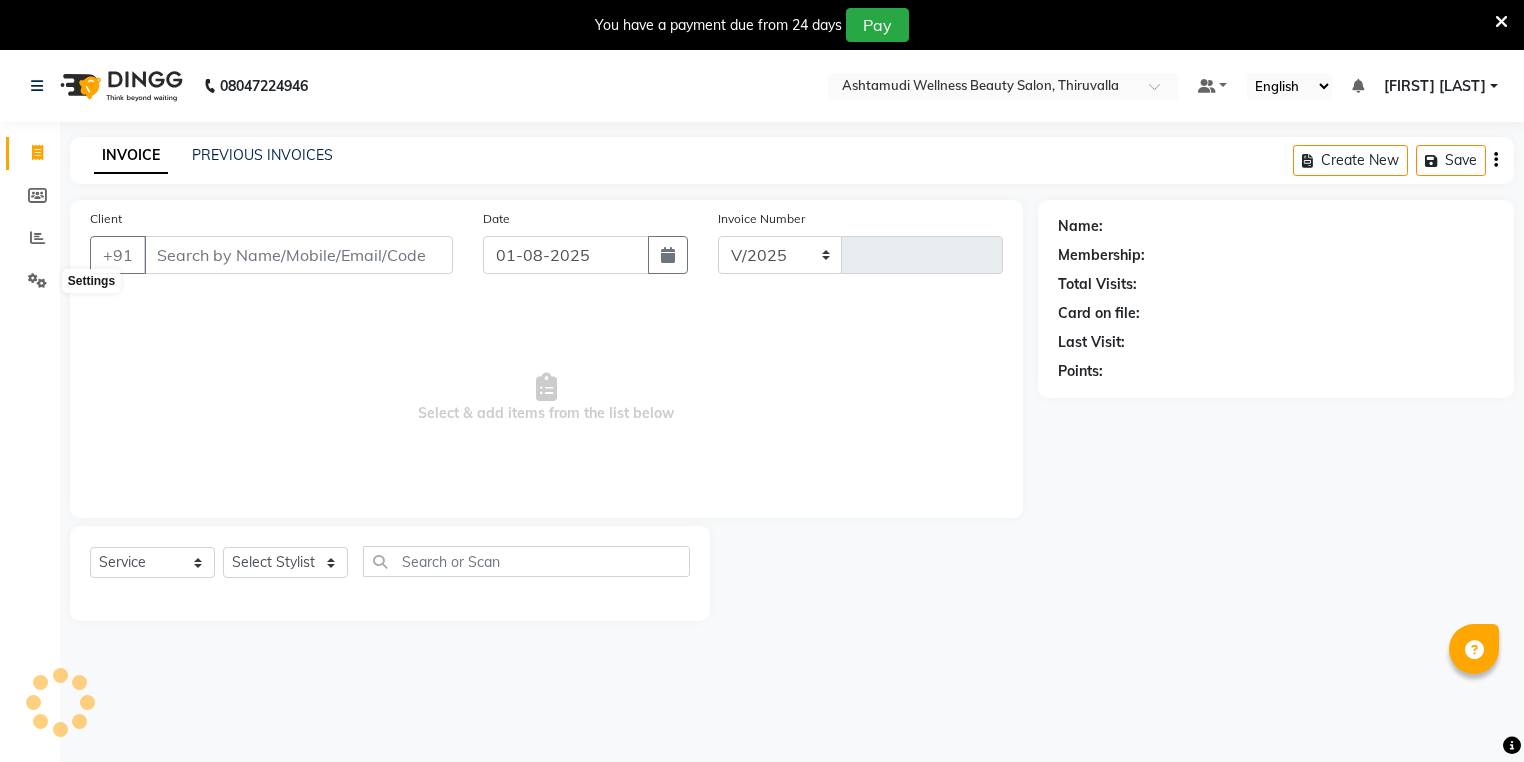 select on "4634" 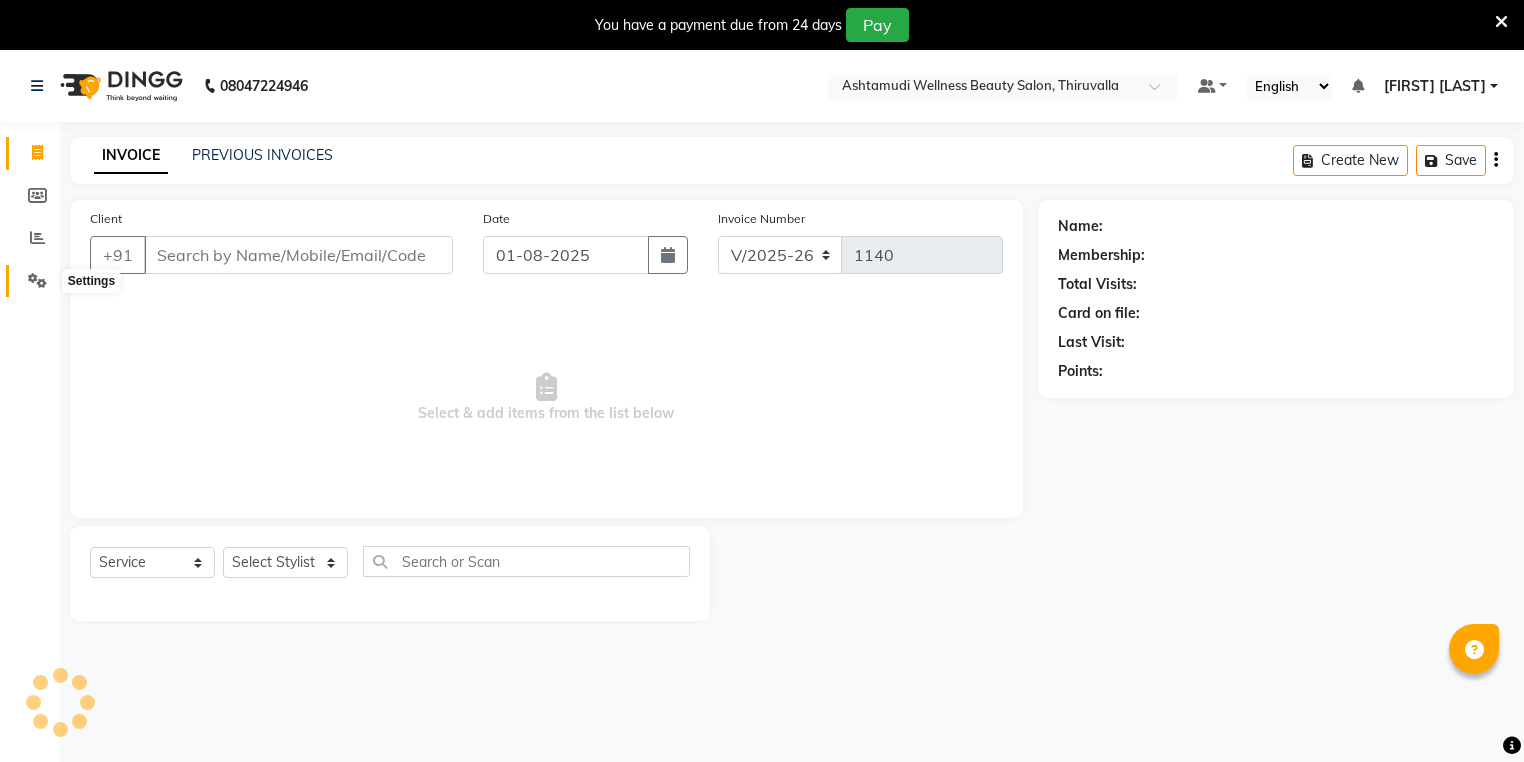 click 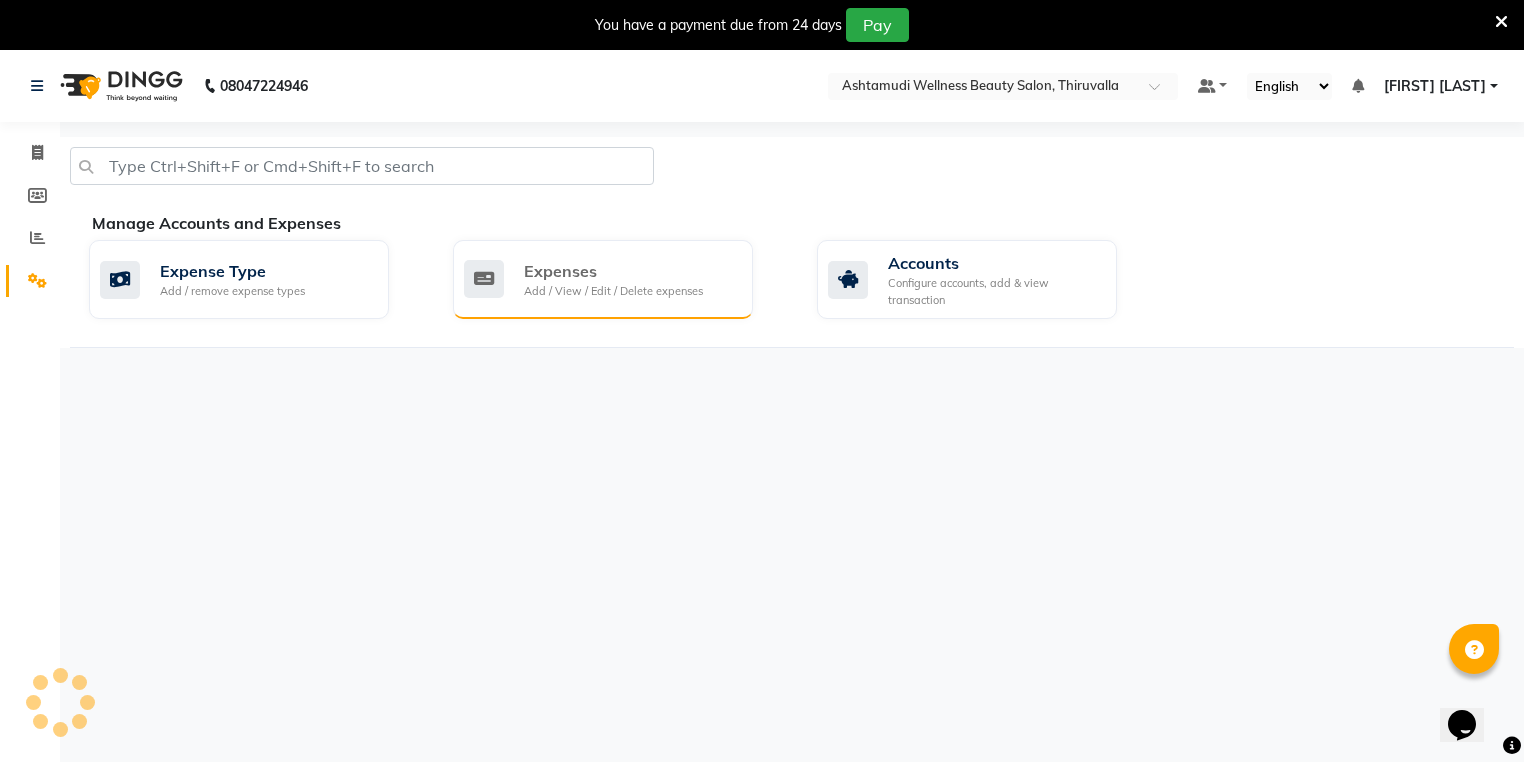 scroll, scrollTop: 0, scrollLeft: 0, axis: both 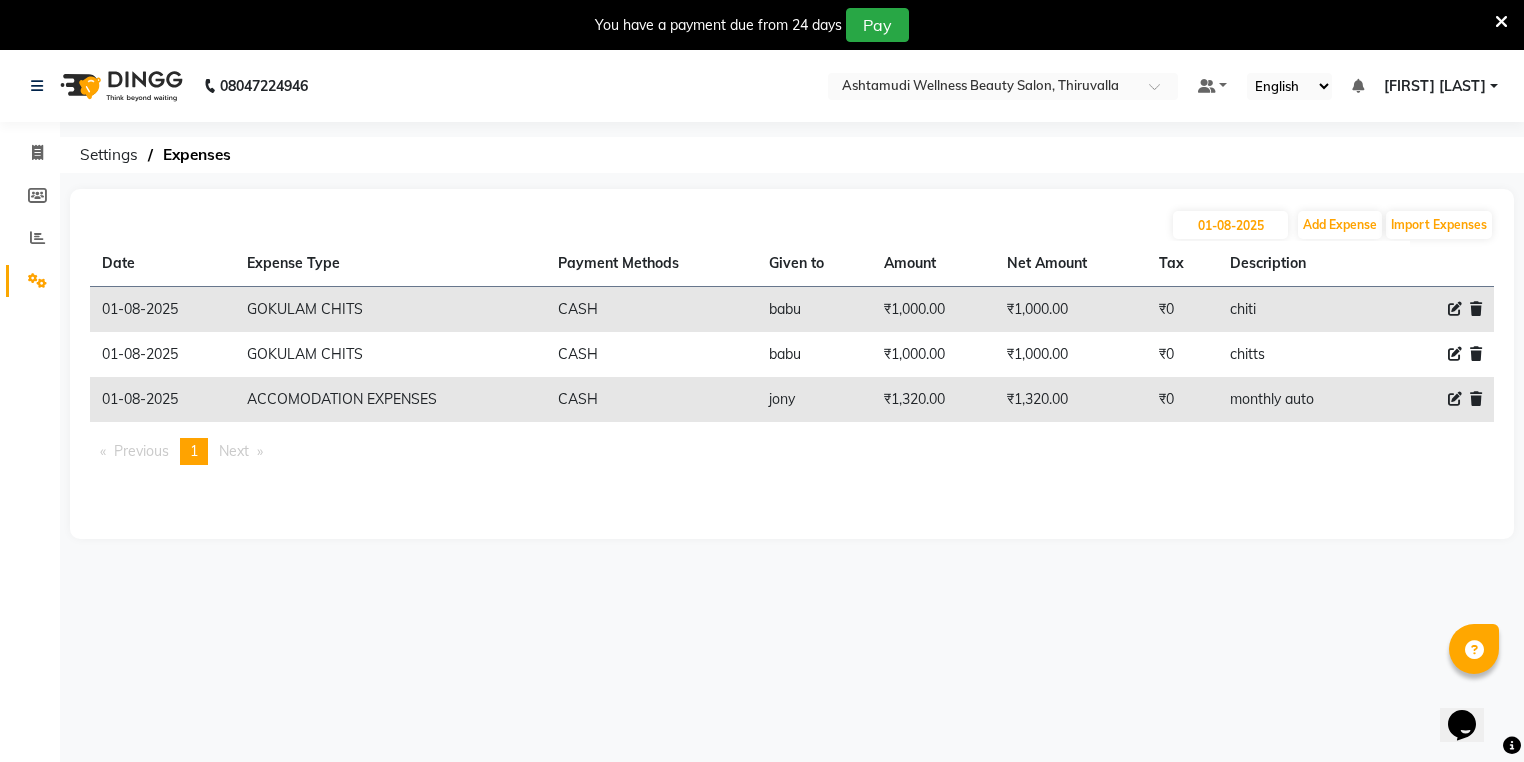 click 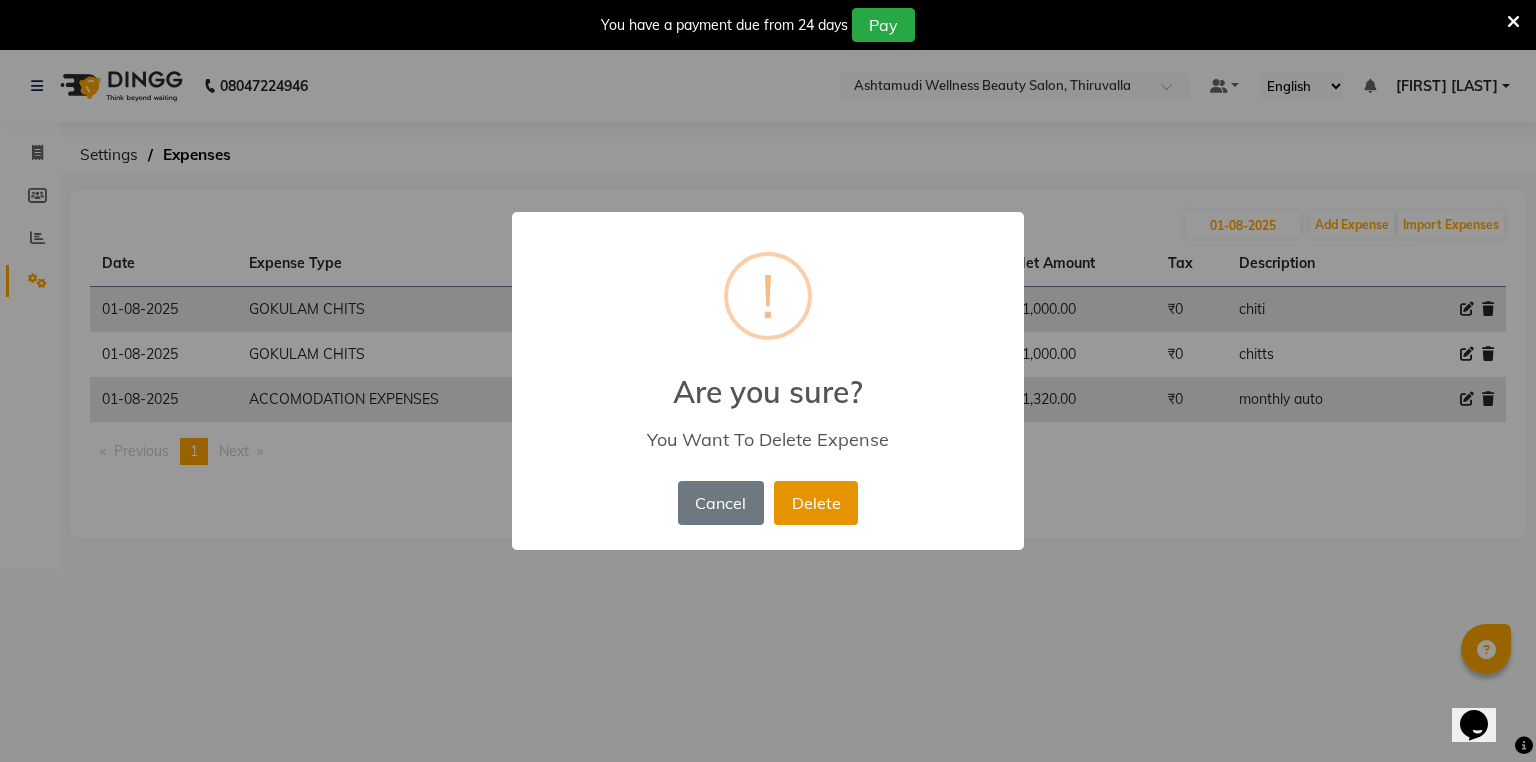 click on "Delete" at bounding box center [816, 503] 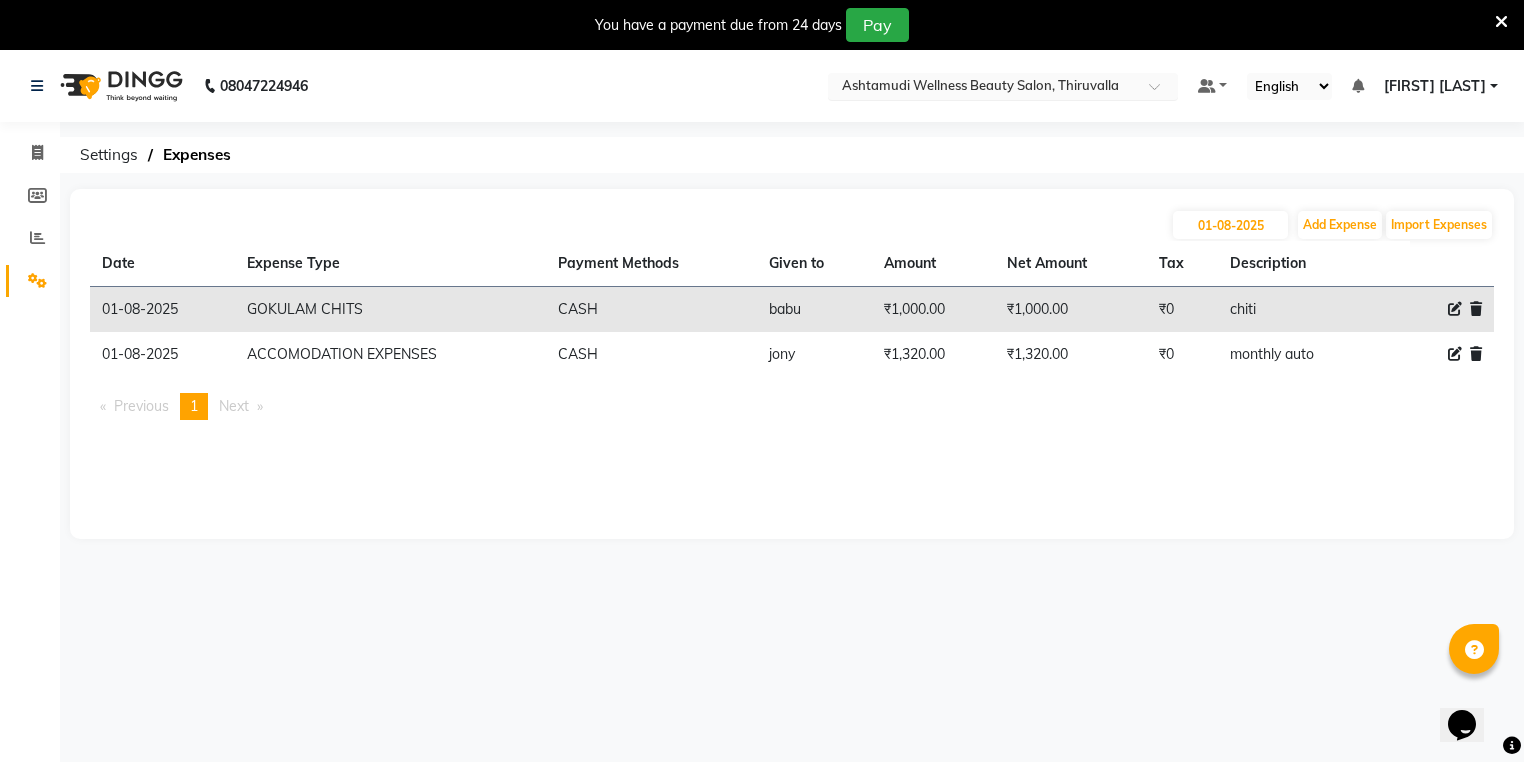 click at bounding box center (983, 88) 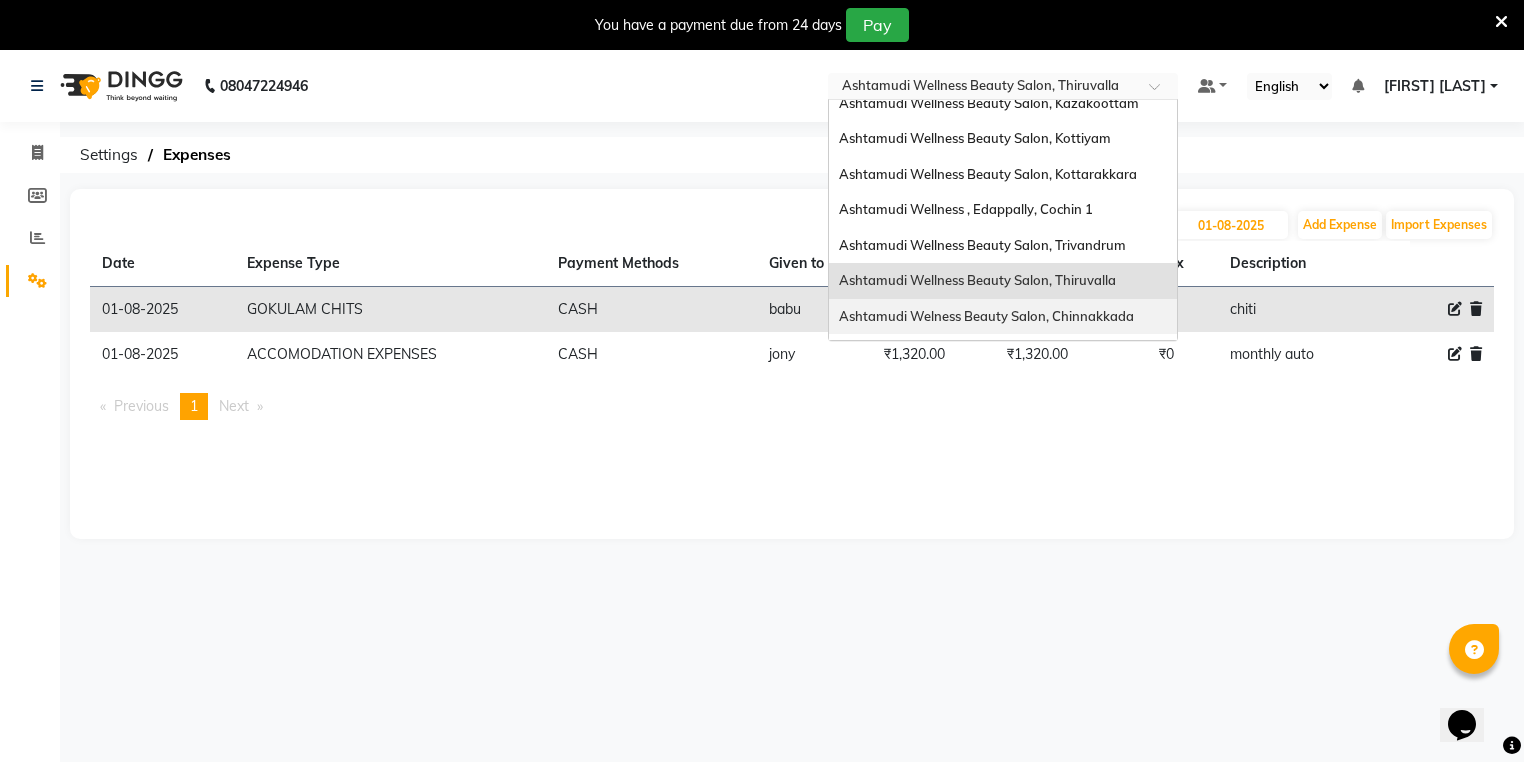scroll, scrollTop: 0, scrollLeft: 0, axis: both 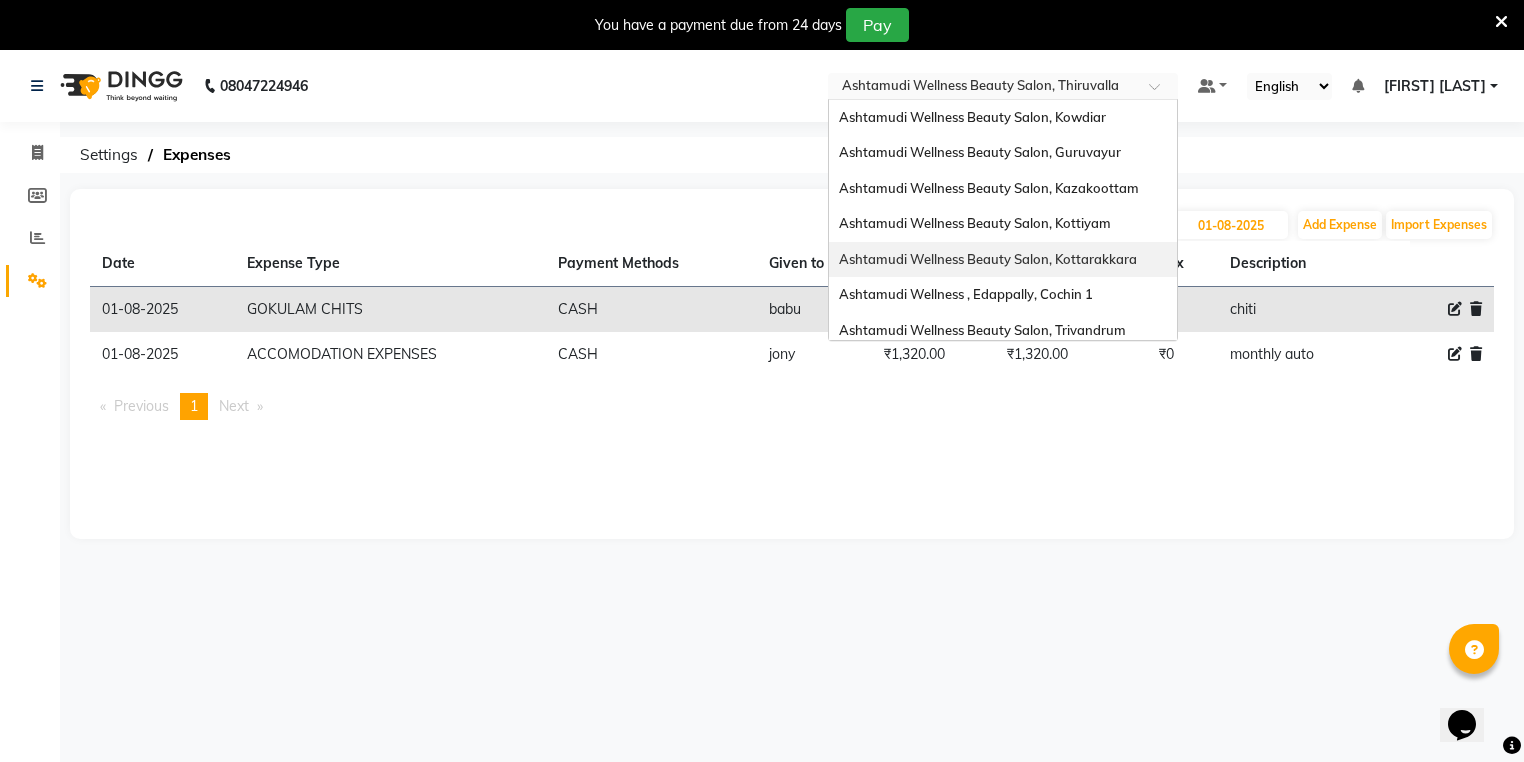click on "Ashtamudi Wellness Beauty Salon, Kottarakkara" at bounding box center [988, 259] 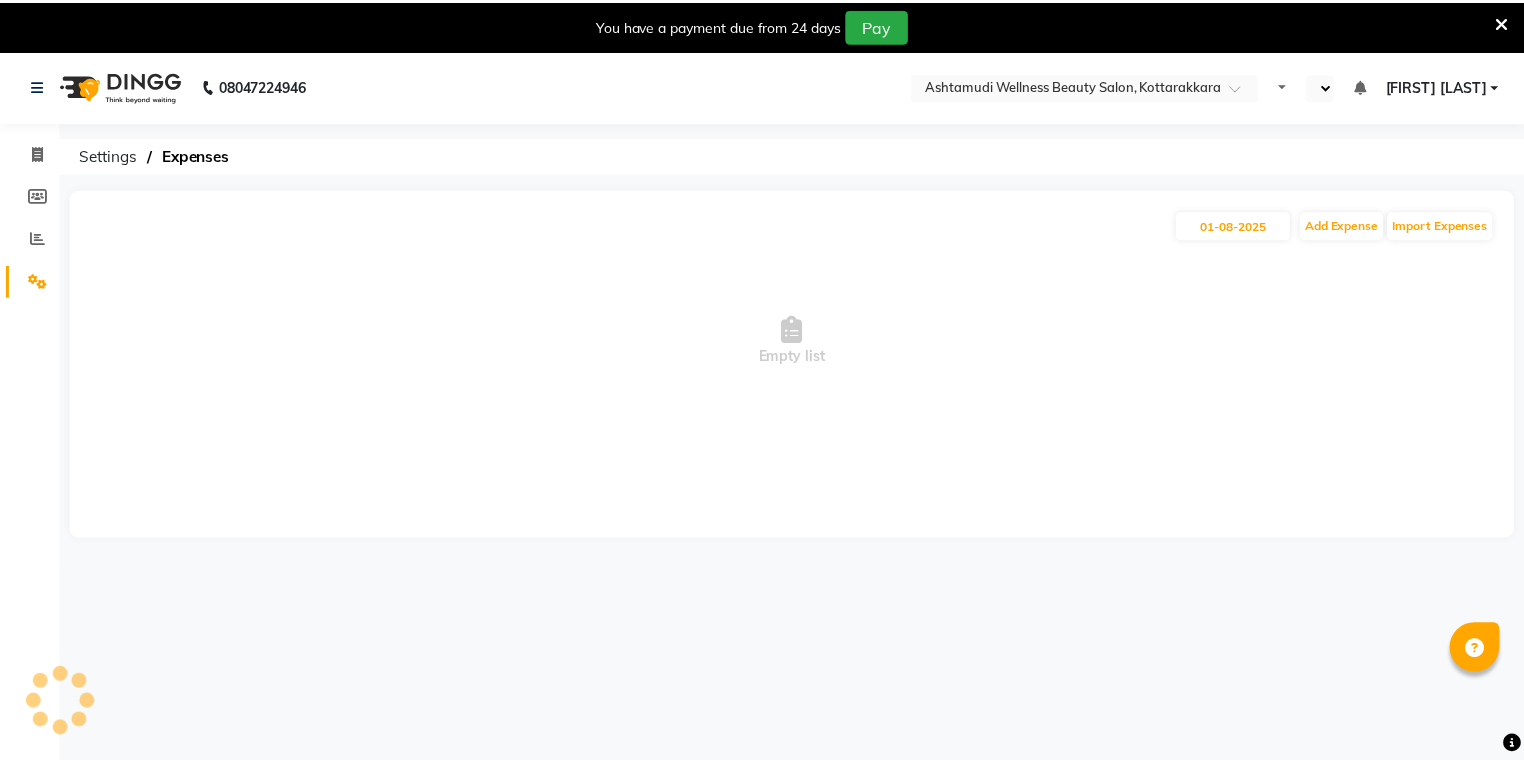 scroll, scrollTop: 0, scrollLeft: 0, axis: both 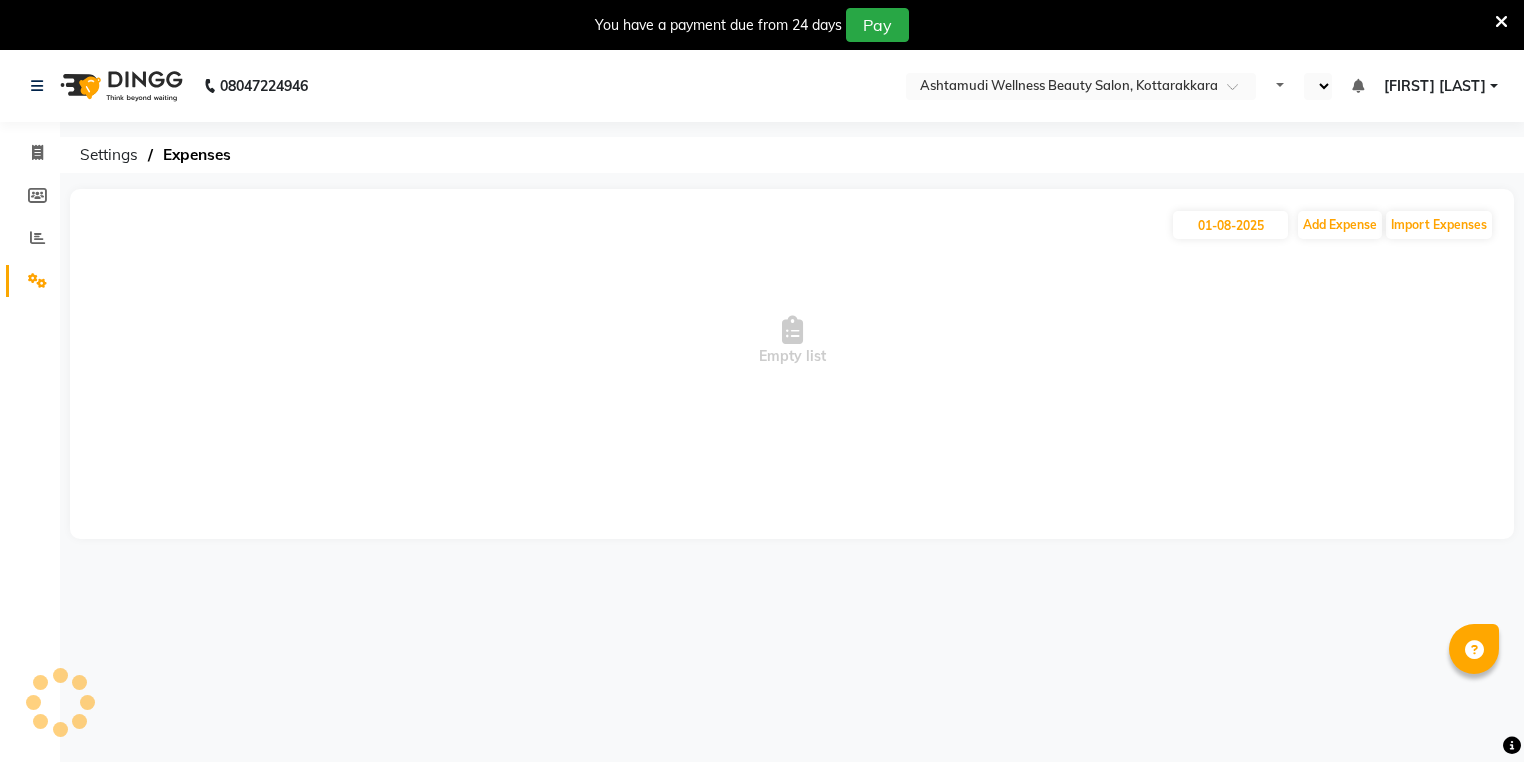 select on "en" 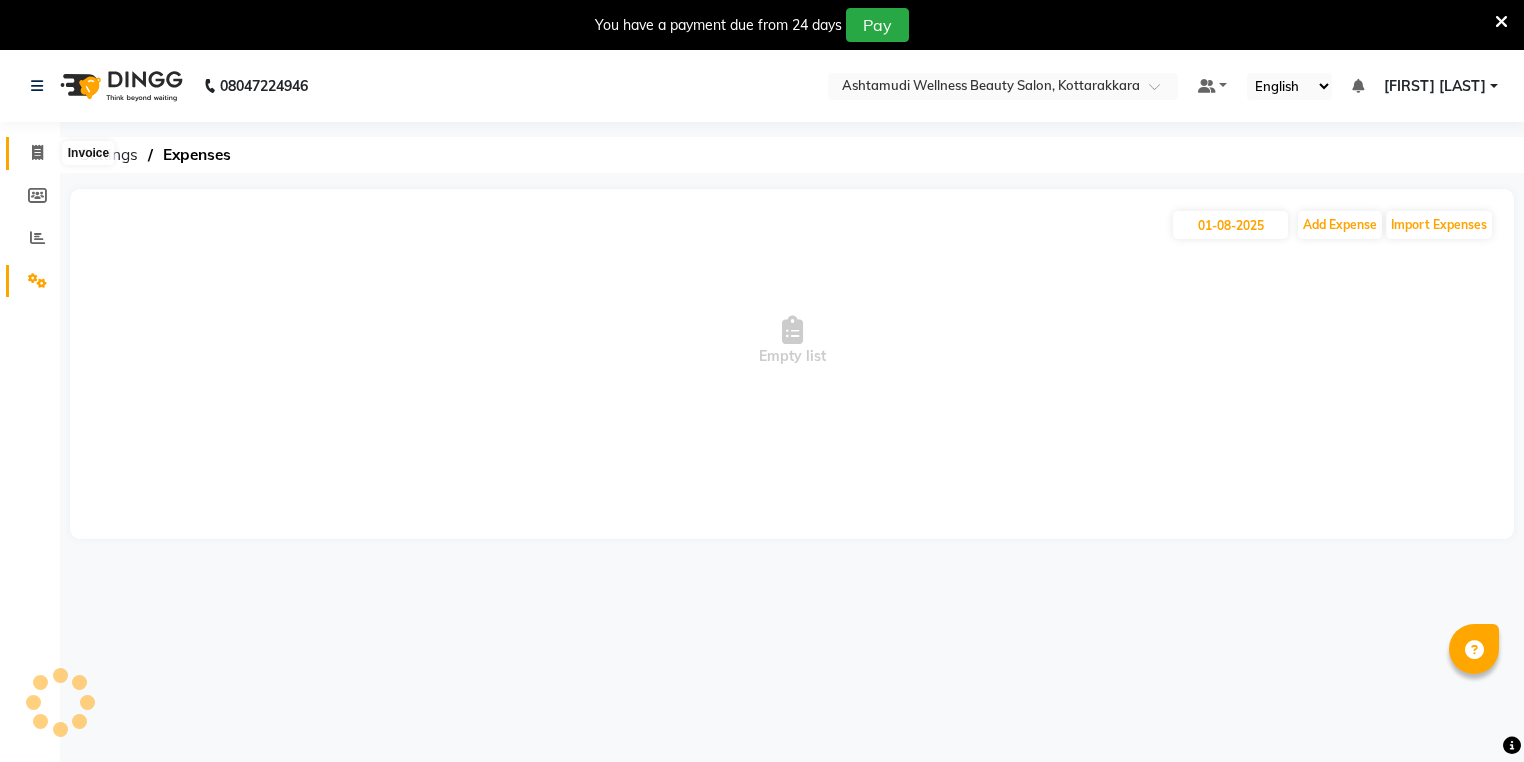click 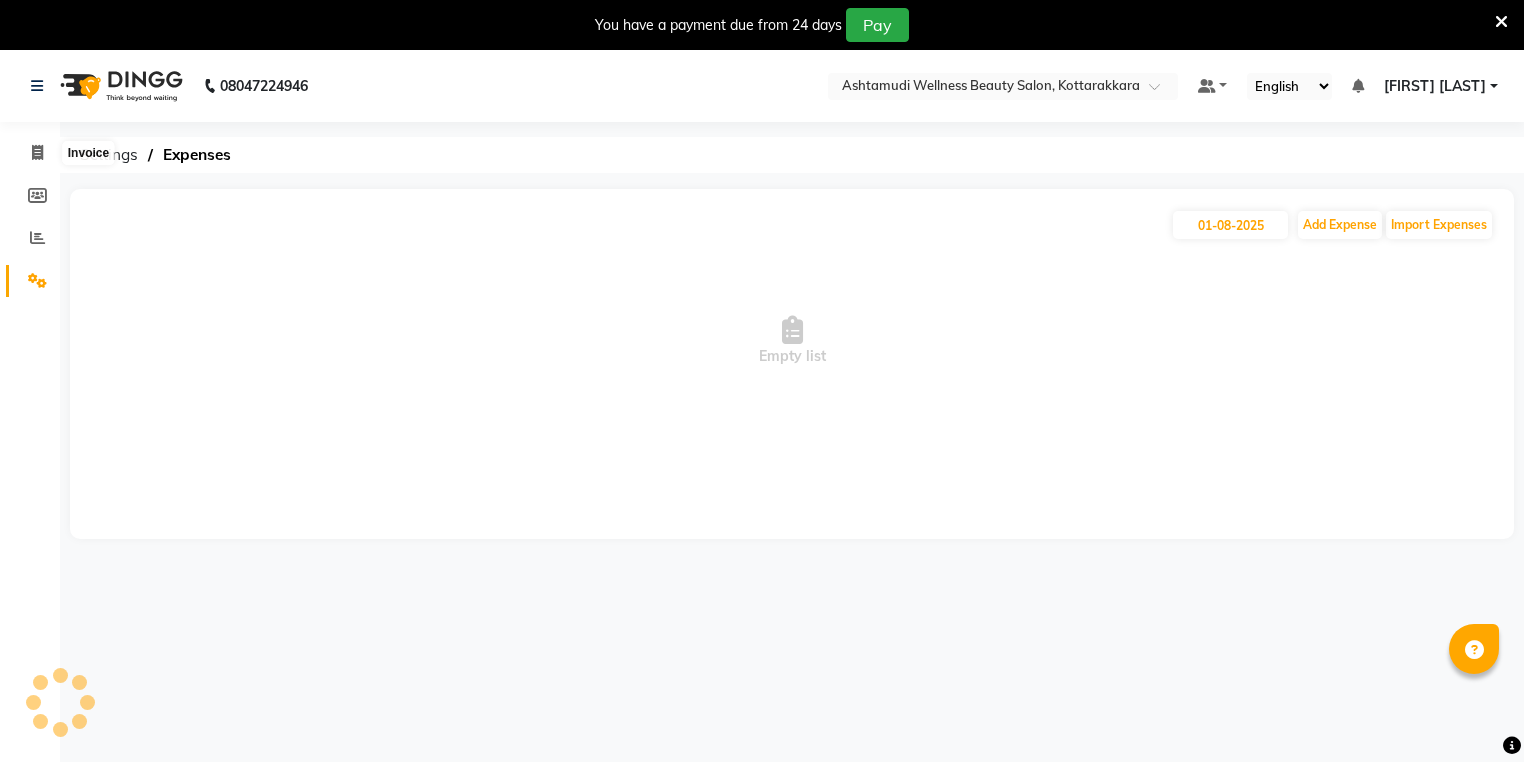 select on "service" 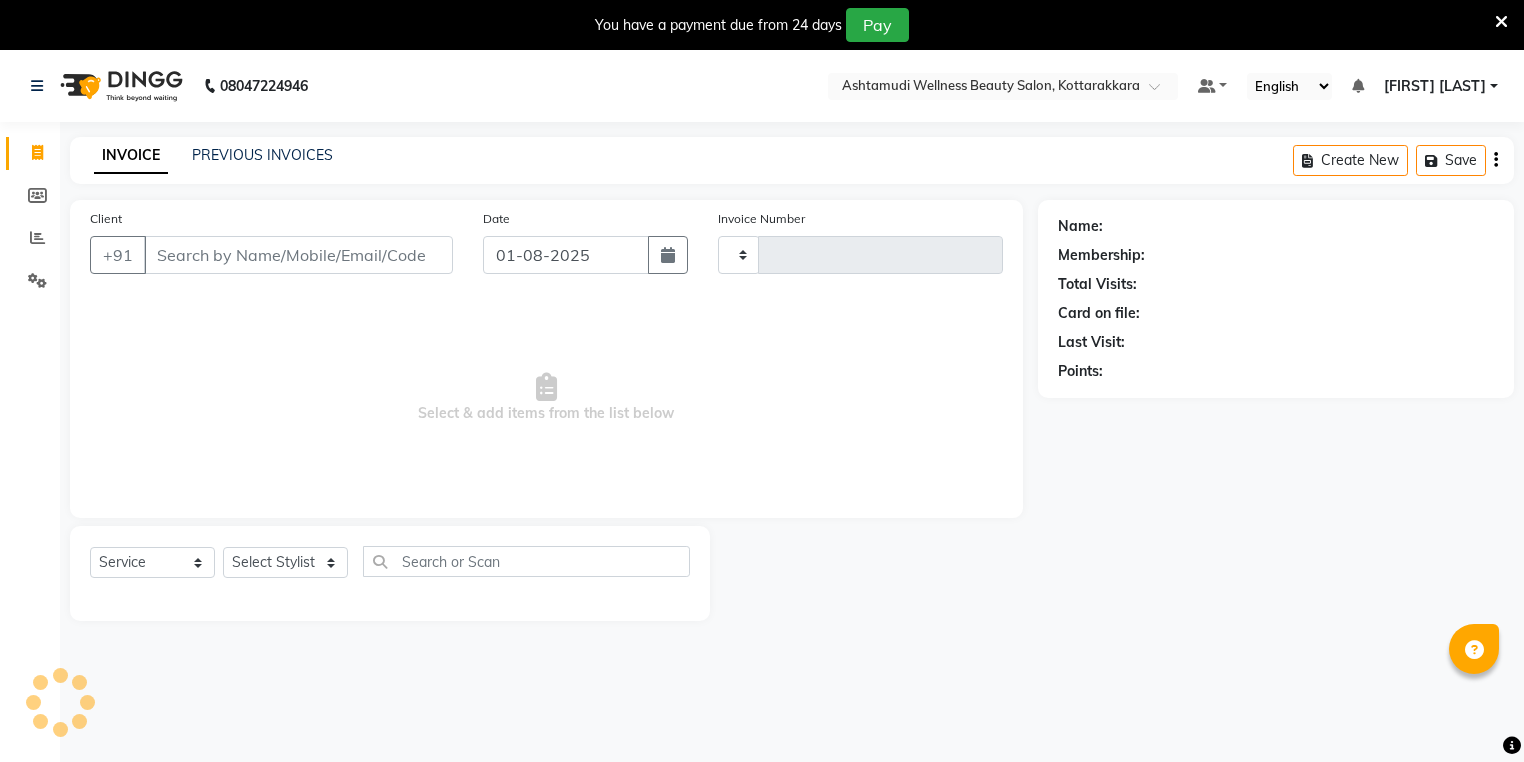 type on "2296" 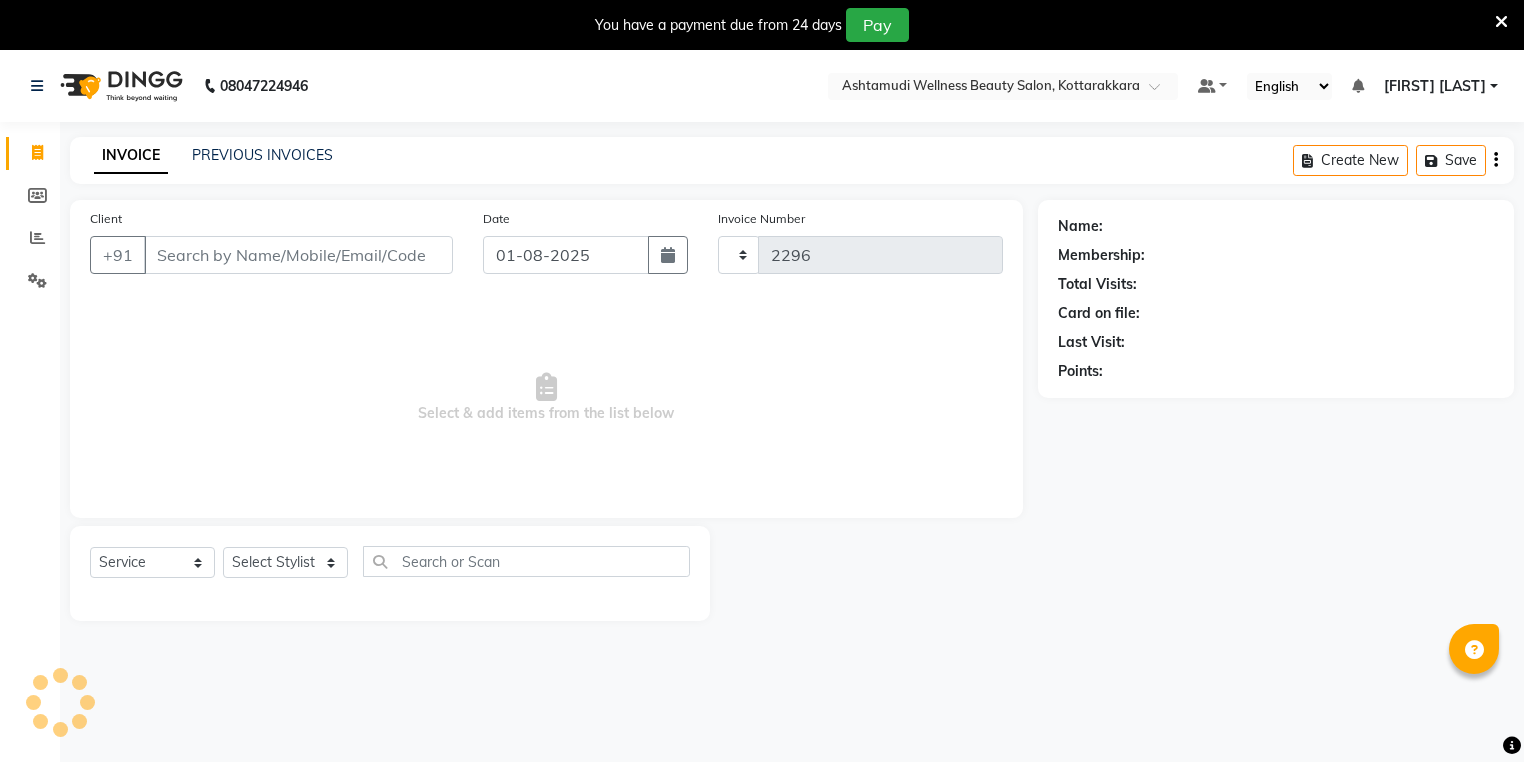 select on "4664" 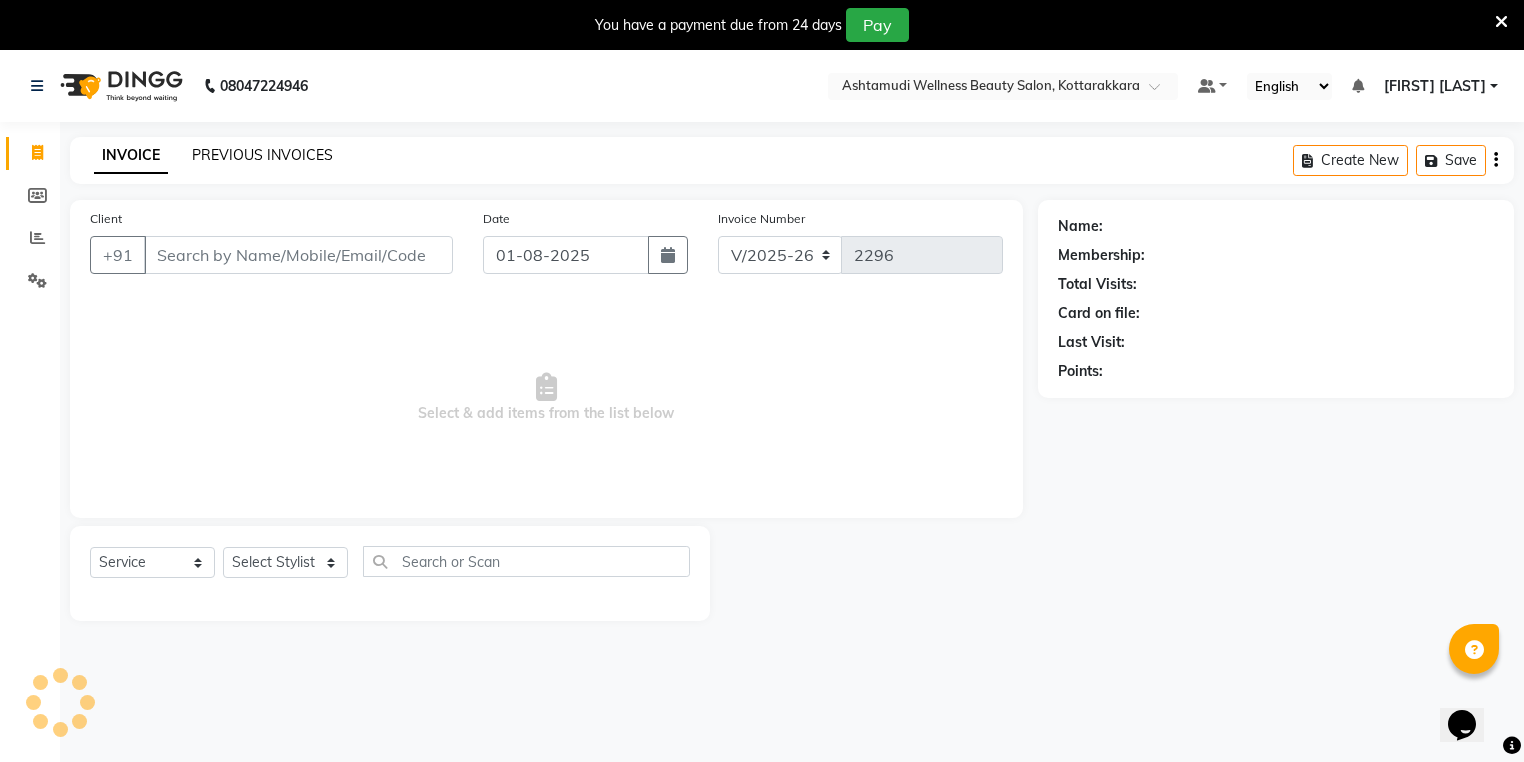 scroll, scrollTop: 0, scrollLeft: 0, axis: both 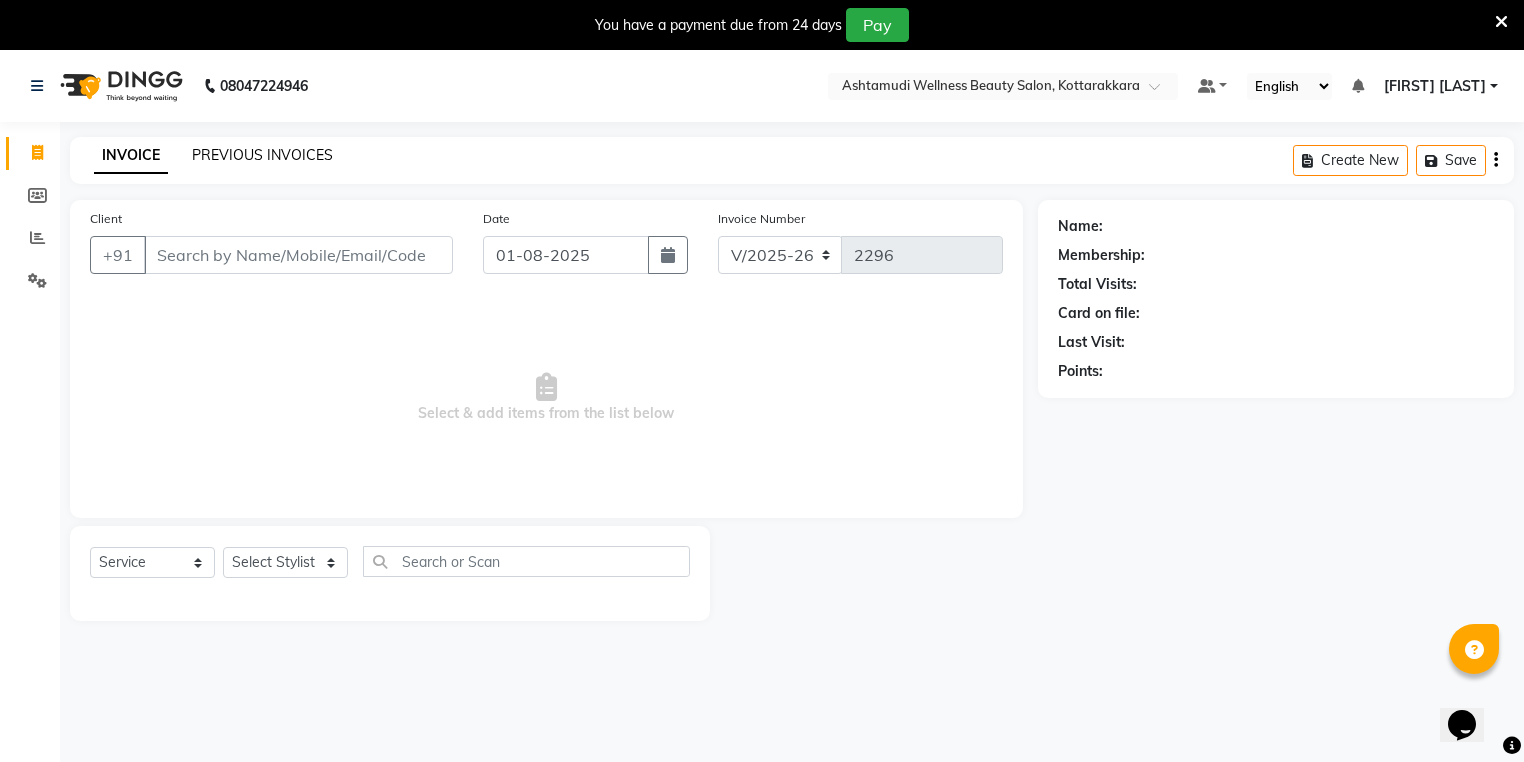 click on "PREVIOUS INVOICES" 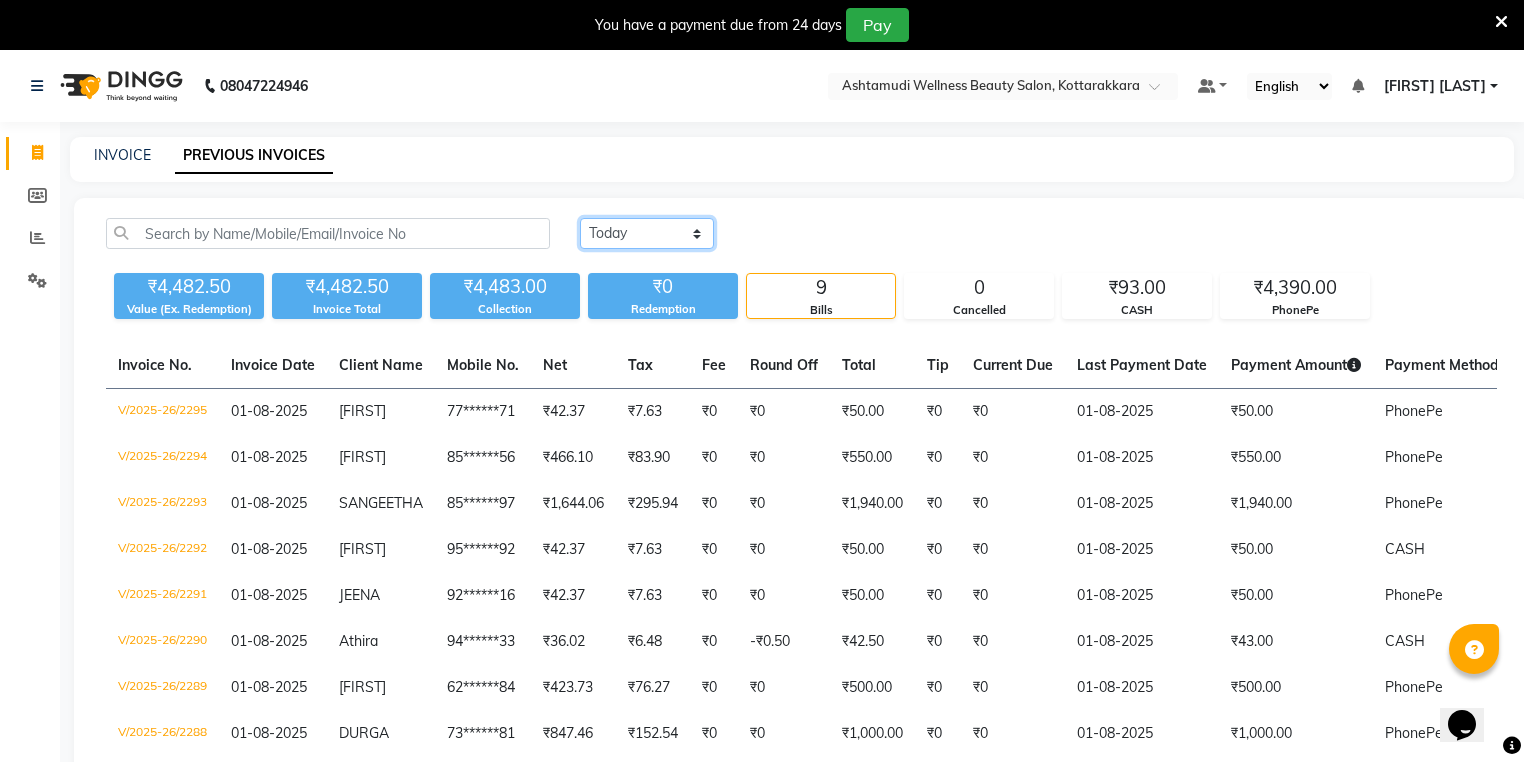 click on "Today Yesterday Custom Range" 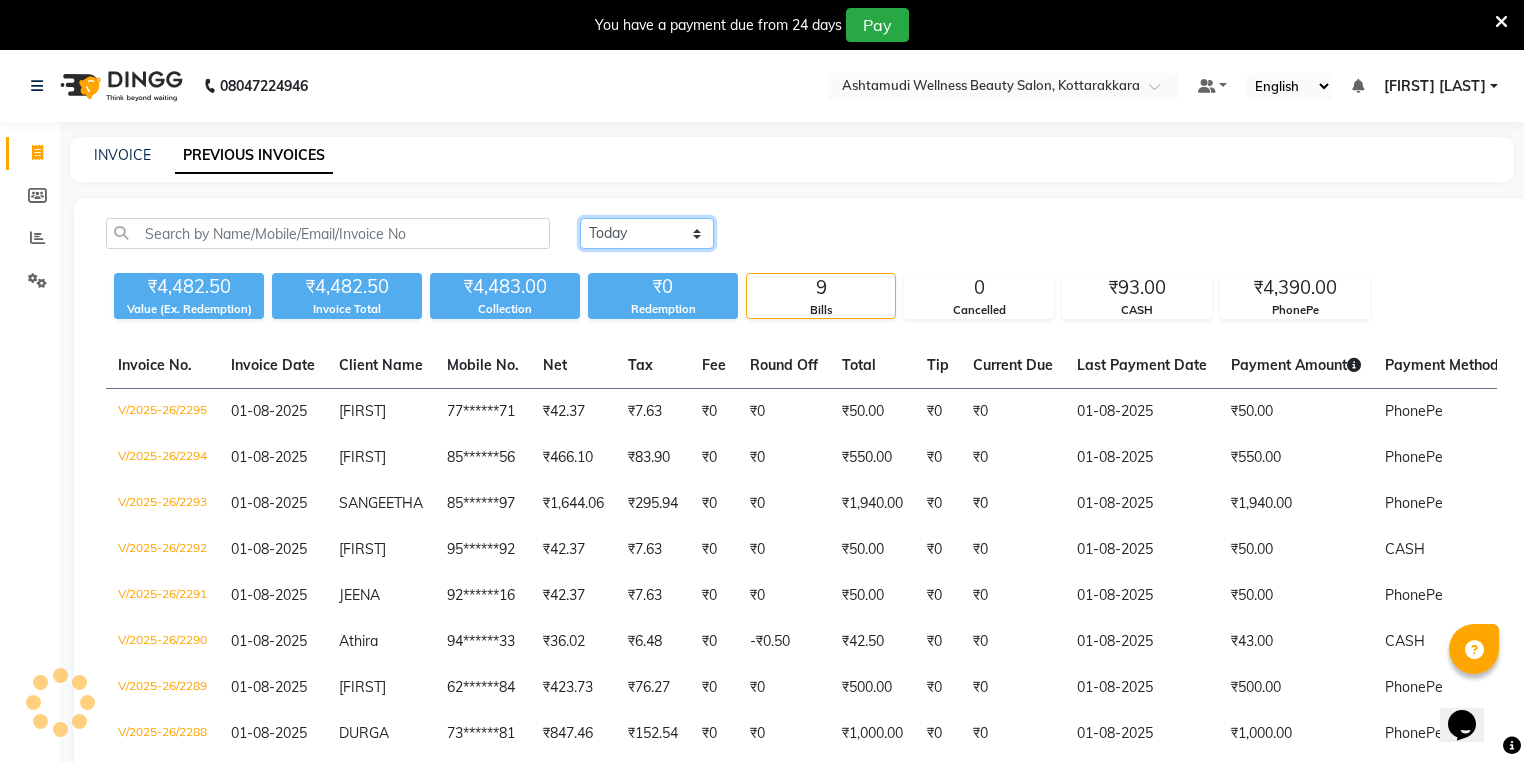 select on "yesterday" 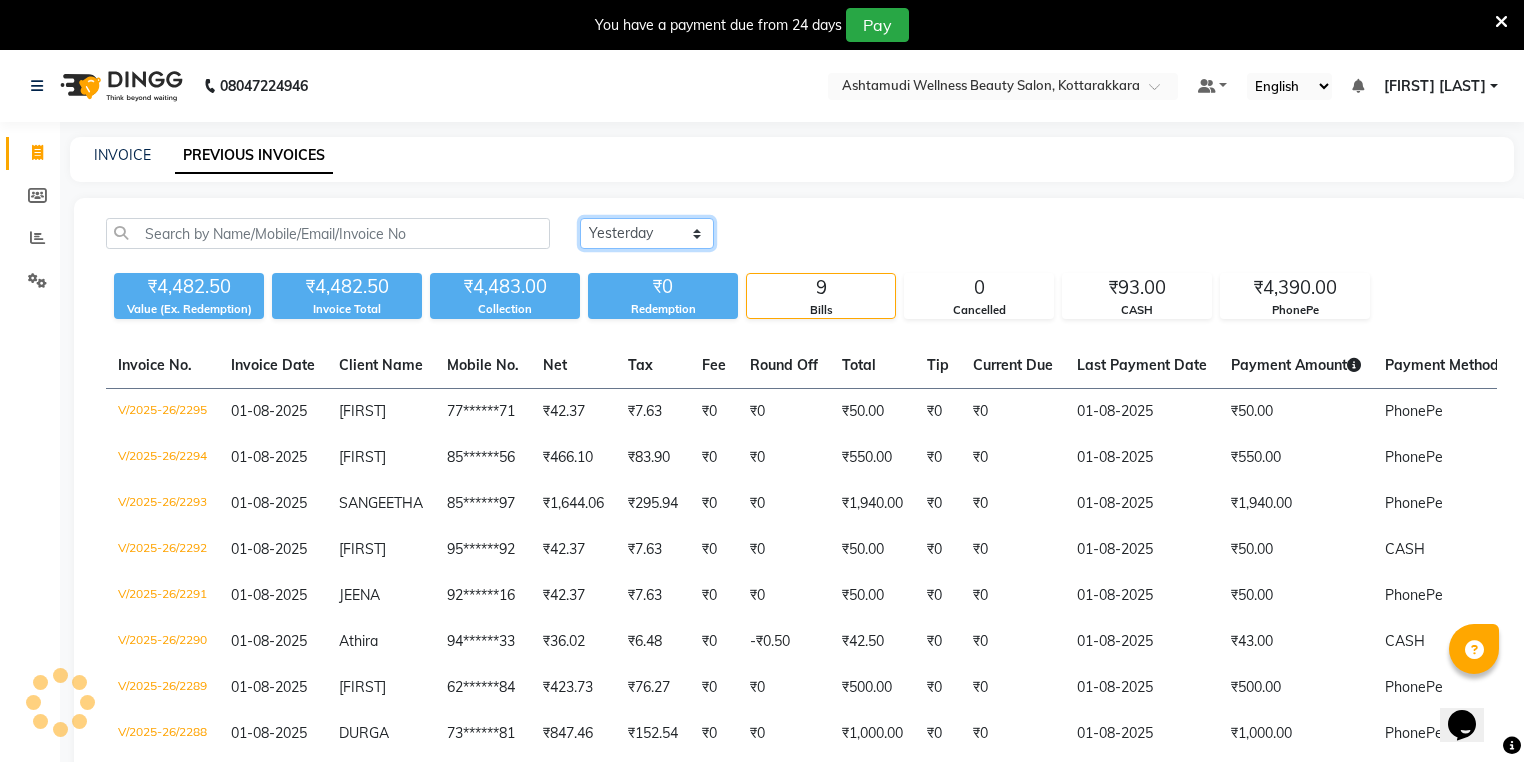 click on "Today Yesterday Custom Range" 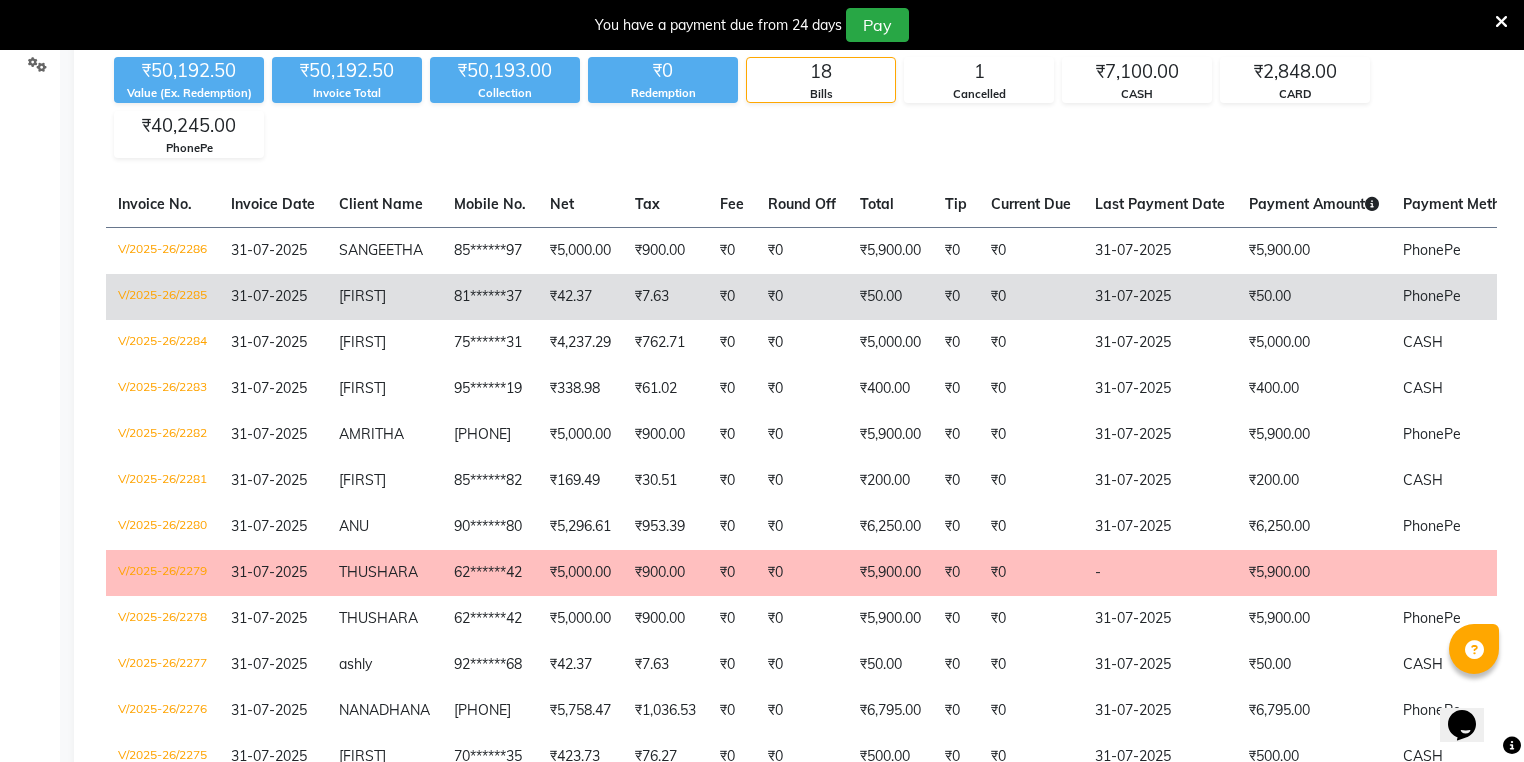 scroll, scrollTop: 240, scrollLeft: 0, axis: vertical 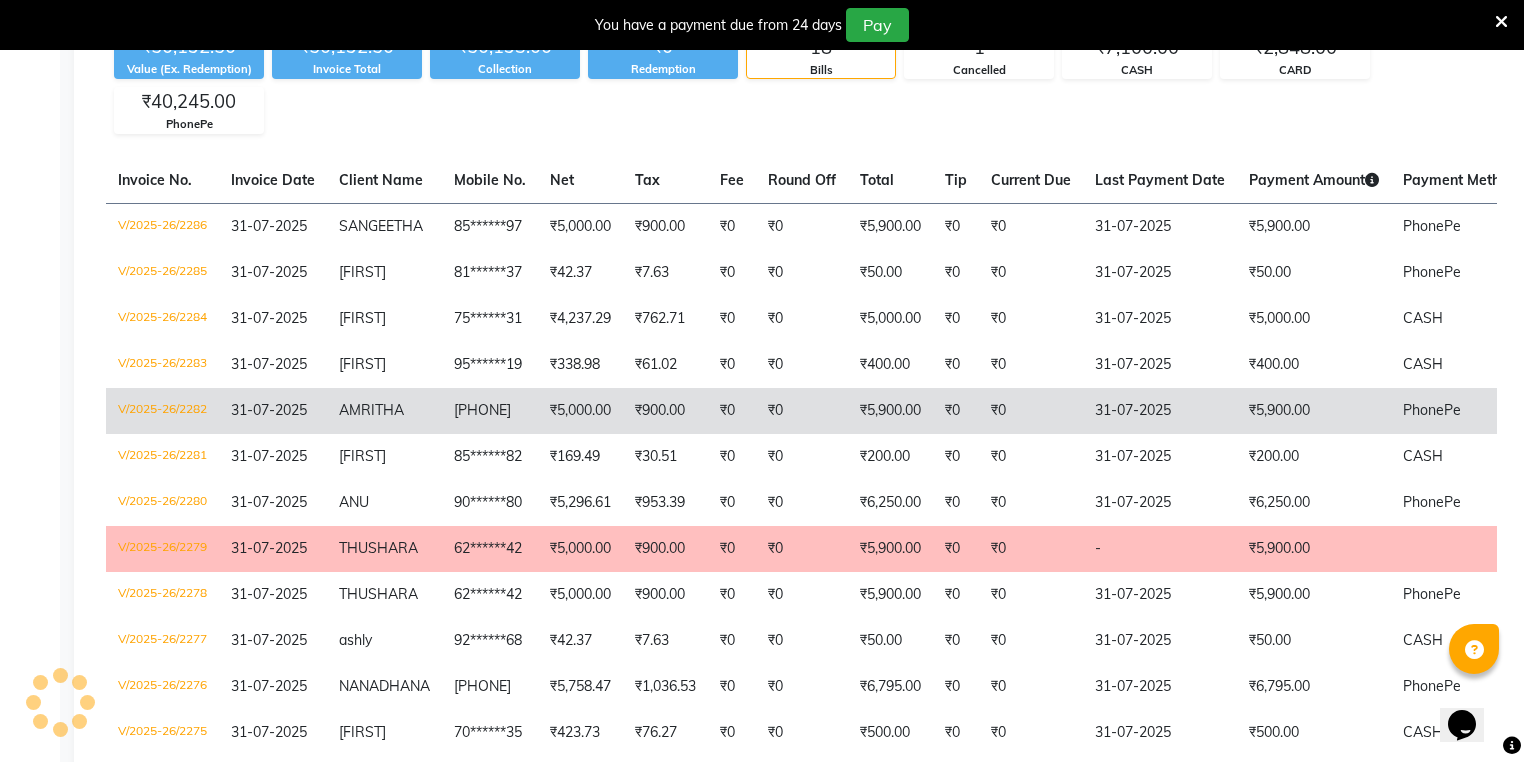 click on "AMRITHA" 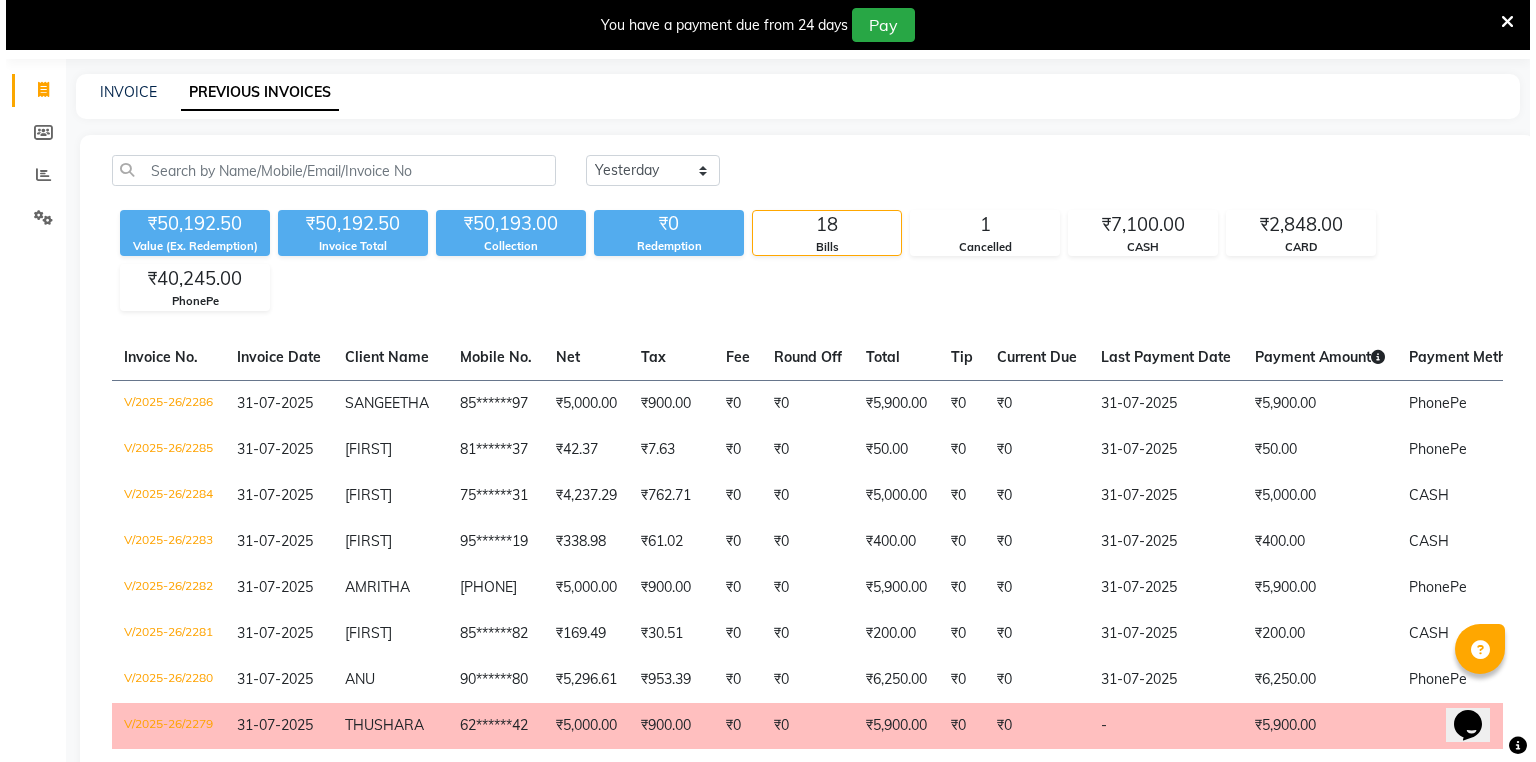 scroll, scrollTop: 0, scrollLeft: 0, axis: both 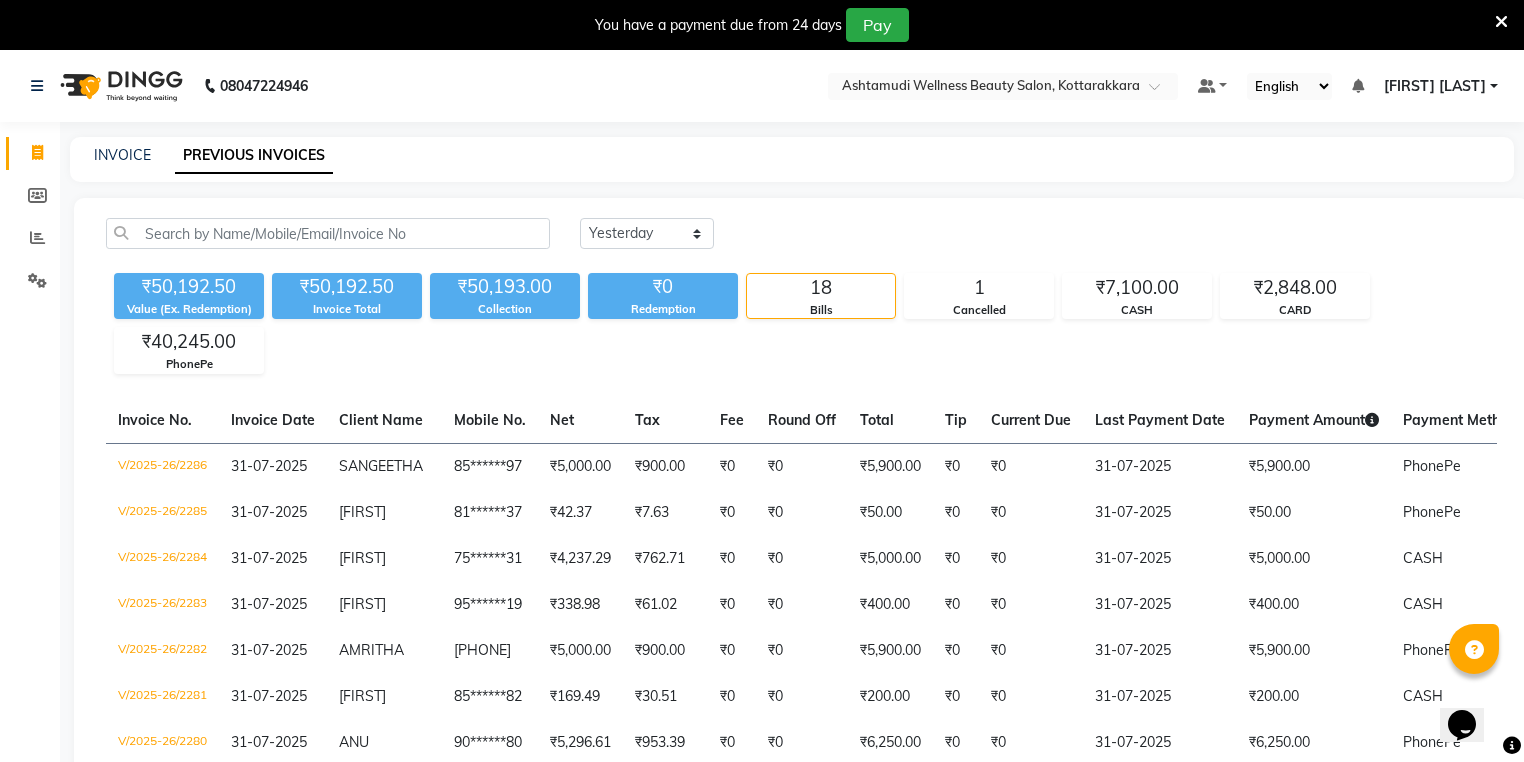 drag, startPoint x: 1486, startPoint y: 83, endPoint x: 1460, endPoint y: 136, distance: 59.03389 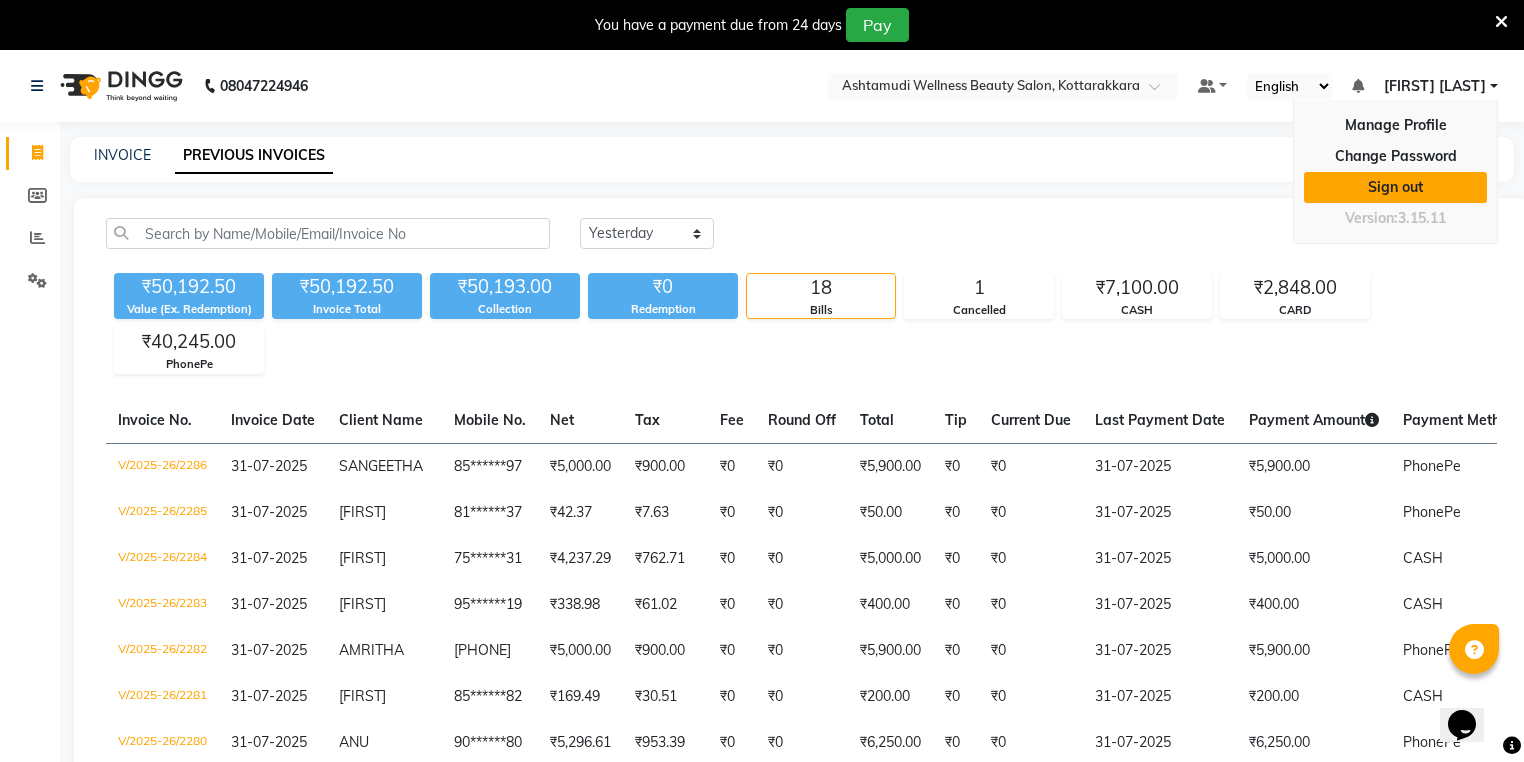 click on "Sign out" at bounding box center [1395, 187] 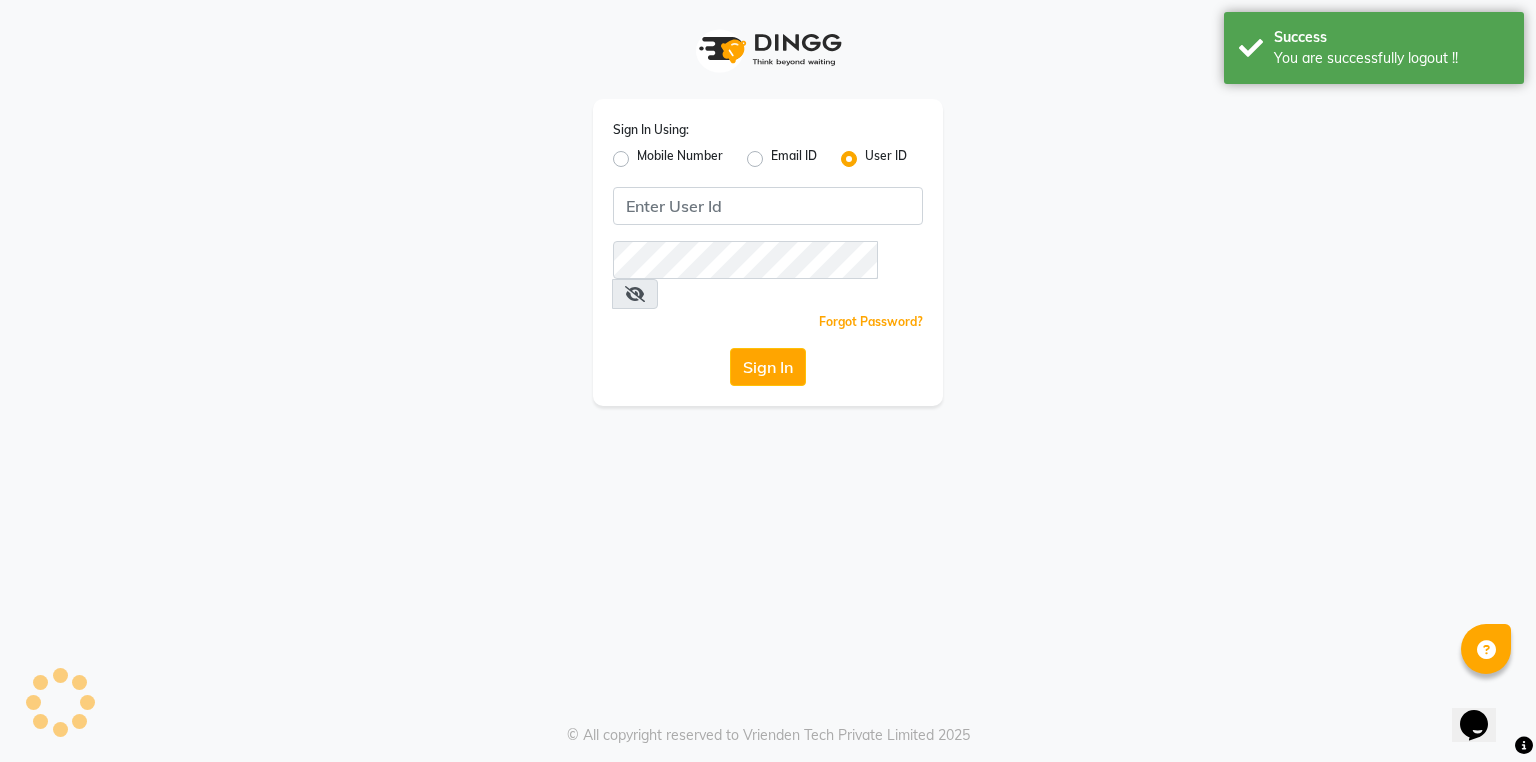 click on "Mobile Number" 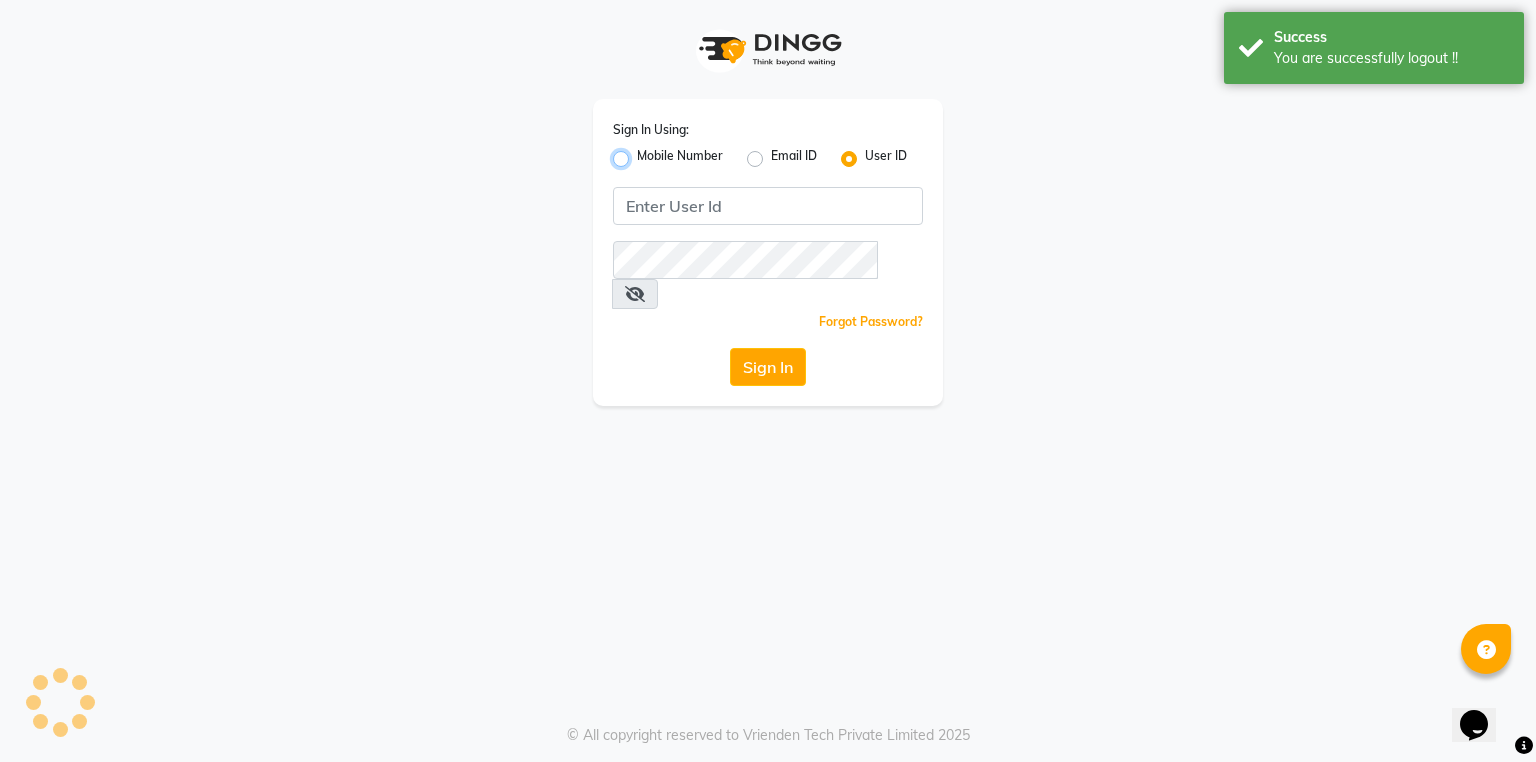 click on "Mobile Number" at bounding box center [643, 153] 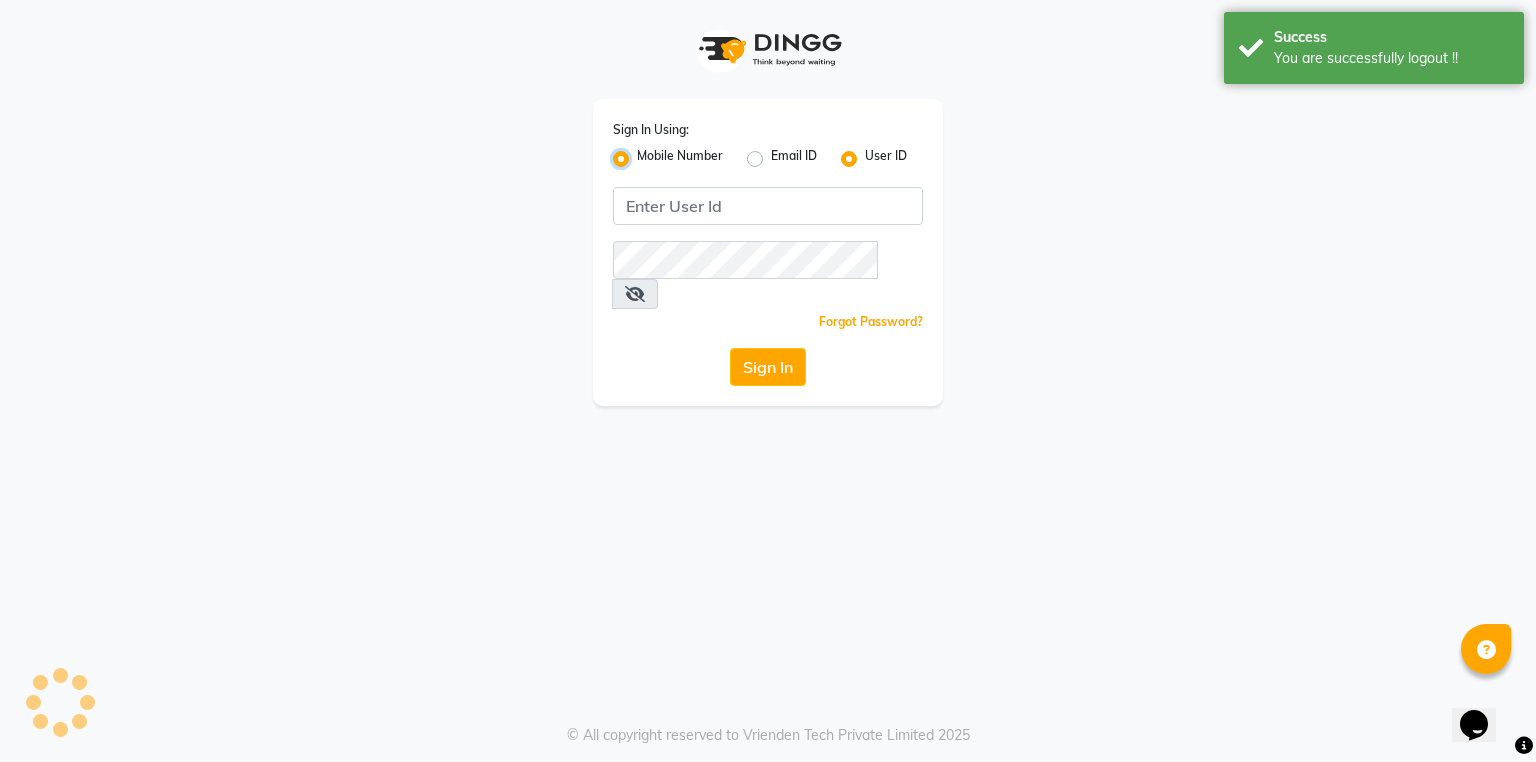radio on "false" 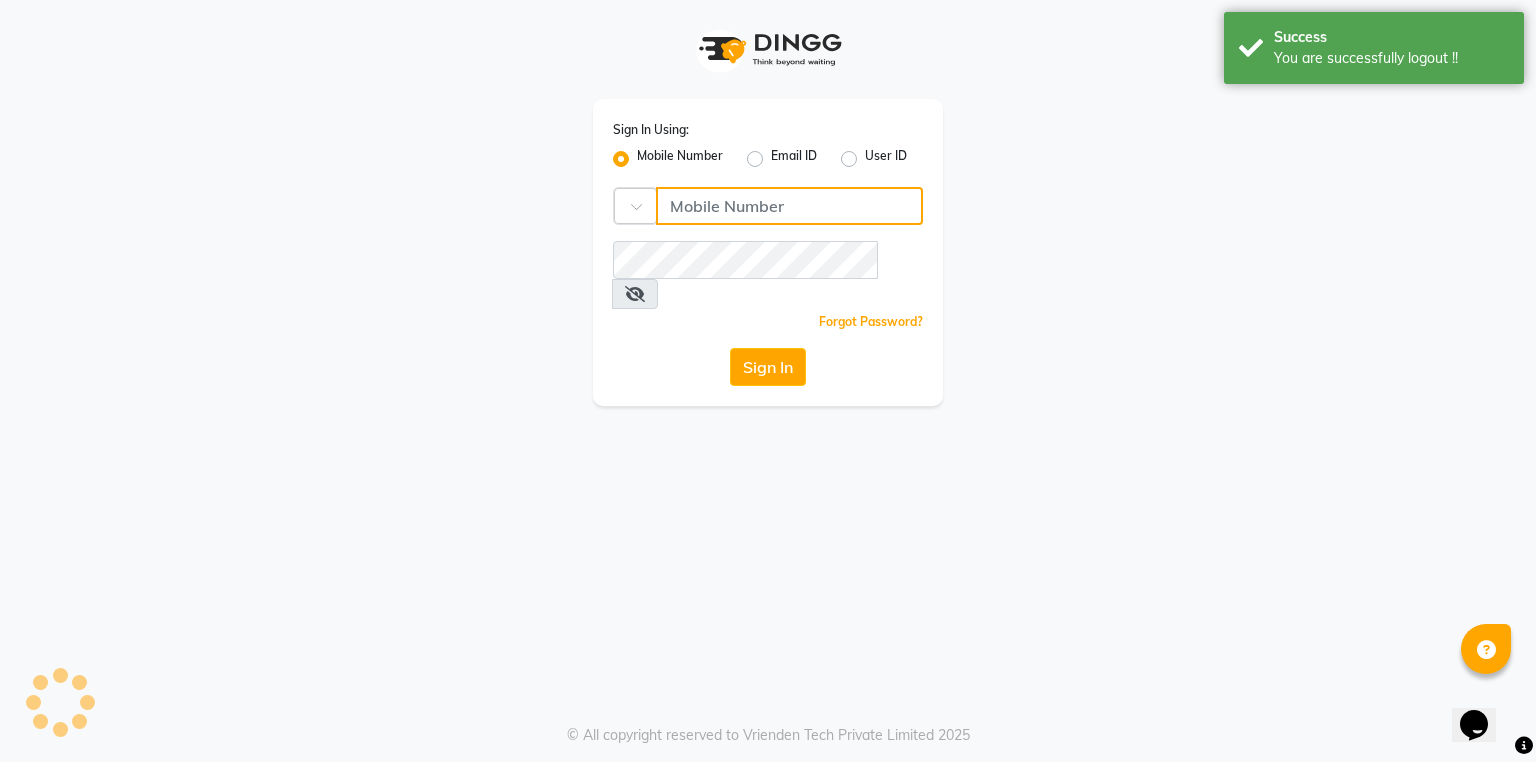 click 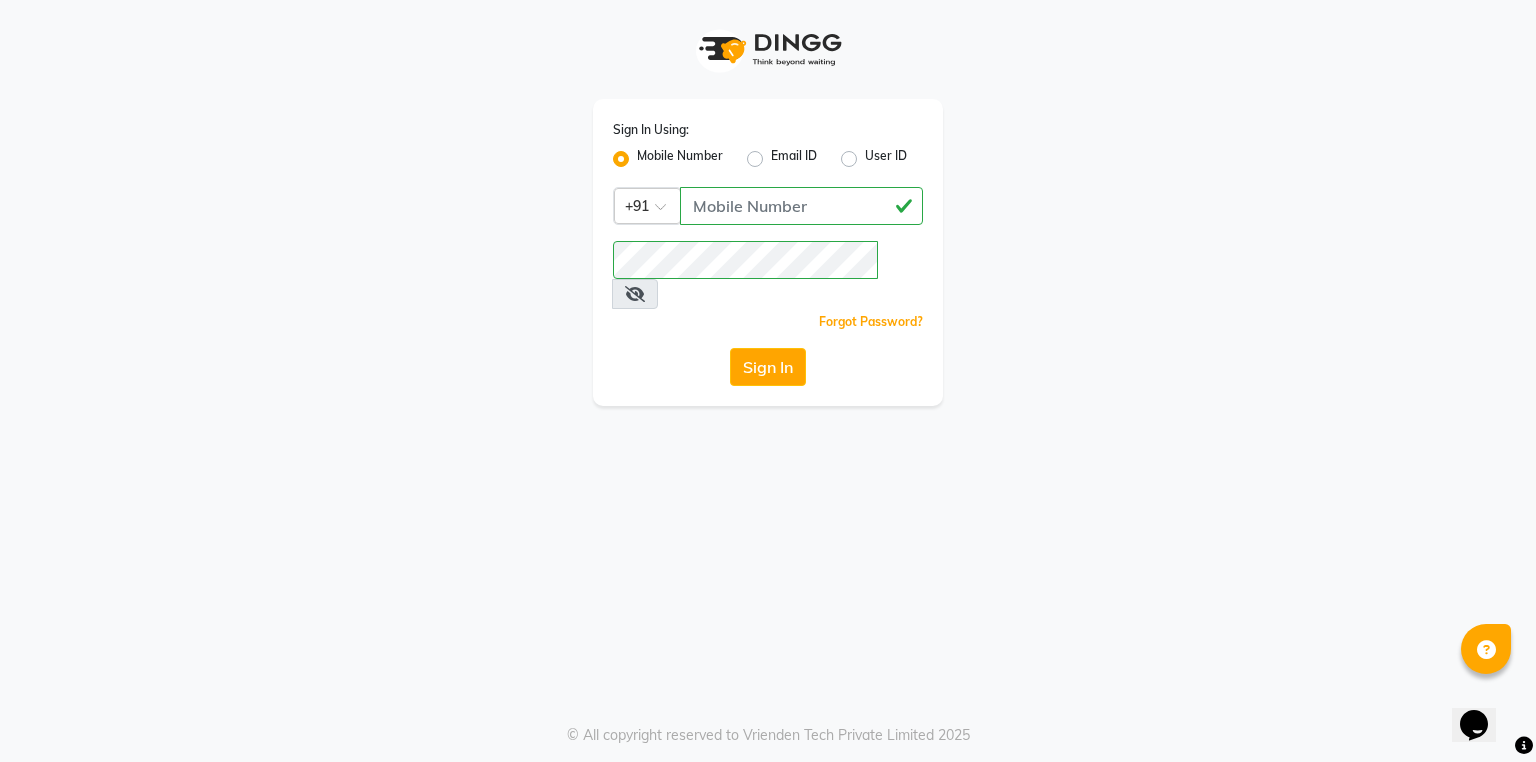 click on "Sign In" 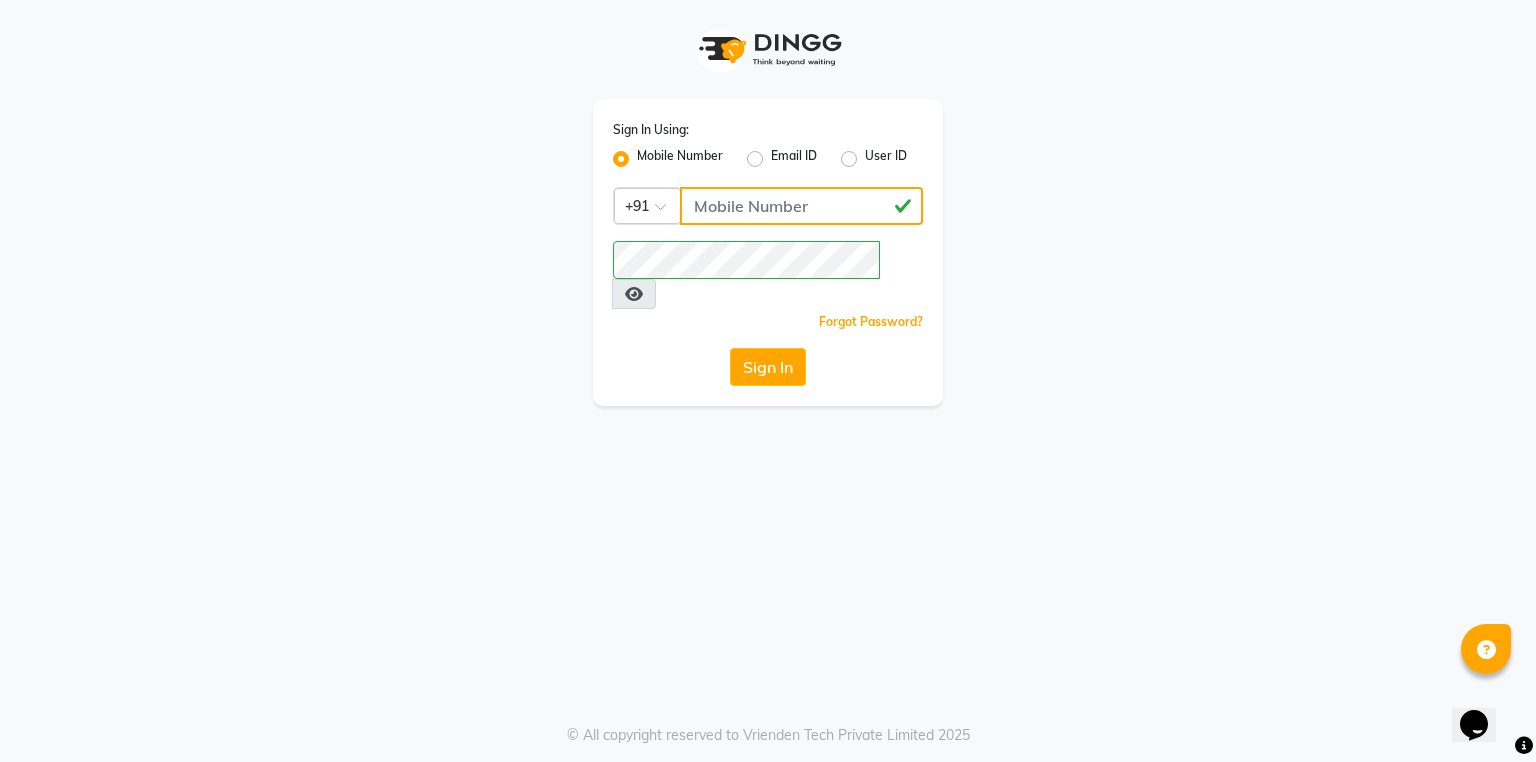 click on "97788826544" 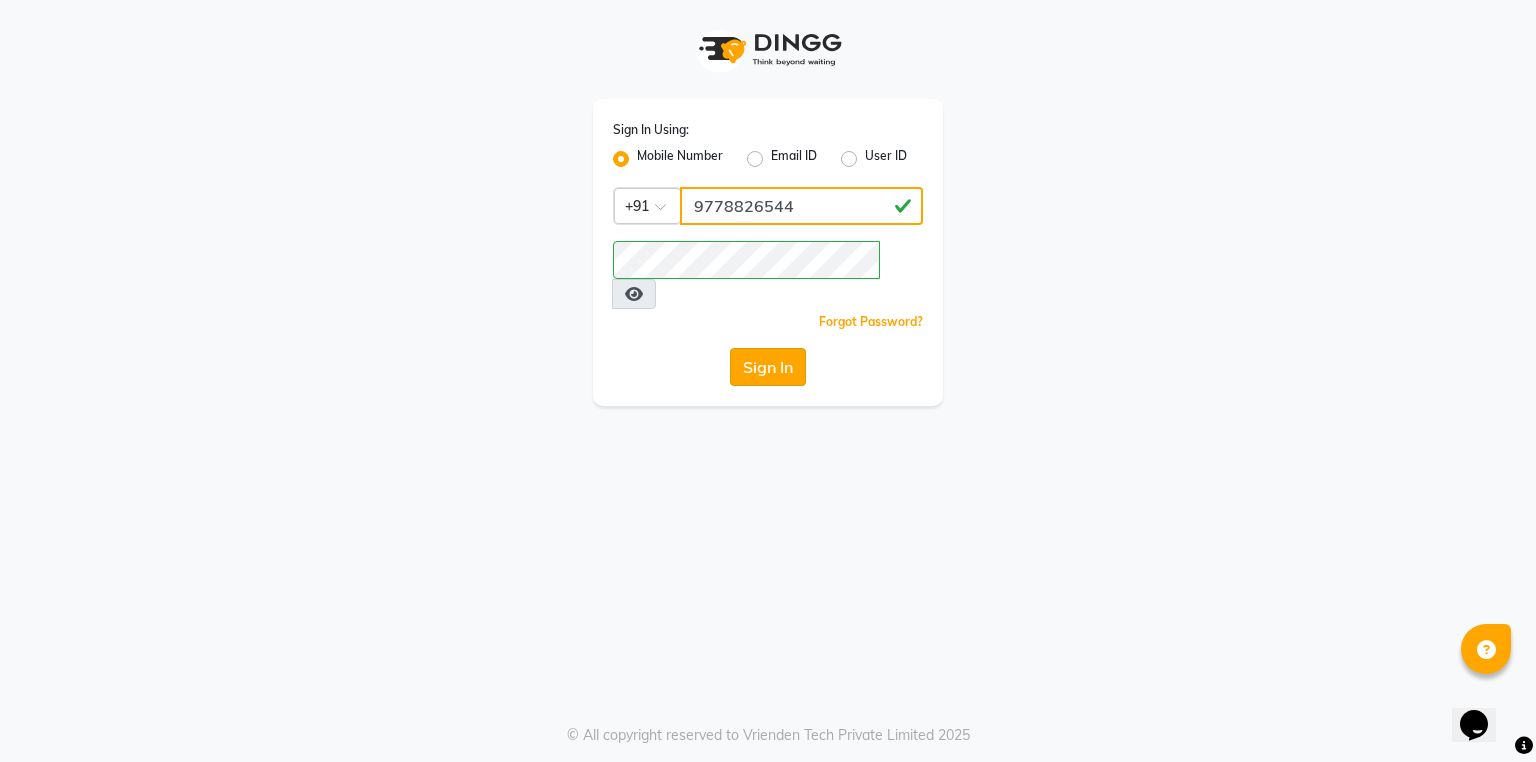 type on "9778826544" 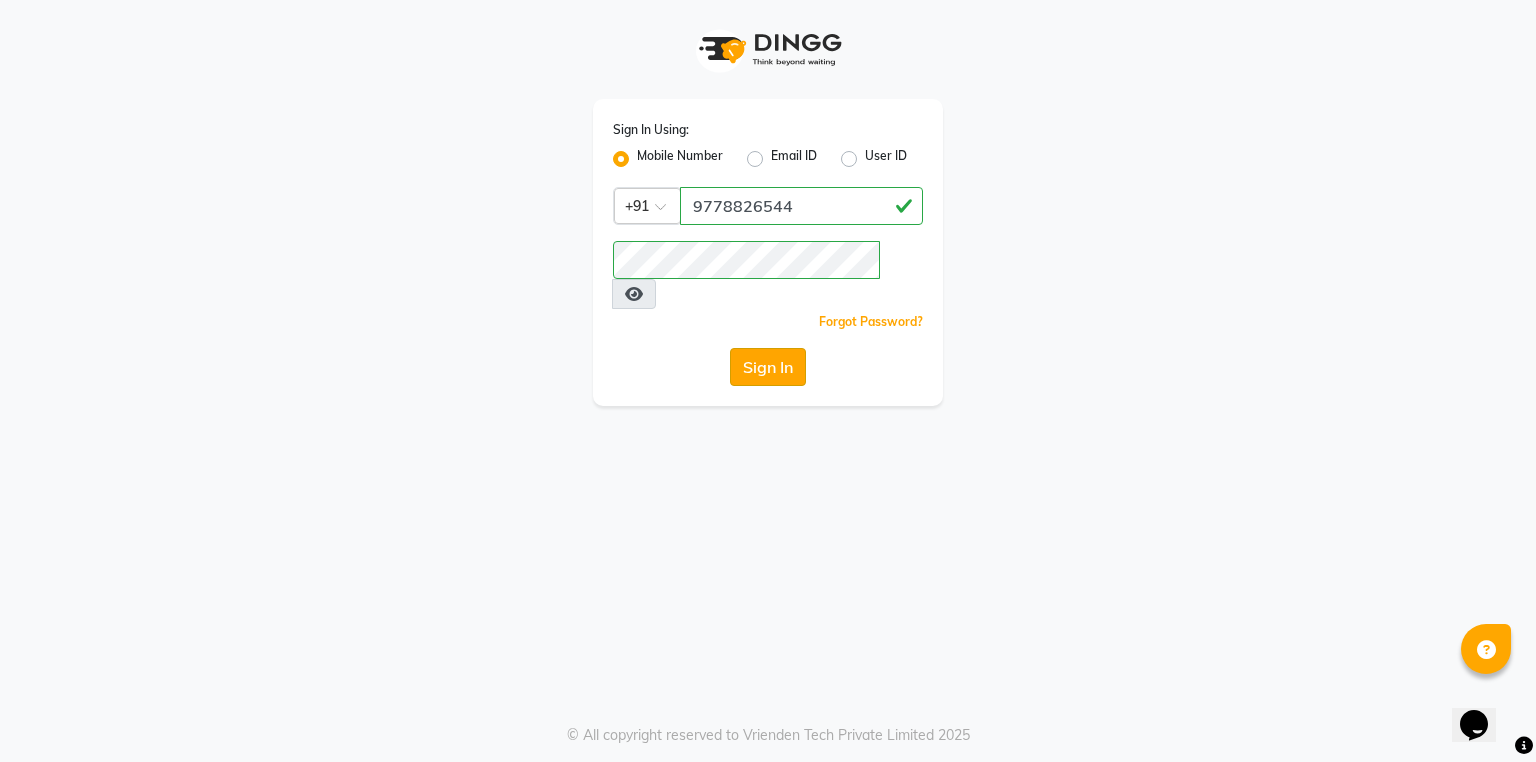 click on "Sign In" 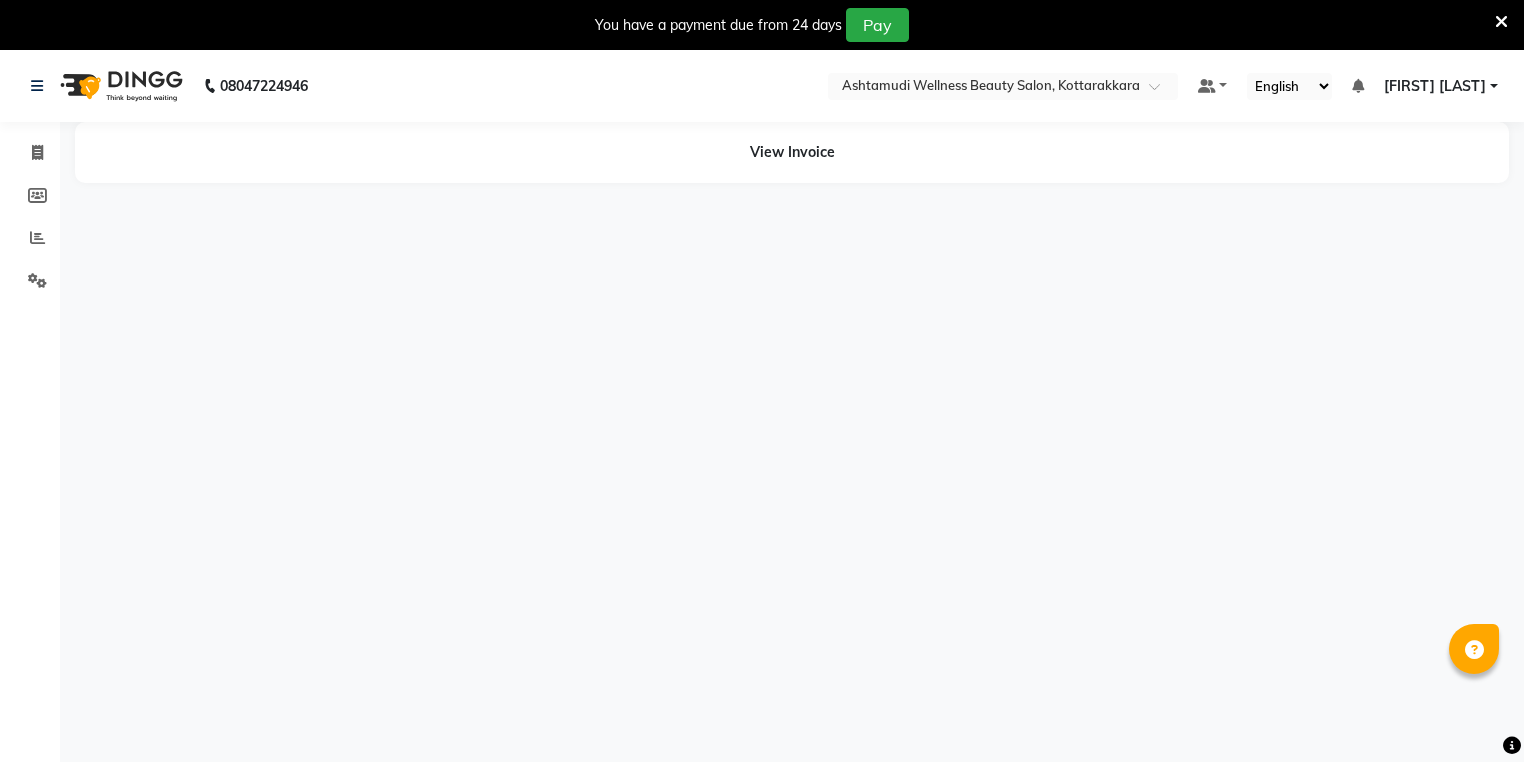 scroll, scrollTop: 0, scrollLeft: 0, axis: both 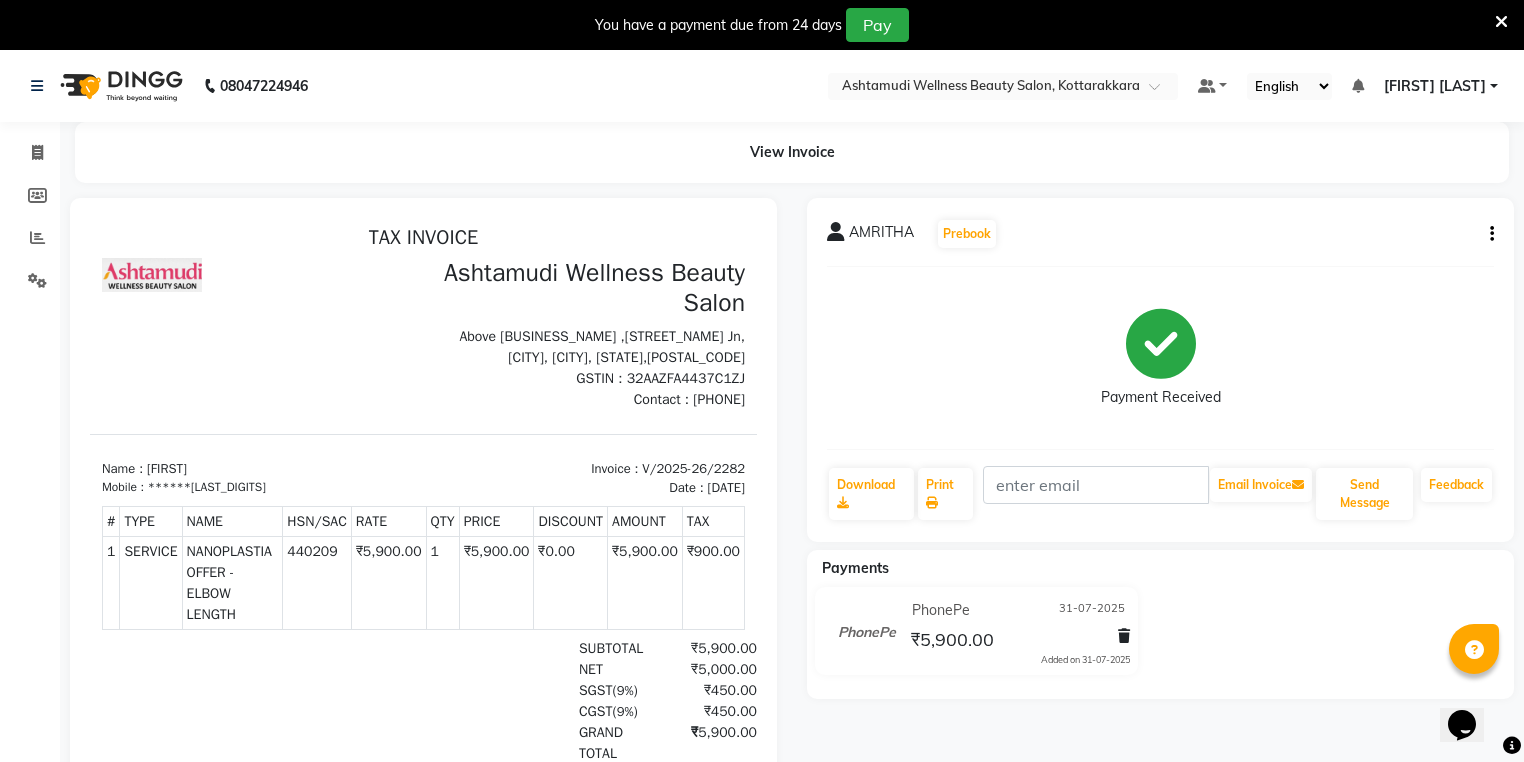click 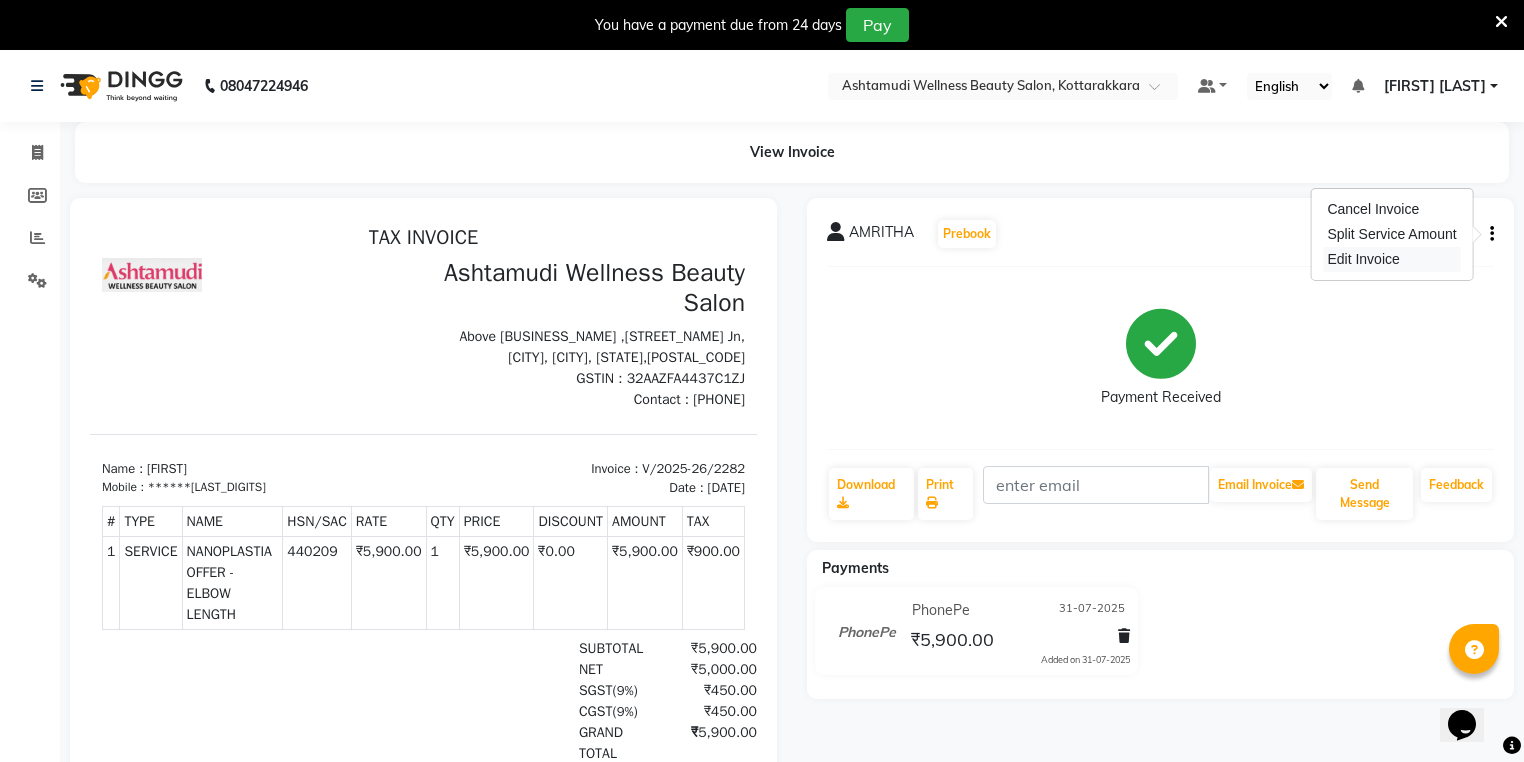 click on "Edit Invoice" at bounding box center [1391, 259] 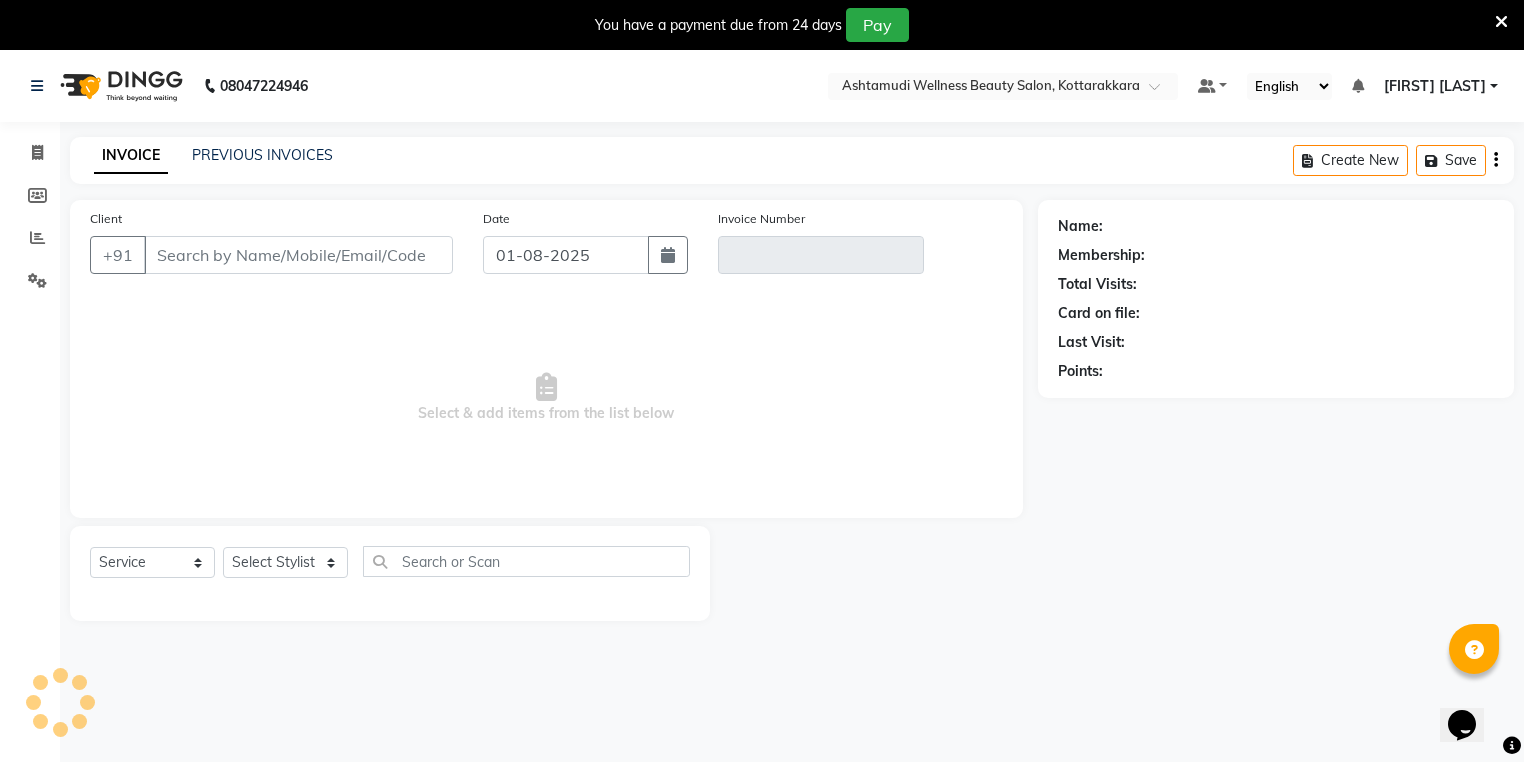 scroll, scrollTop: 50, scrollLeft: 0, axis: vertical 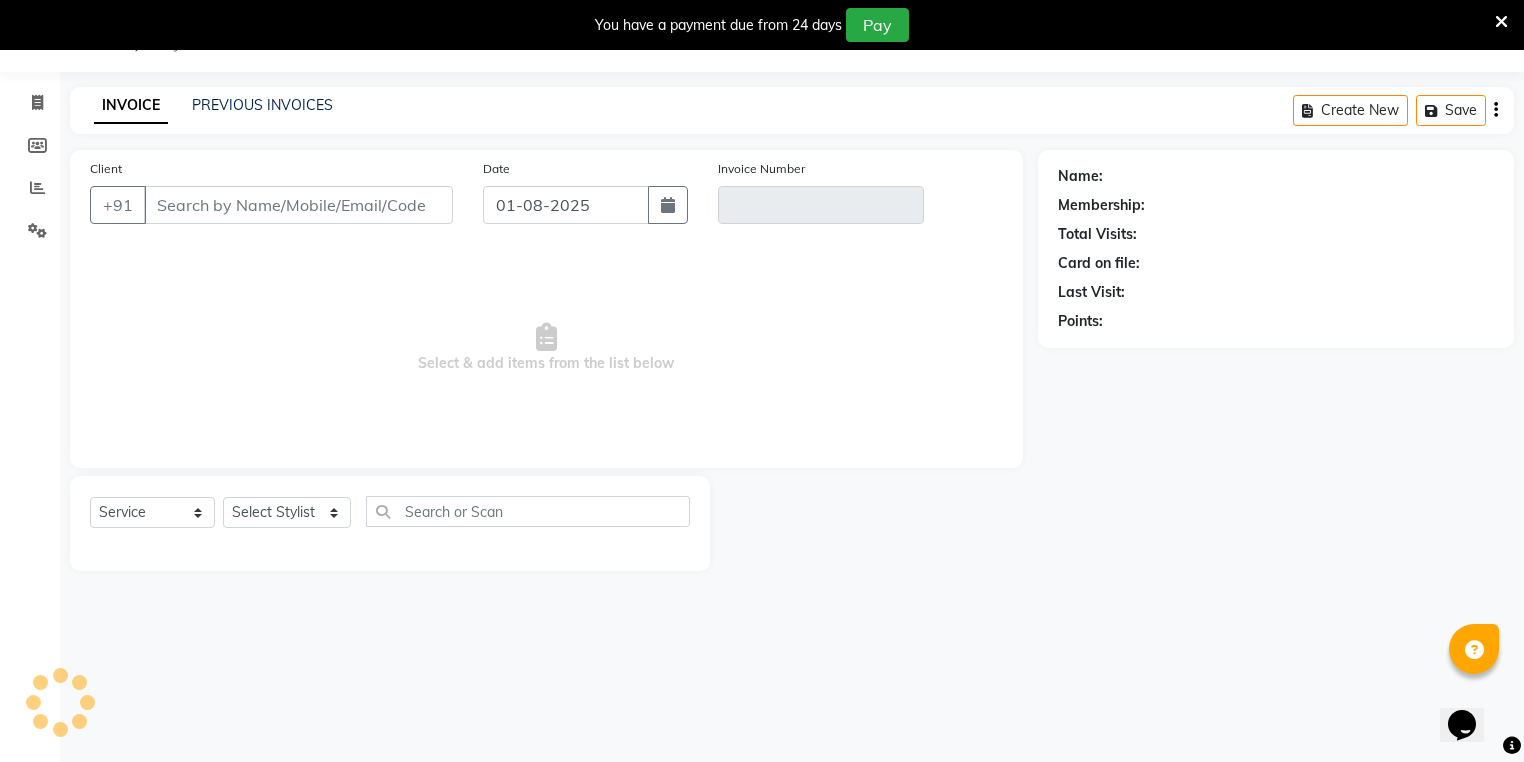 type on "******[LAST_DIGITS]" 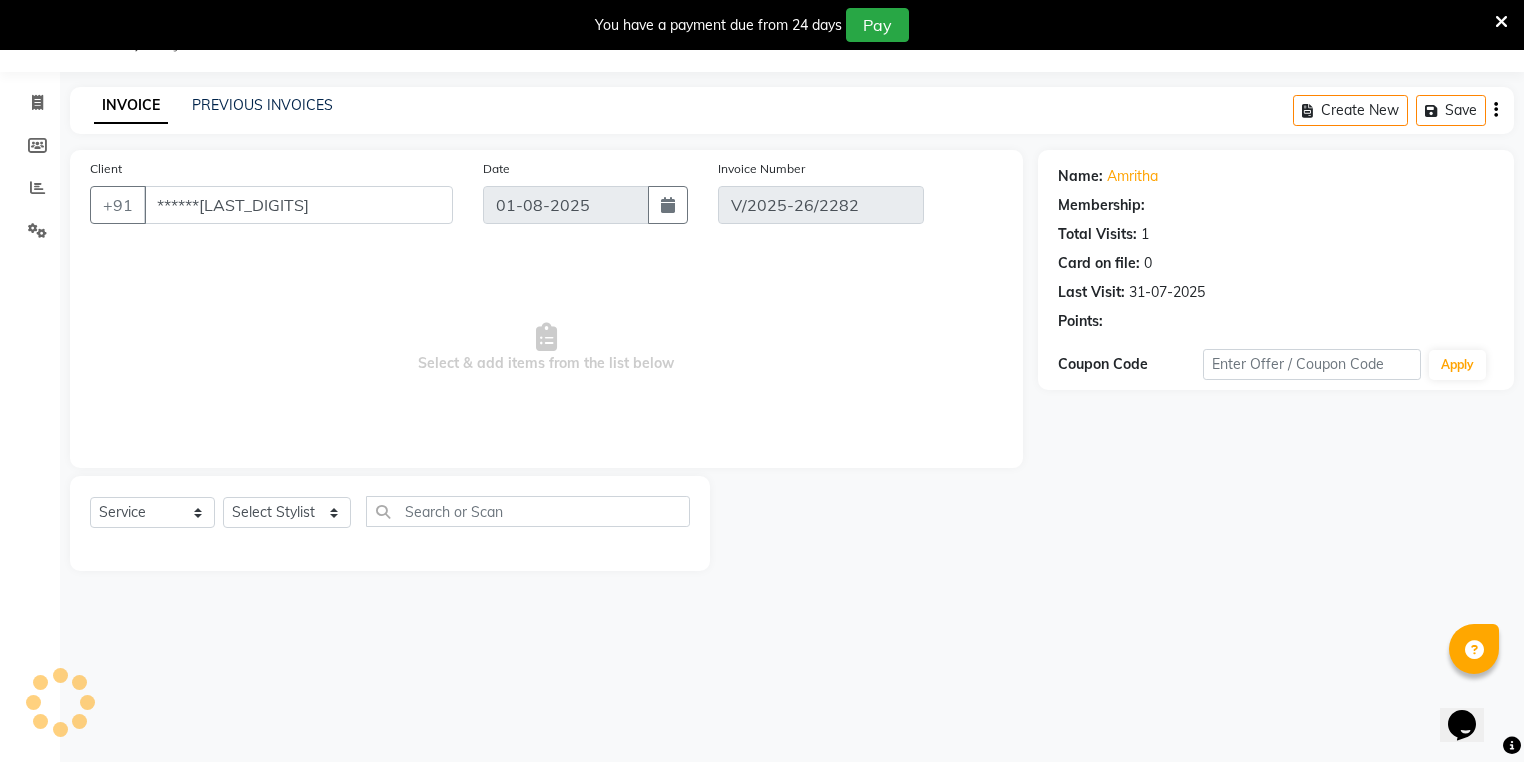 type on "31-07-2025" 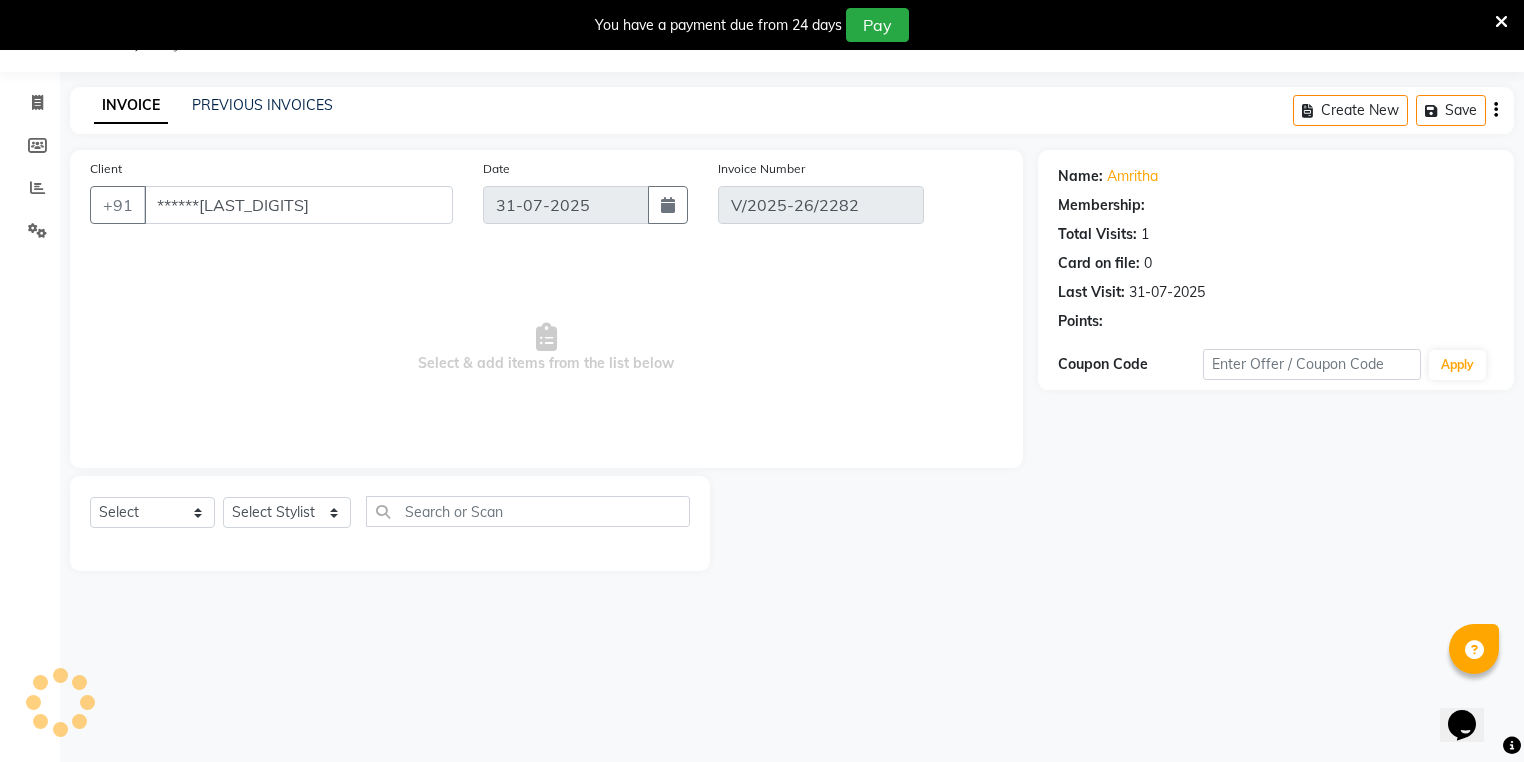 select on "1: Object" 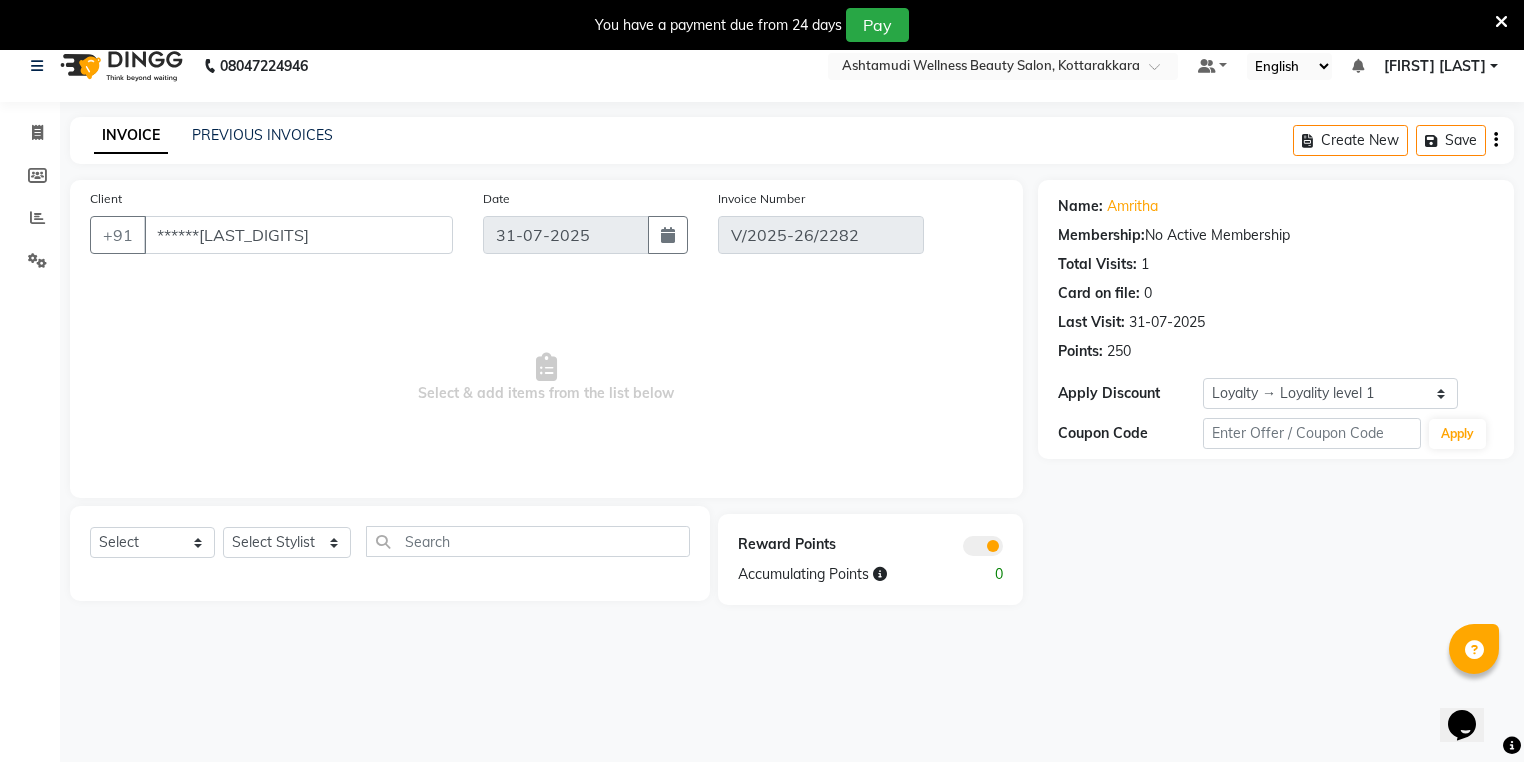 scroll, scrollTop: 0, scrollLeft: 0, axis: both 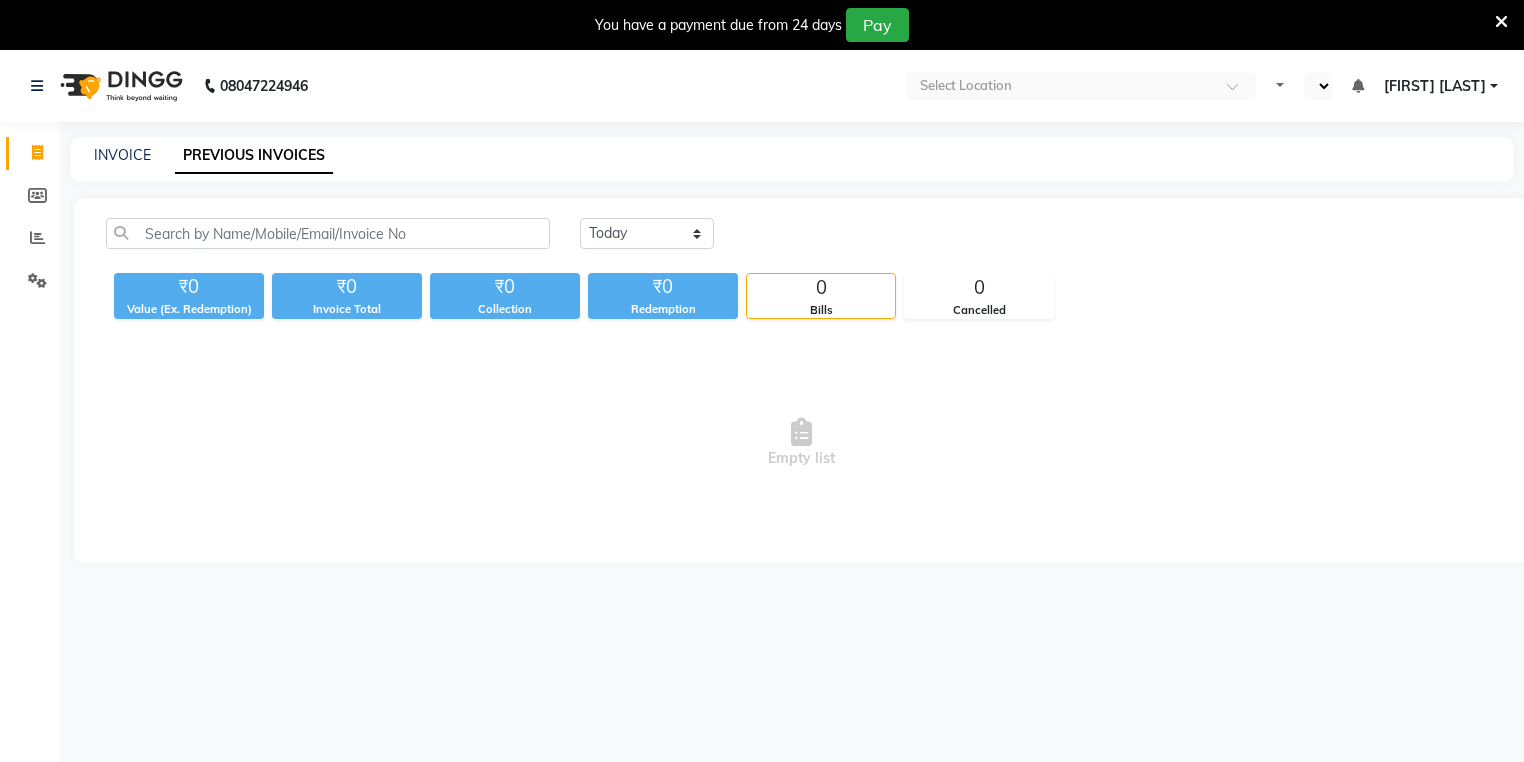 select on "en" 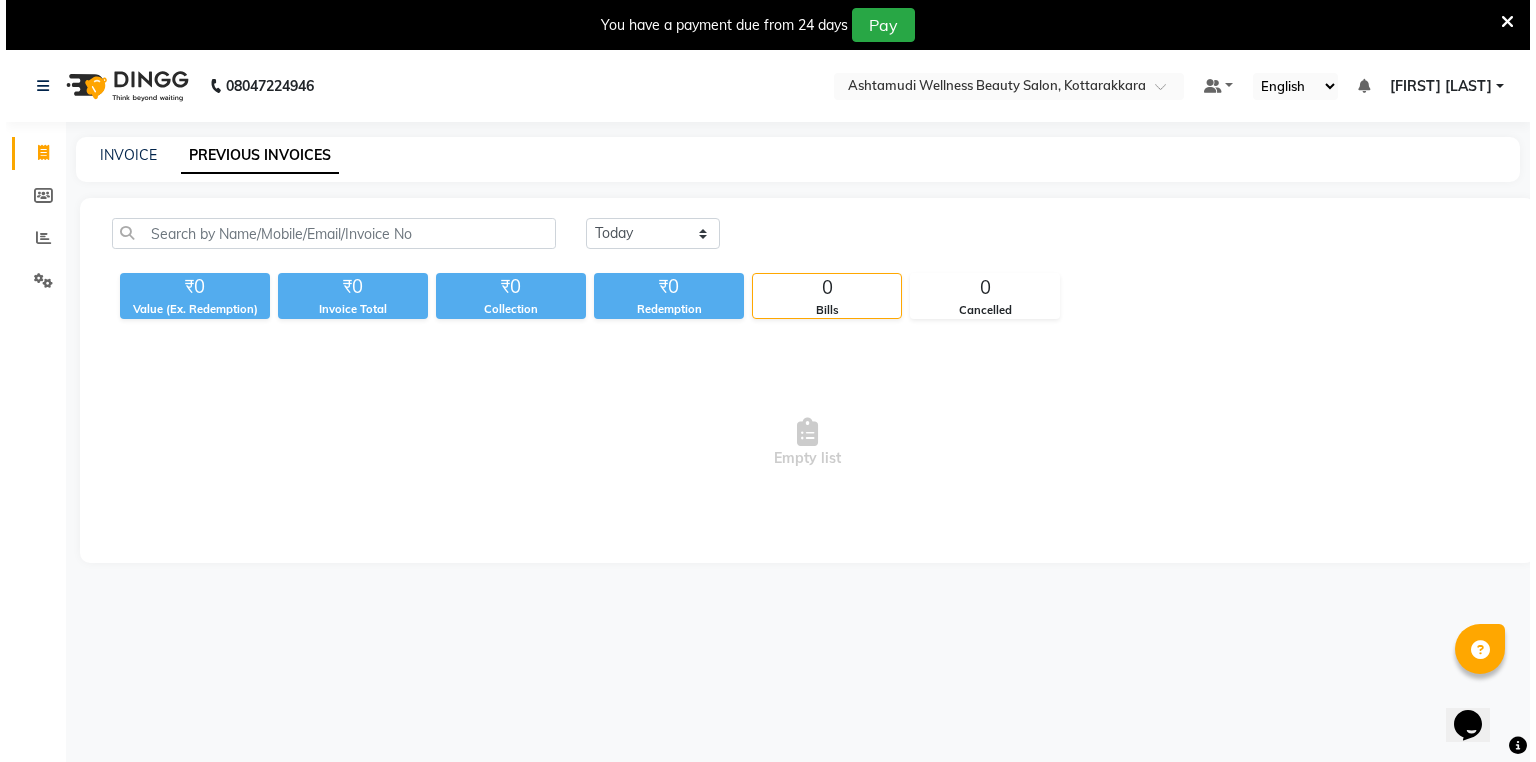 scroll, scrollTop: 0, scrollLeft: 0, axis: both 